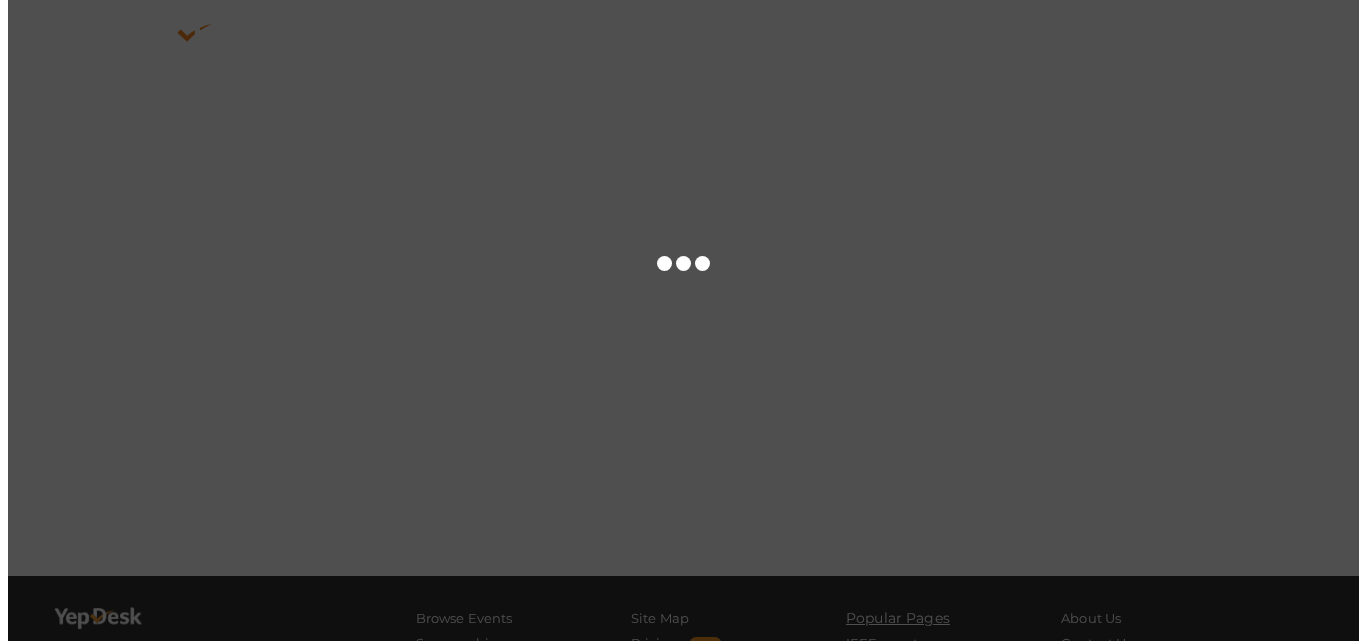 scroll, scrollTop: 0, scrollLeft: 0, axis: both 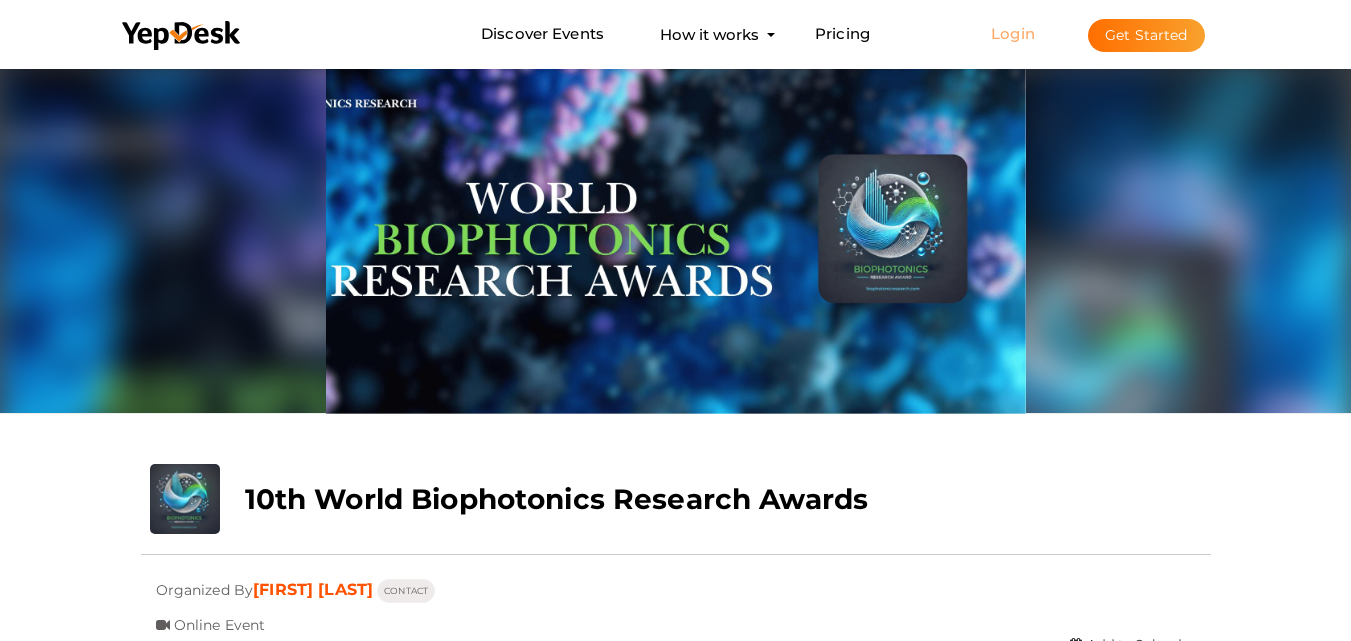 click on "Login" at bounding box center (1013, 33) 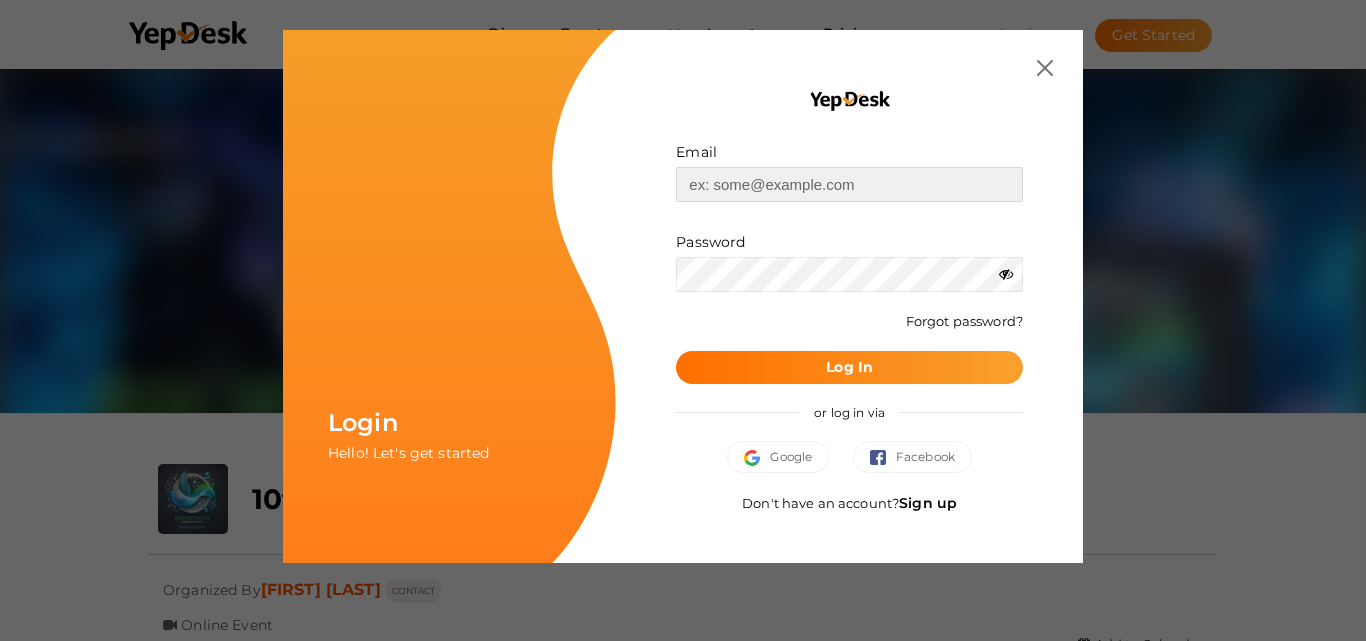 type on "[EMAIL]" 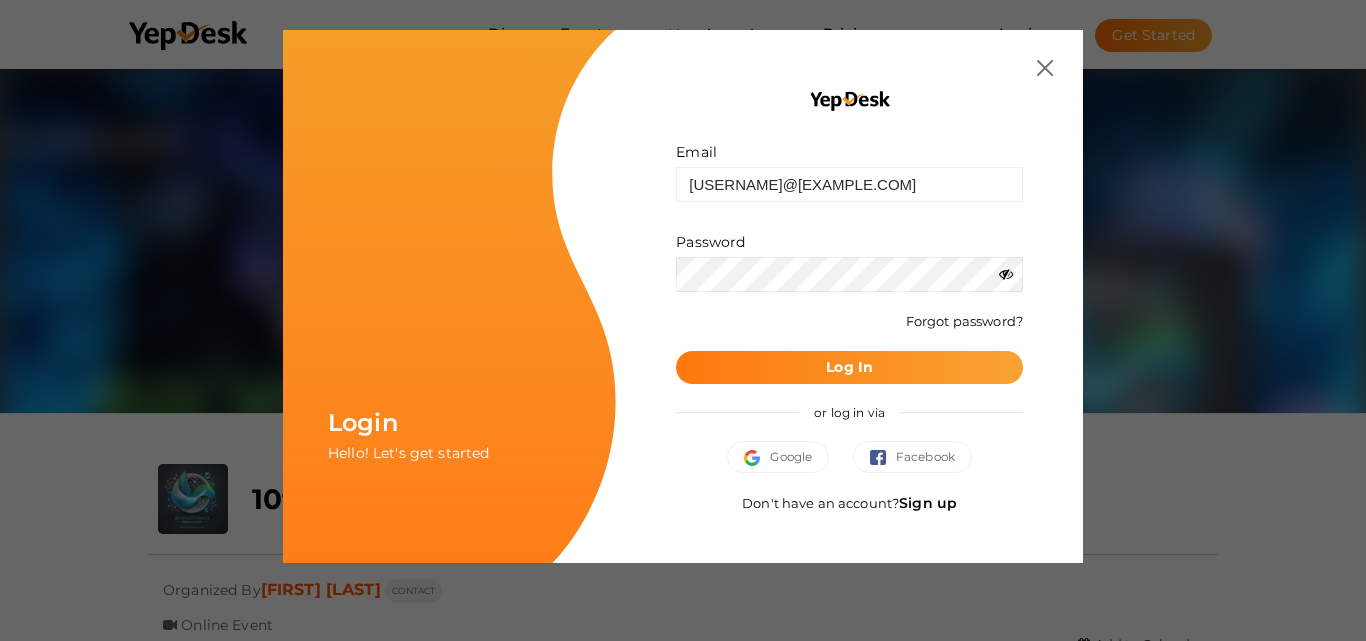 click on "Log In" at bounding box center [849, 367] 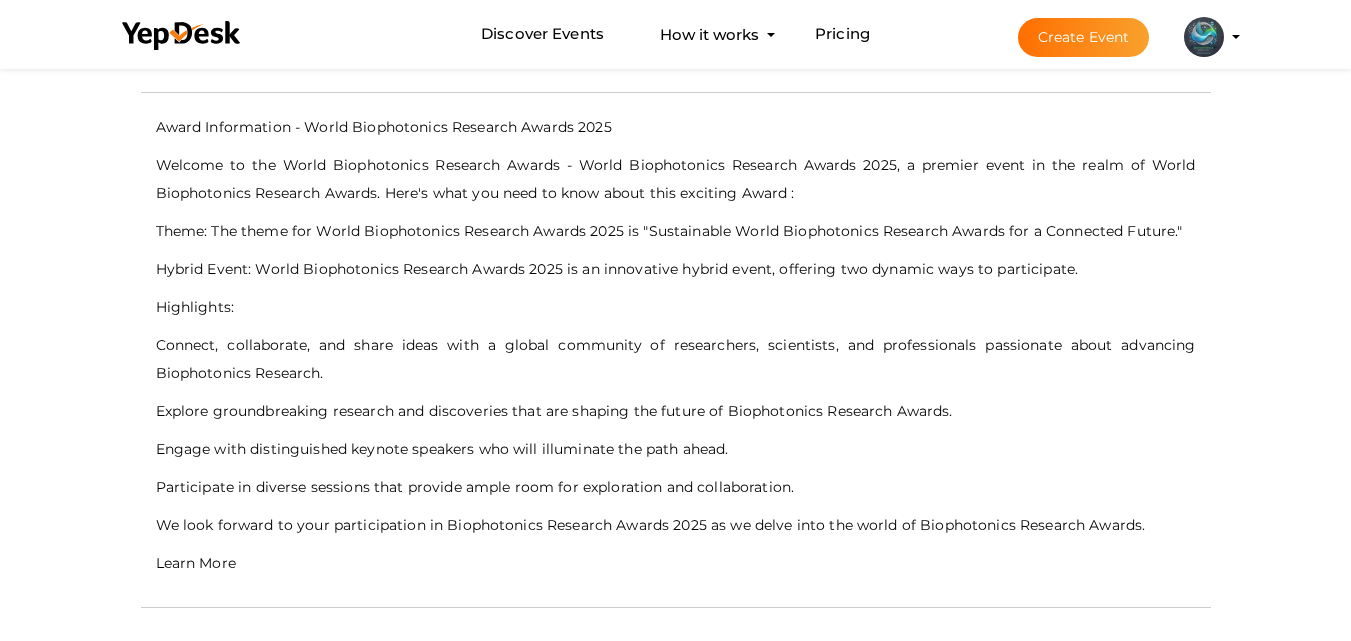 scroll, scrollTop: 272, scrollLeft: 0, axis: vertical 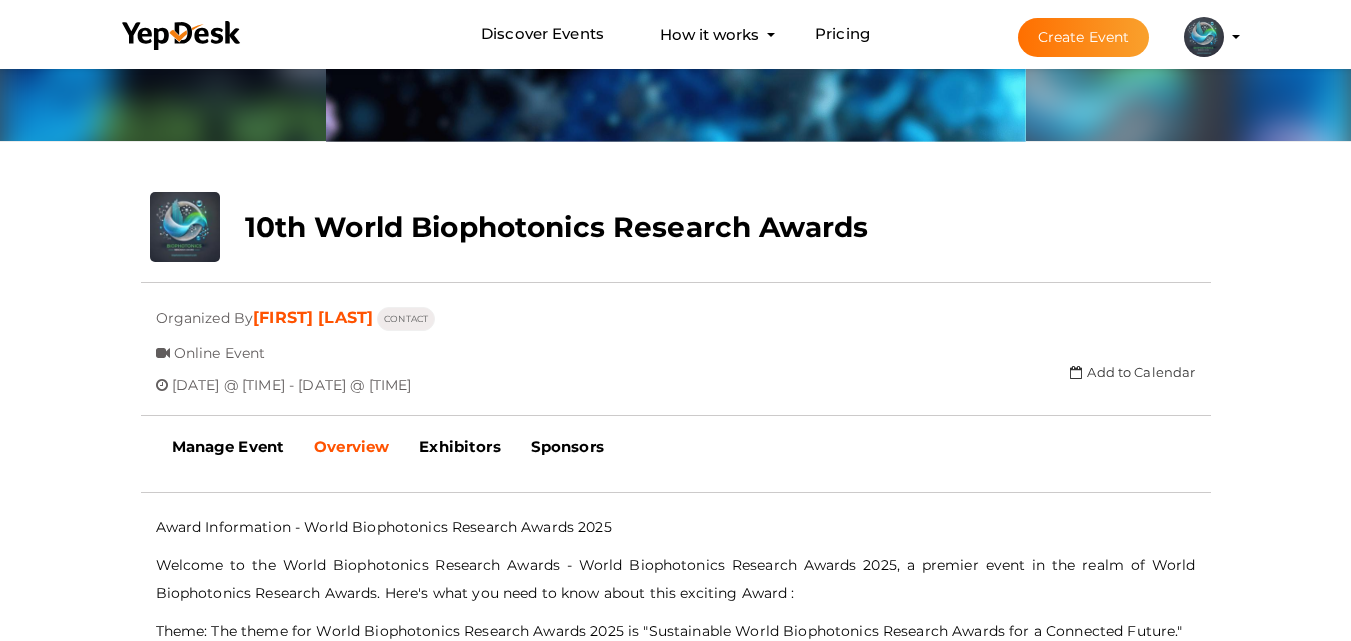 click at bounding box center (1204, 35) 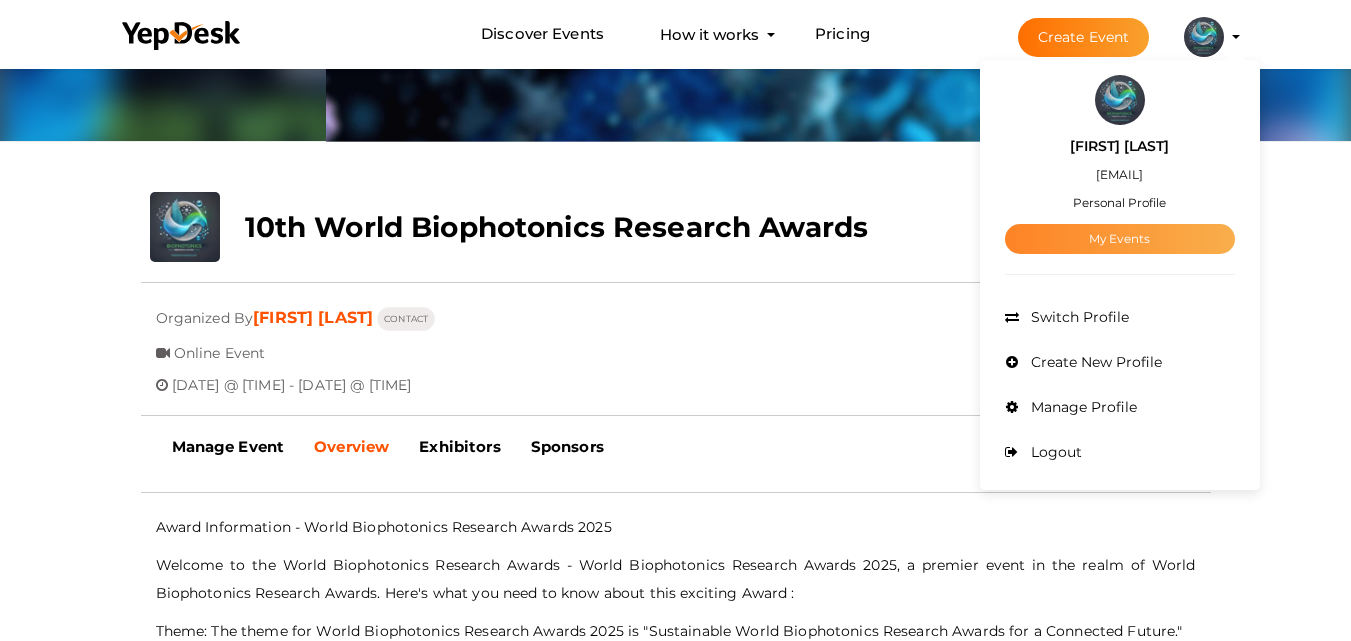 click on "My Events" at bounding box center (1120, 239) 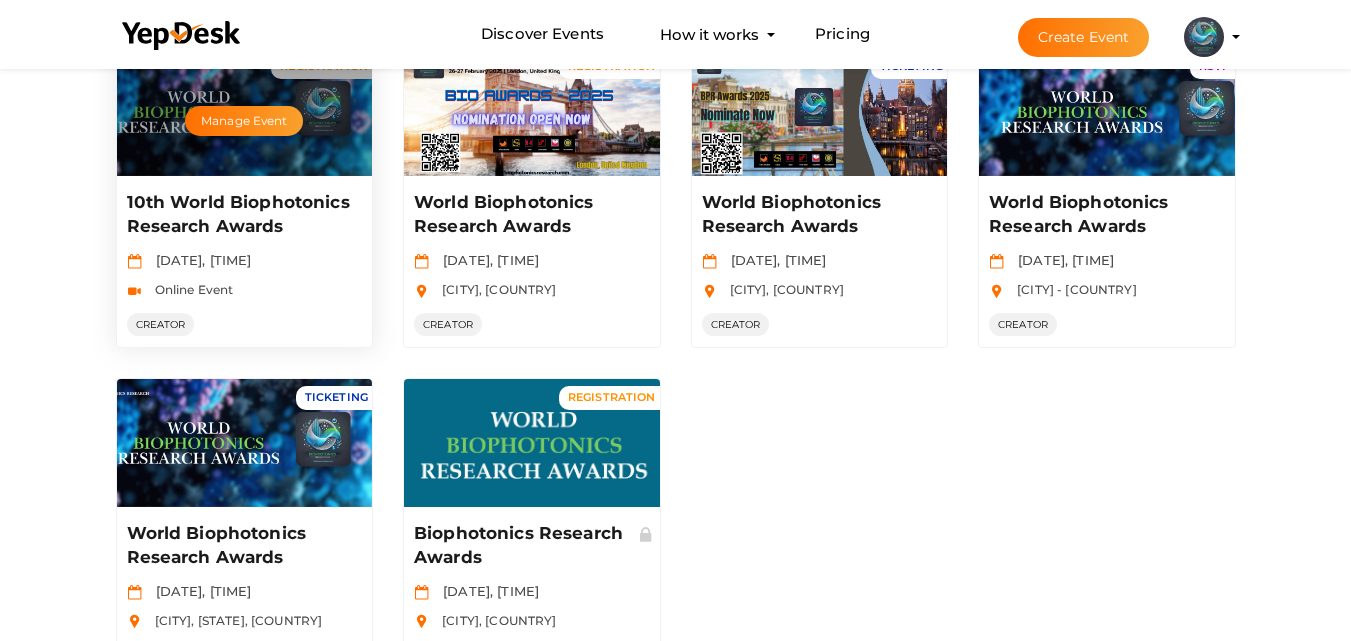 scroll, scrollTop: 100, scrollLeft: 0, axis: vertical 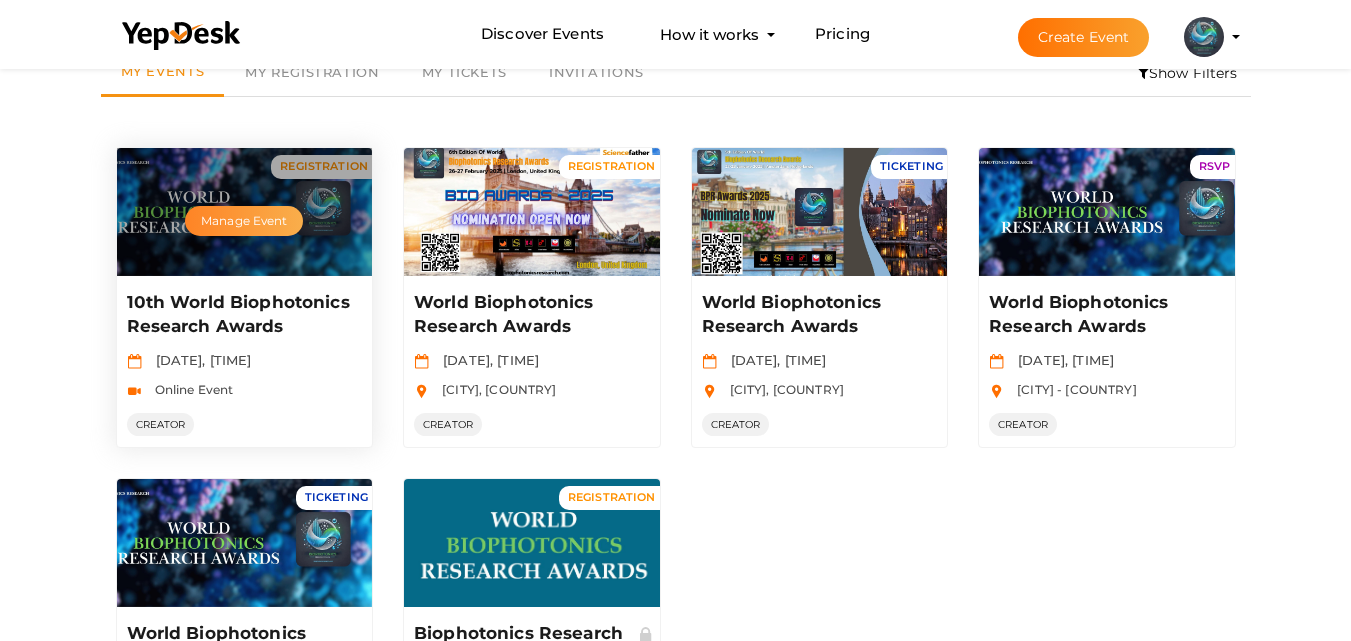 click on "Manage Event" at bounding box center (244, 221) 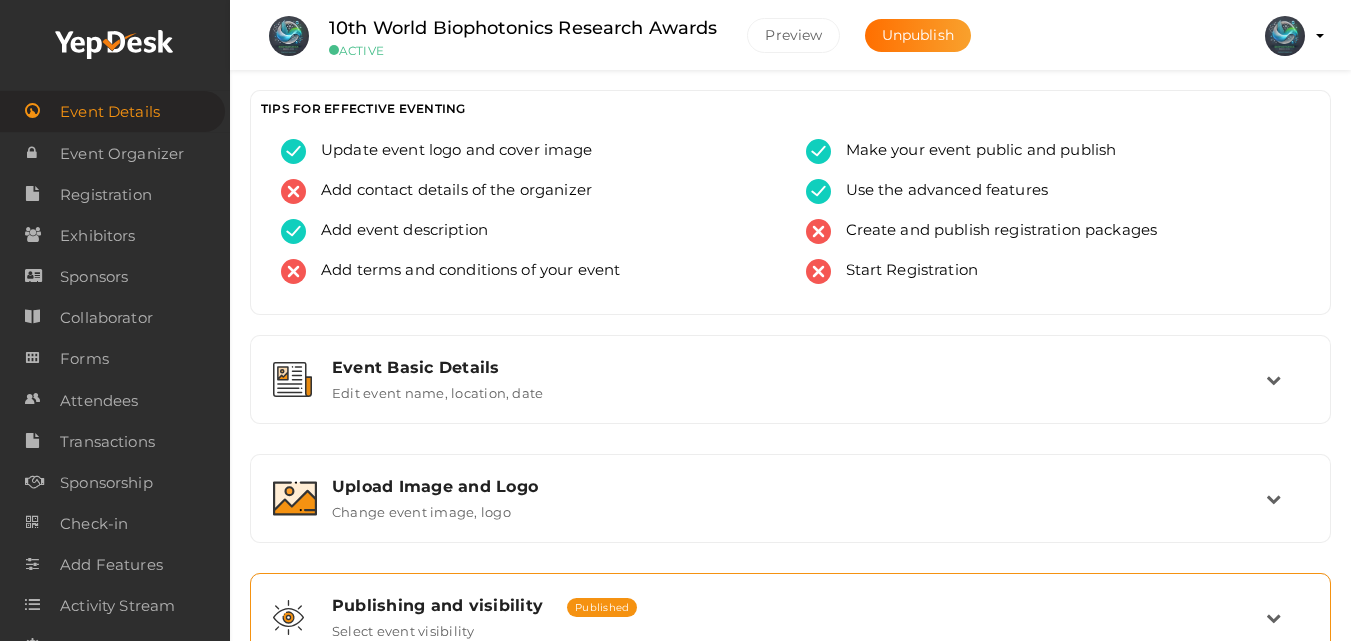 scroll, scrollTop: 300, scrollLeft: 0, axis: vertical 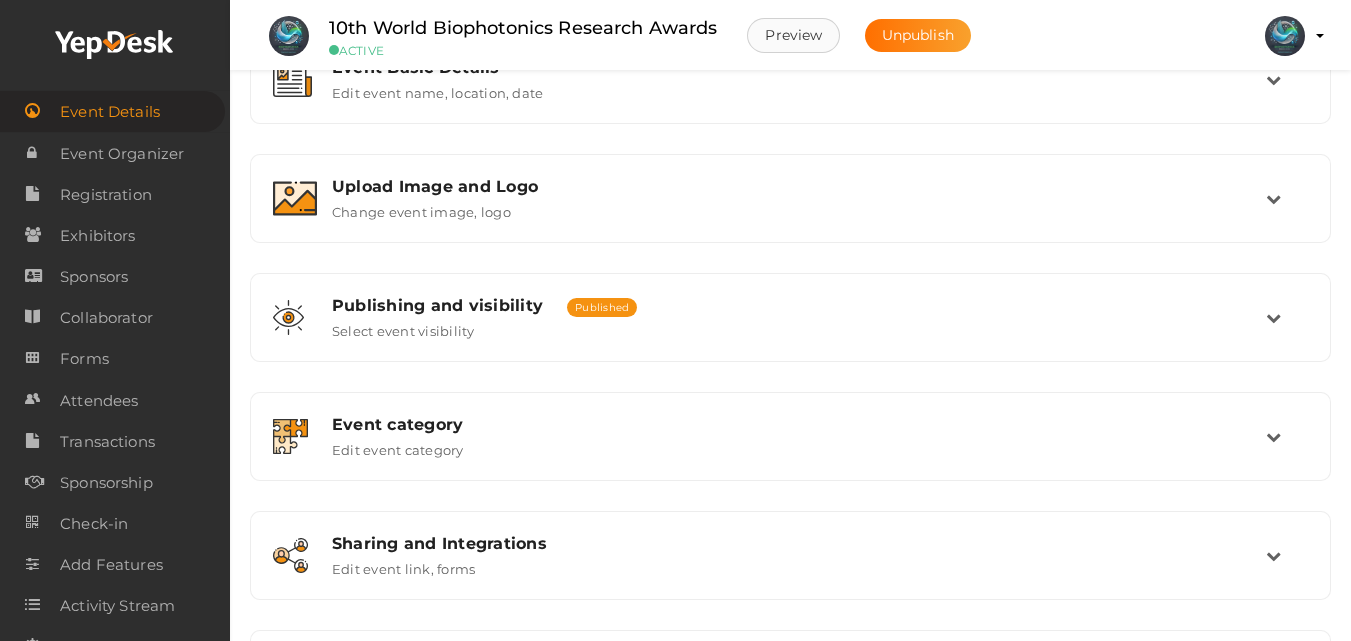 click on "Preview" at bounding box center [793, 35] 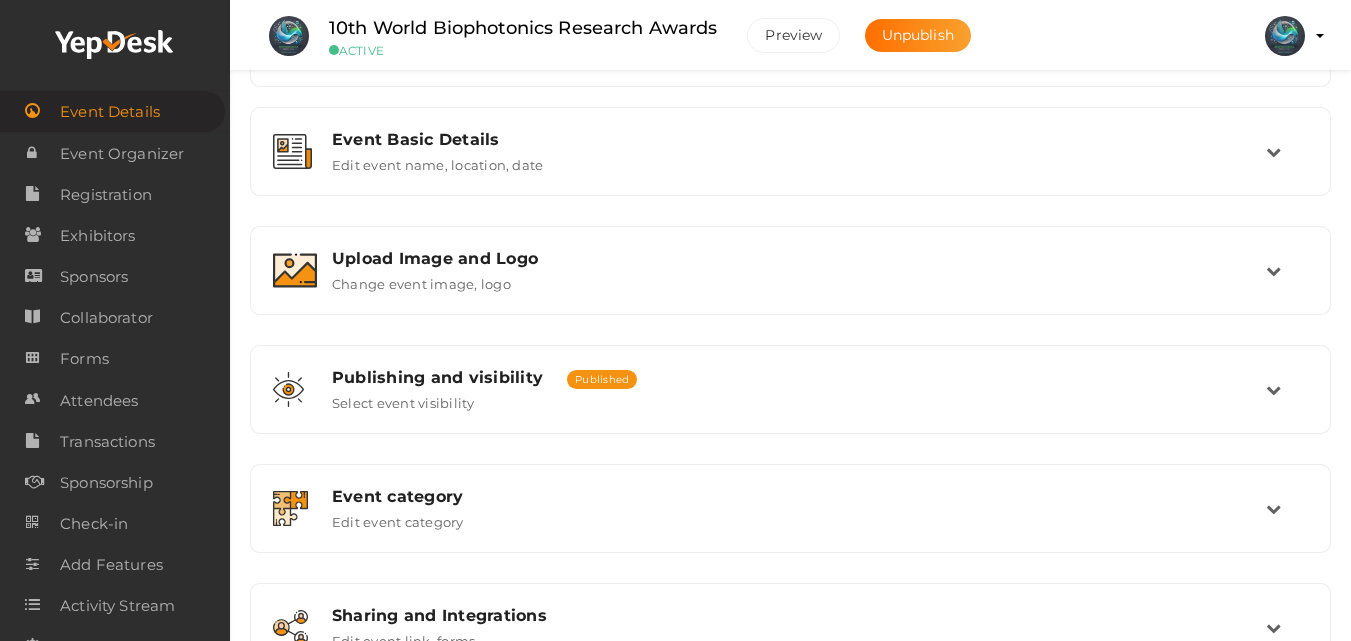 scroll, scrollTop: 0, scrollLeft: 0, axis: both 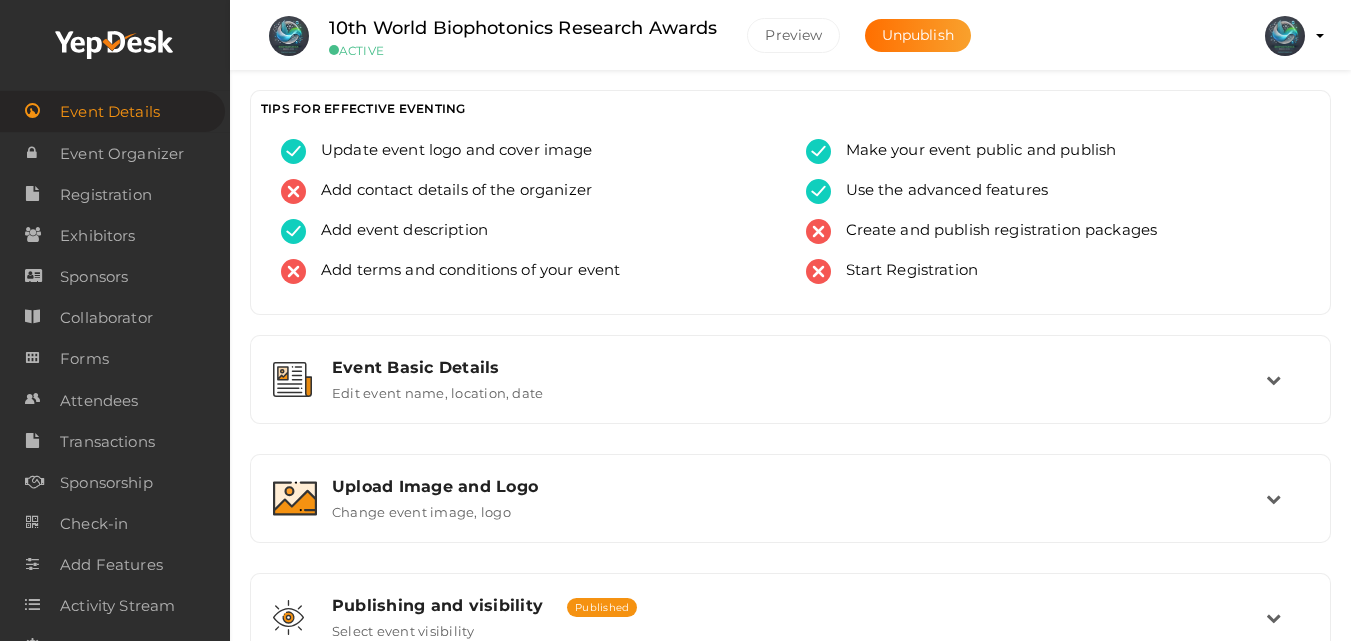 click on "10th World Biophotonics Research Awards" at bounding box center (523, 28) 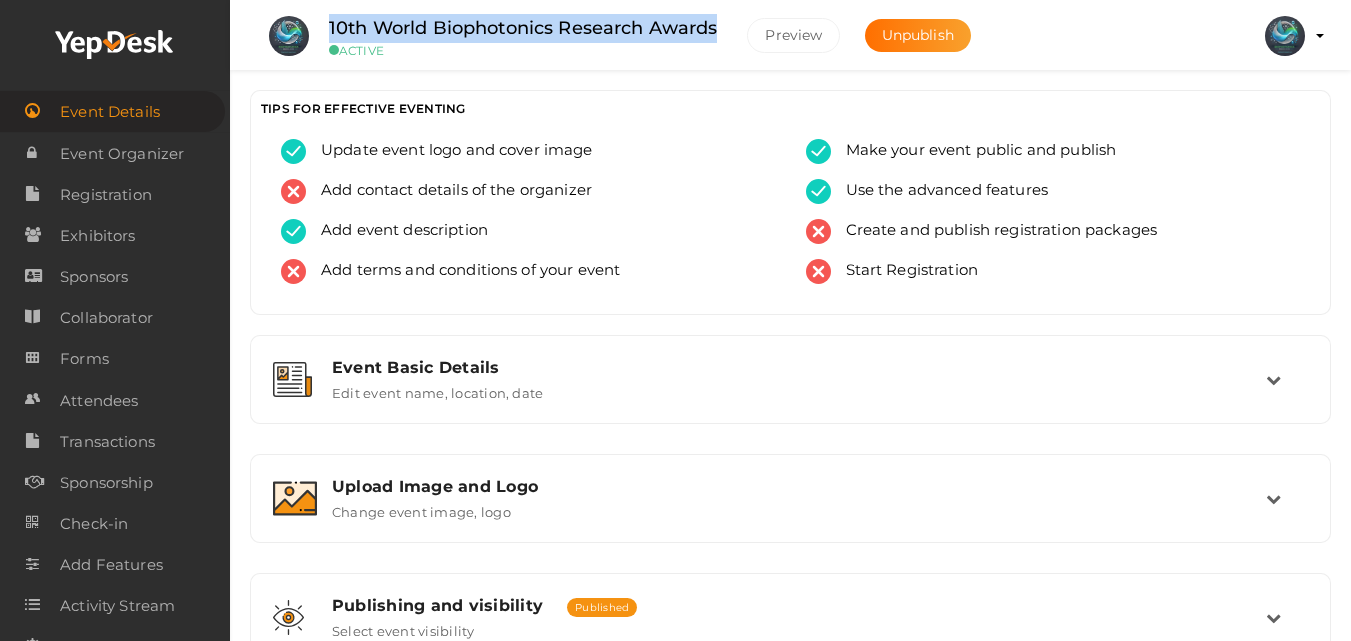 drag, startPoint x: 326, startPoint y: 22, endPoint x: 727, endPoint y: 19, distance: 401.01123 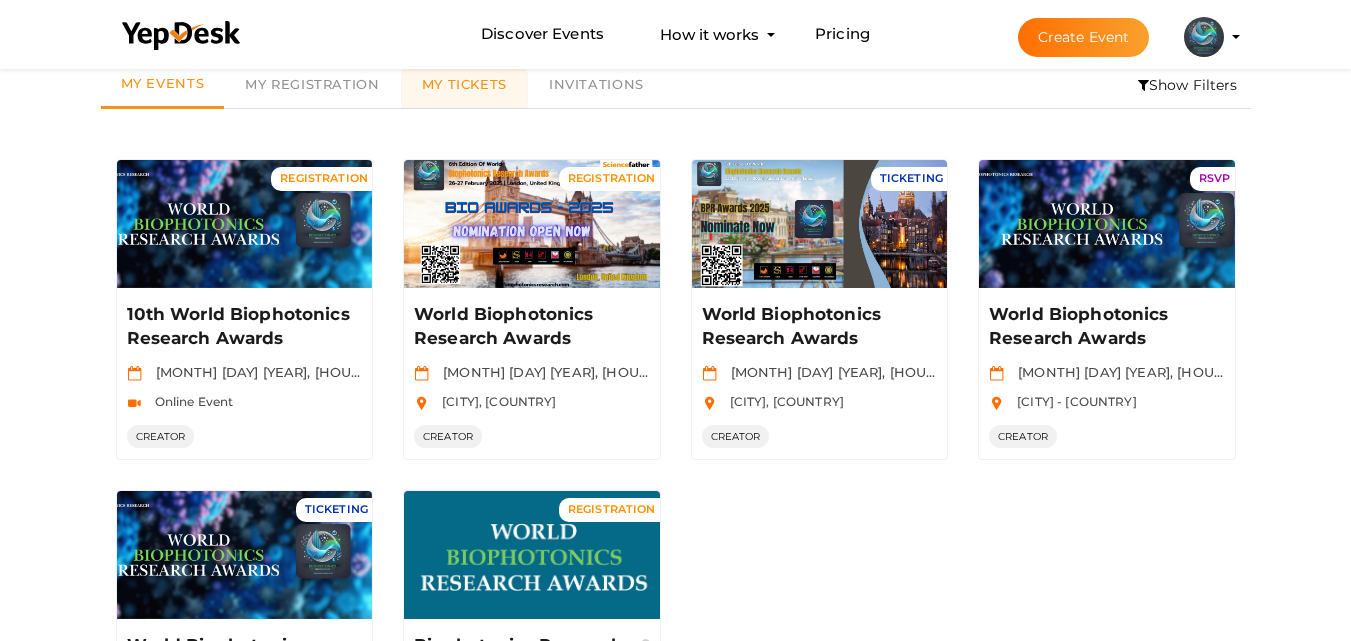 scroll, scrollTop: 0, scrollLeft: 0, axis: both 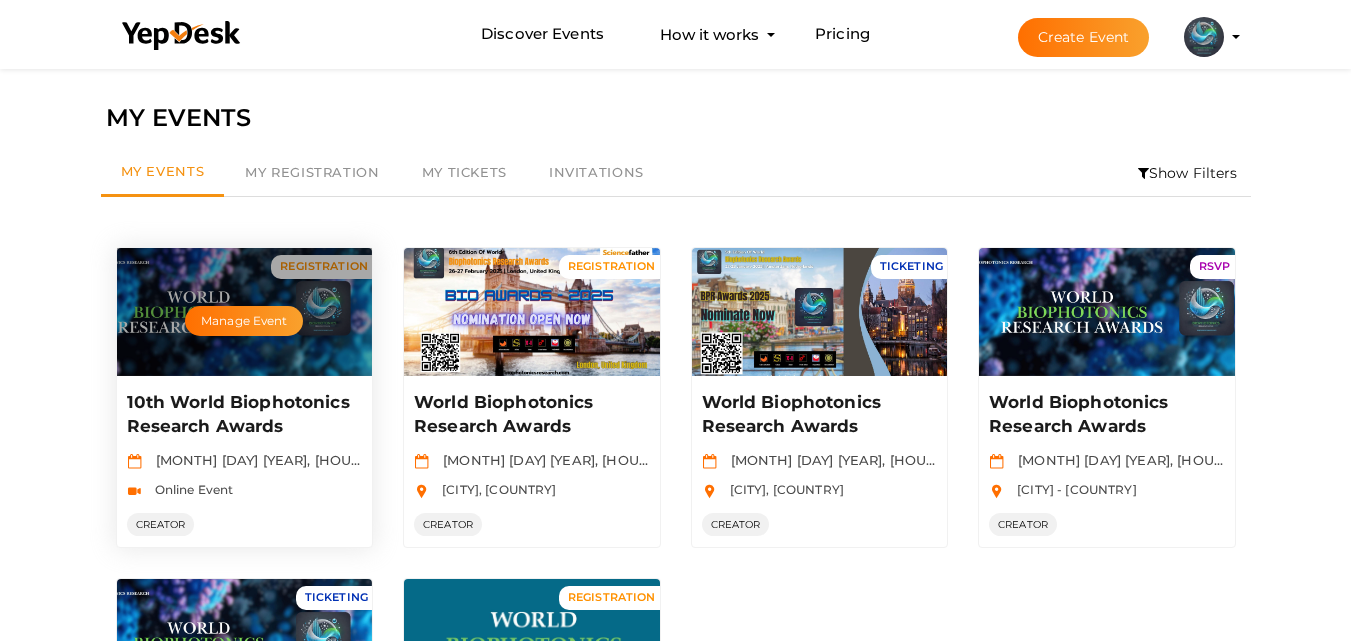 drag, startPoint x: 245, startPoint y: 336, endPoint x: 284, endPoint y: 303, distance: 51.088158 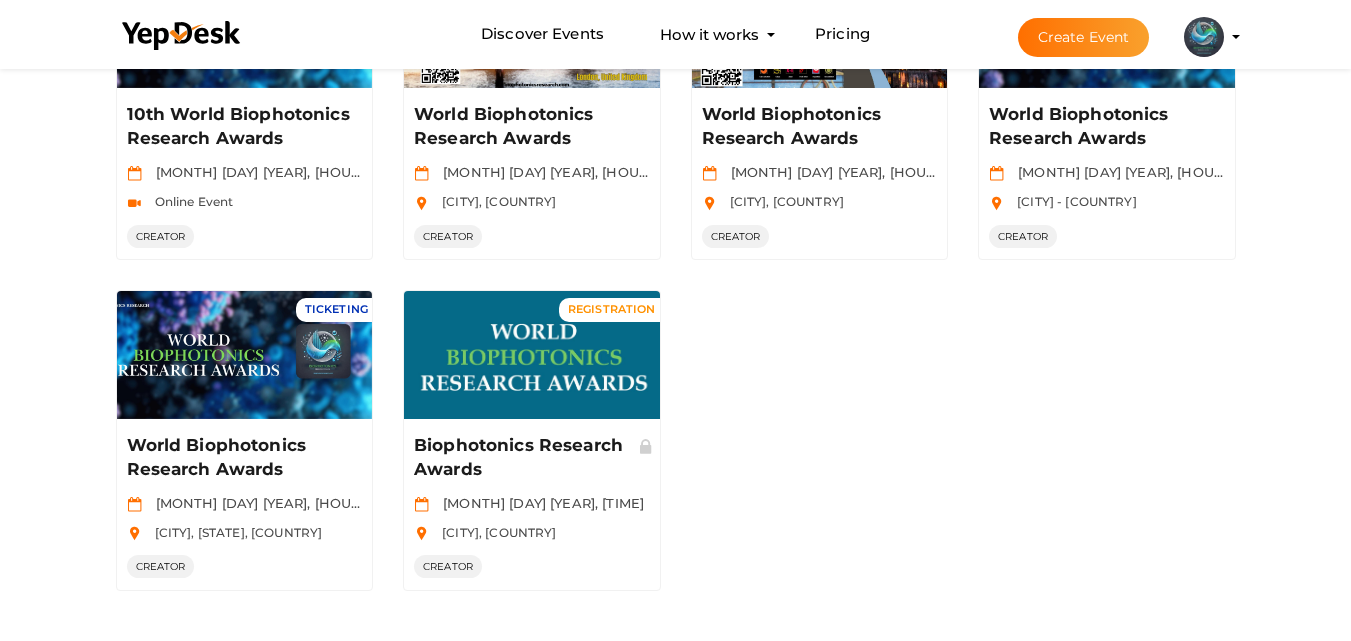 scroll, scrollTop: 0, scrollLeft: 0, axis: both 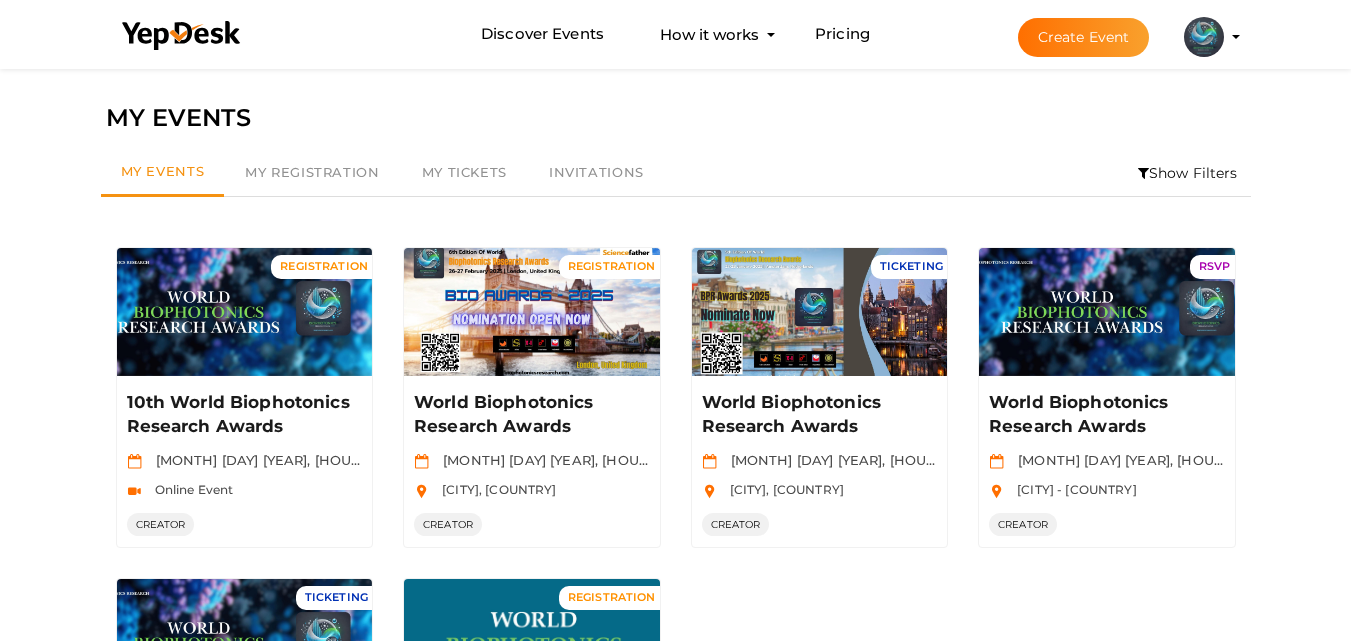 click on "Create Event" at bounding box center [1084, 37] 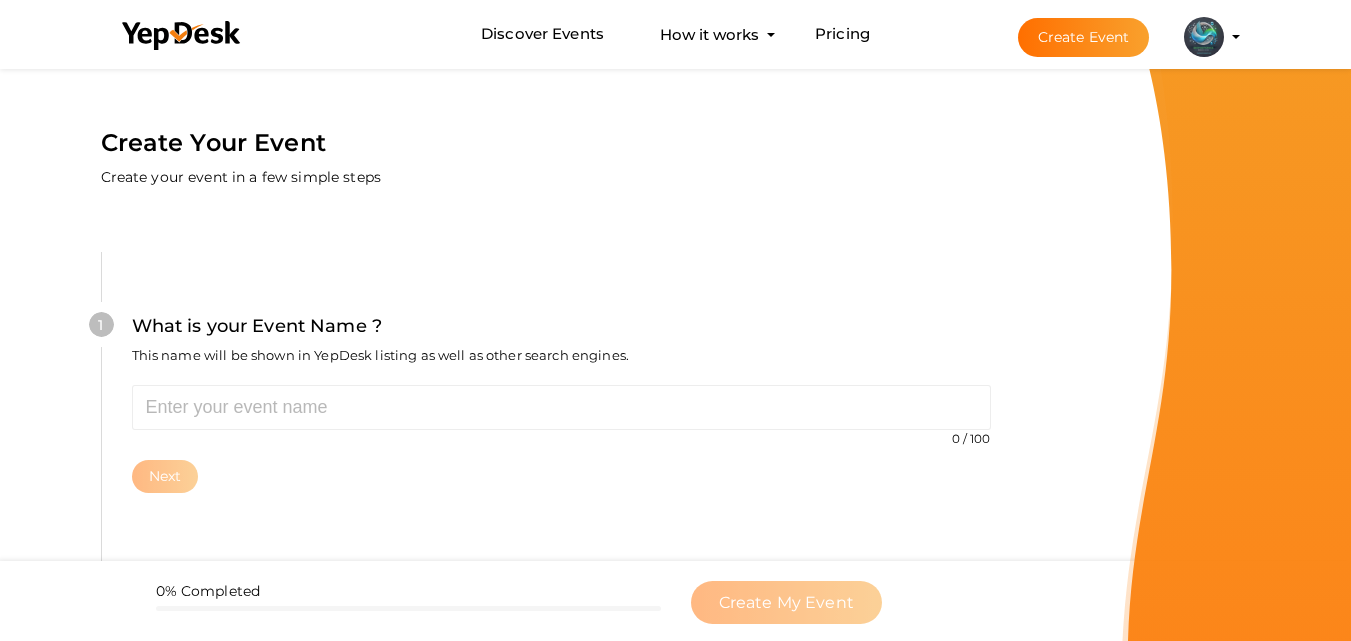 scroll, scrollTop: 100, scrollLeft: 0, axis: vertical 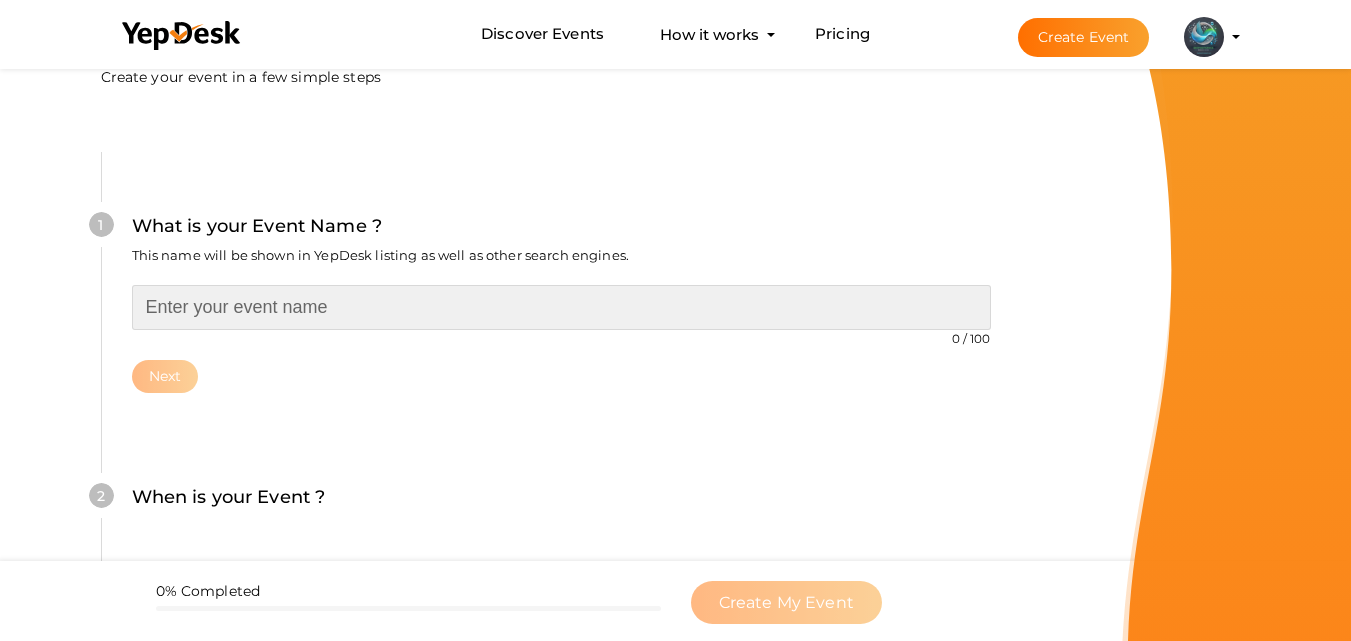 click at bounding box center [561, 307] 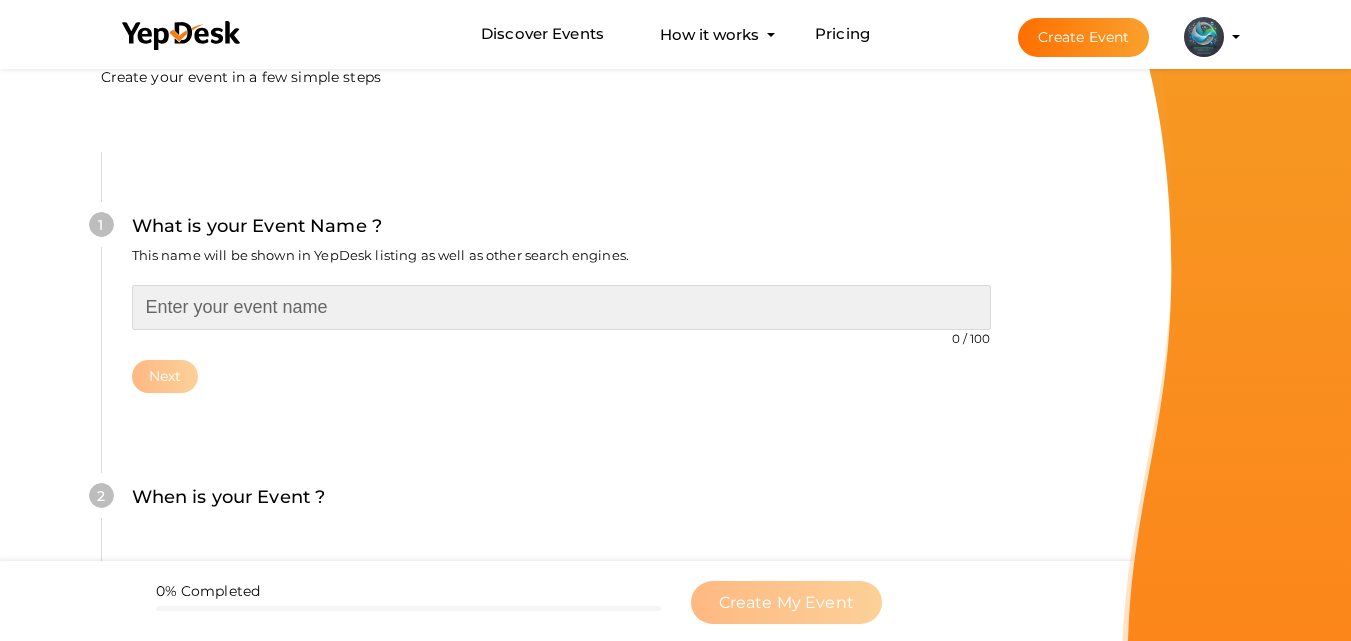 paste on "10th World Biophotonics Research Awards" 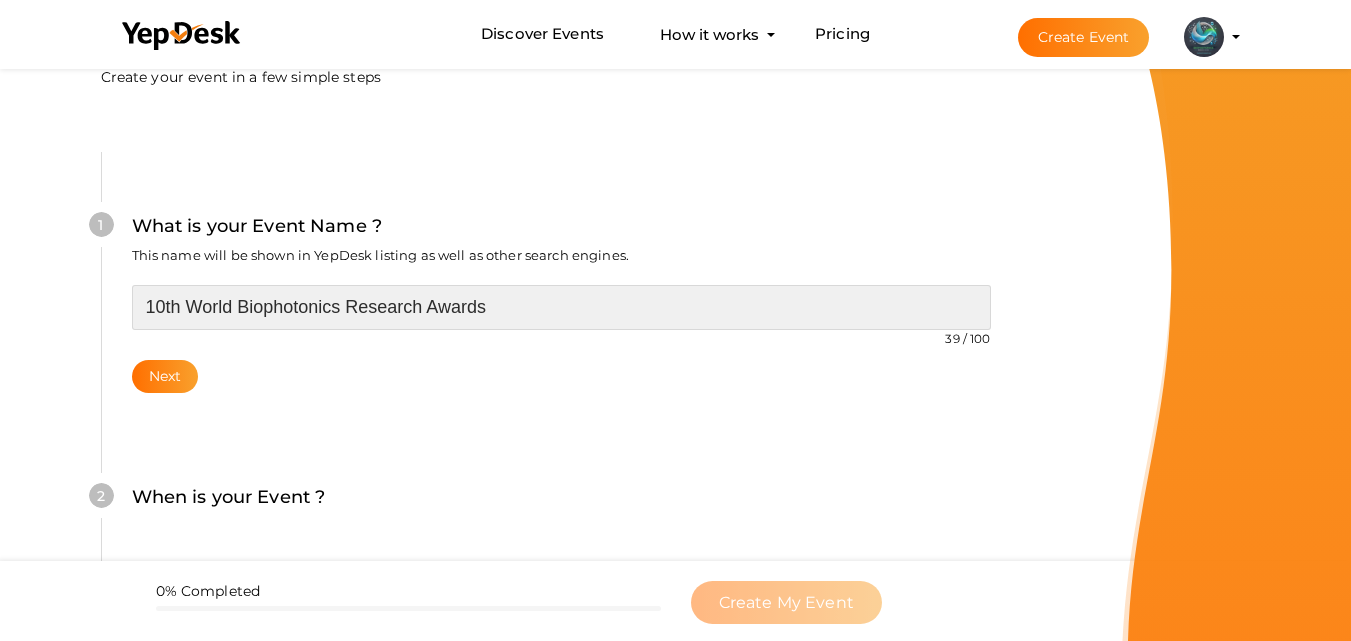 click on "10th World Biophotonics Research Awards" at bounding box center [561, 307] 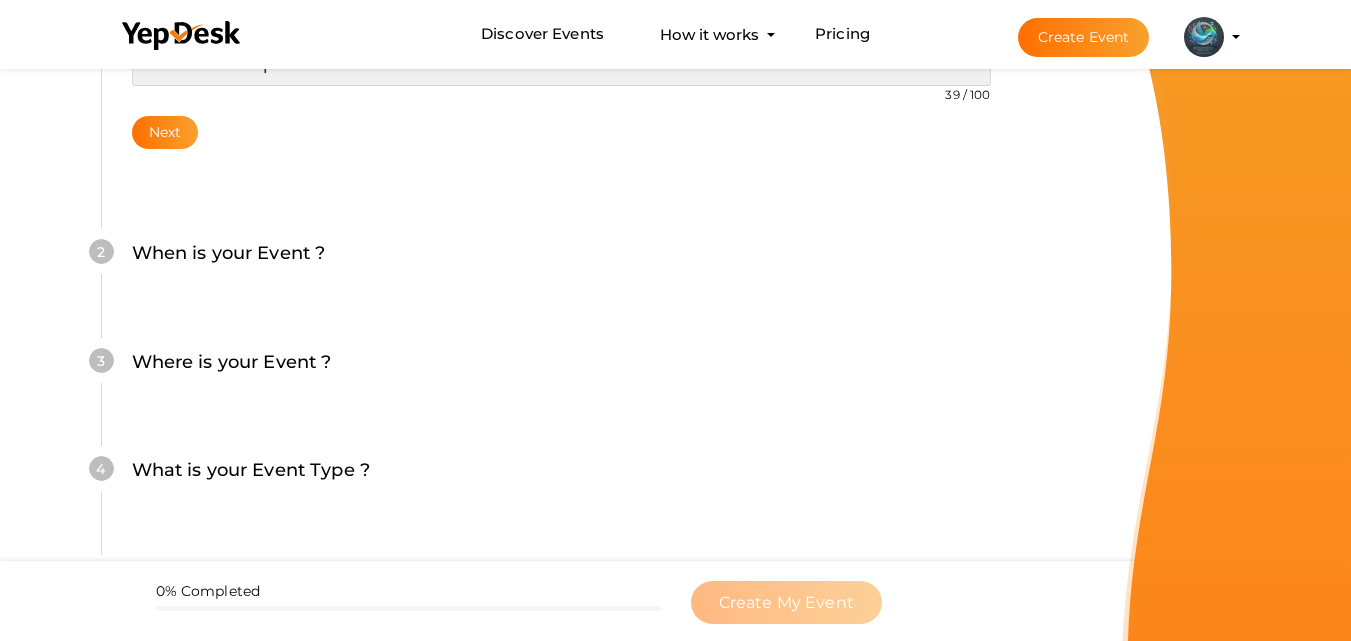 scroll, scrollTop: 144, scrollLeft: 0, axis: vertical 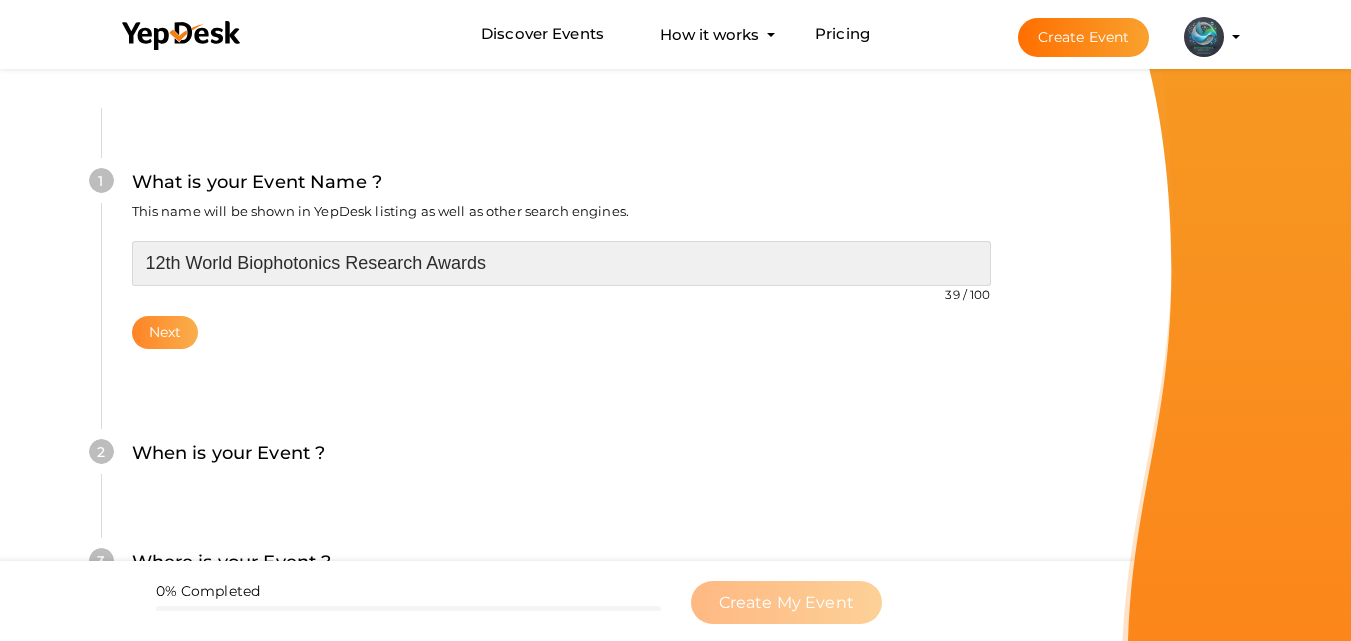 type on "12th World Biophotonics Research Awards" 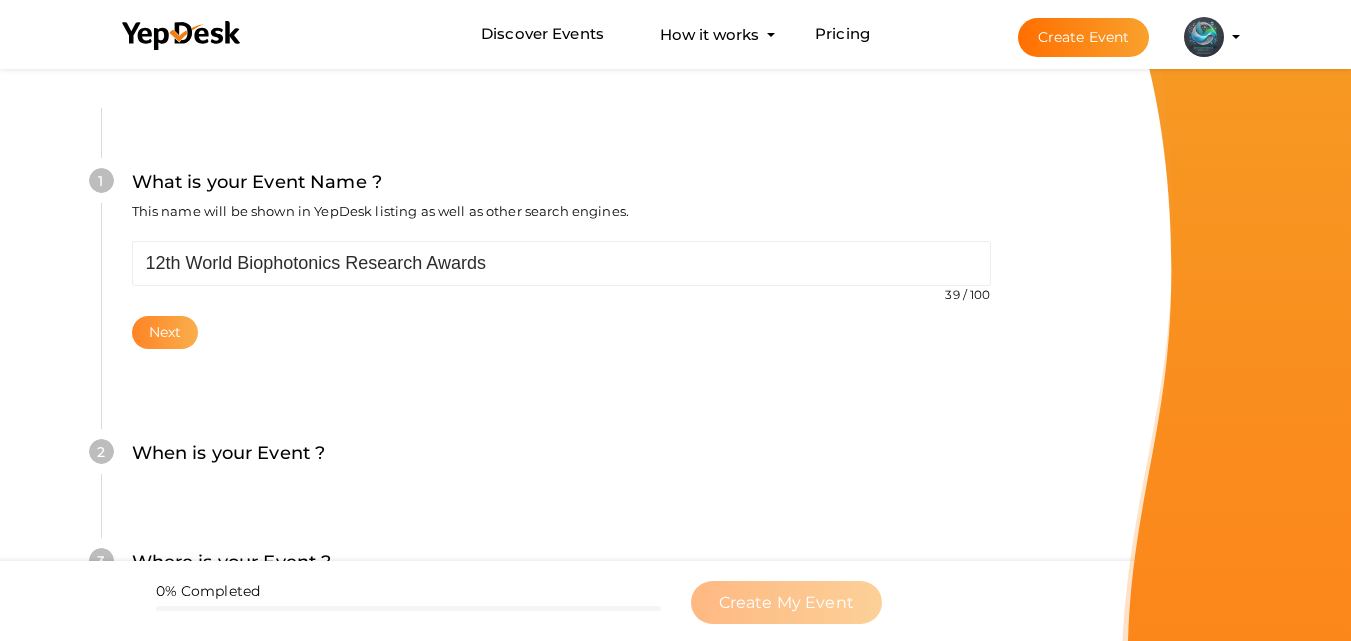 click on "Next" at bounding box center (165, 332) 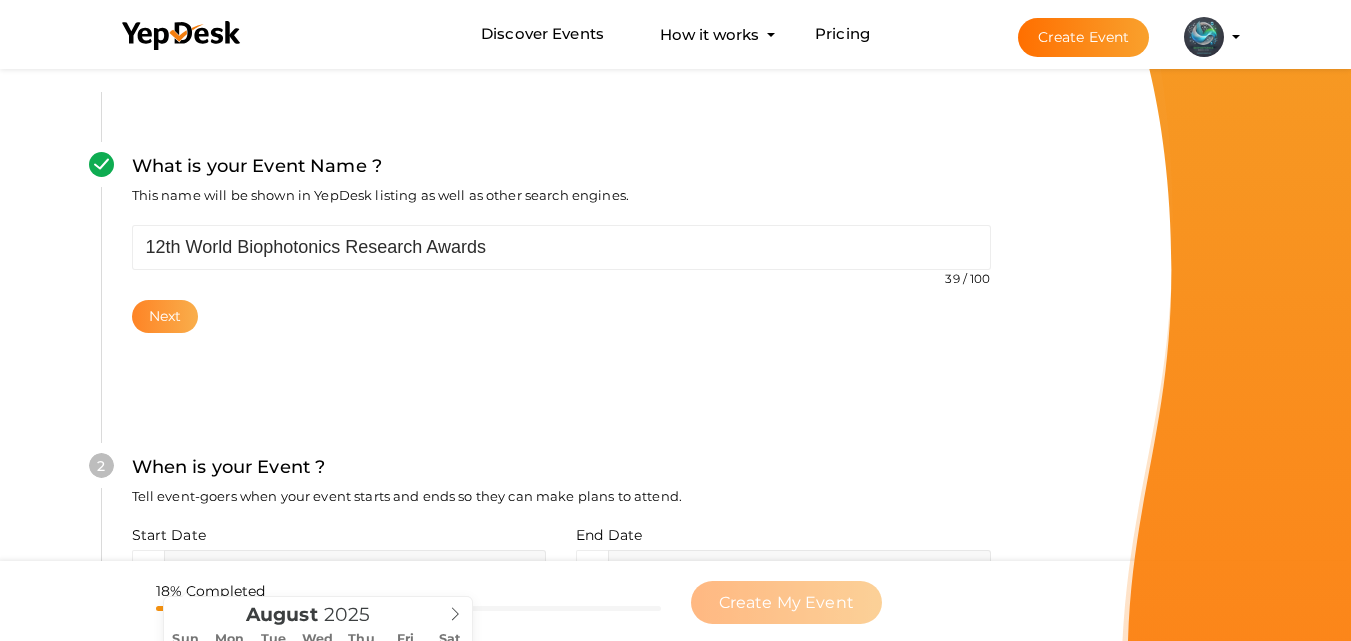 scroll, scrollTop: 460, scrollLeft: 0, axis: vertical 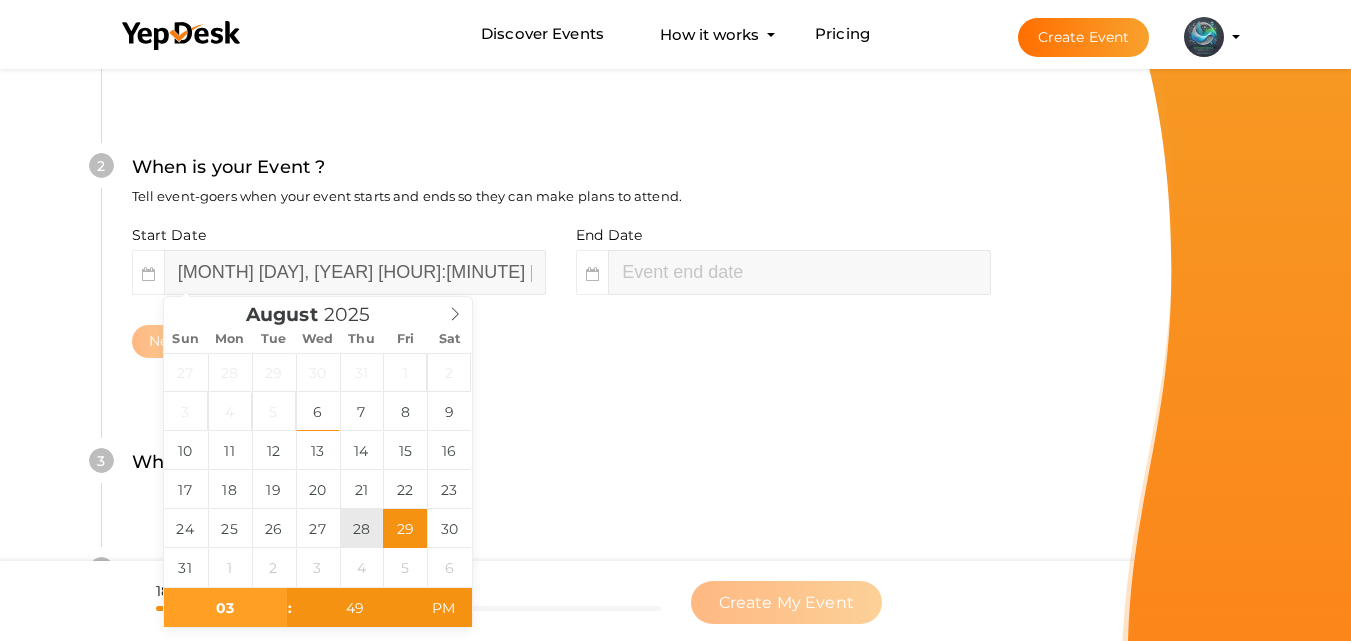 type on "August 28, 2025 3:49 PM" 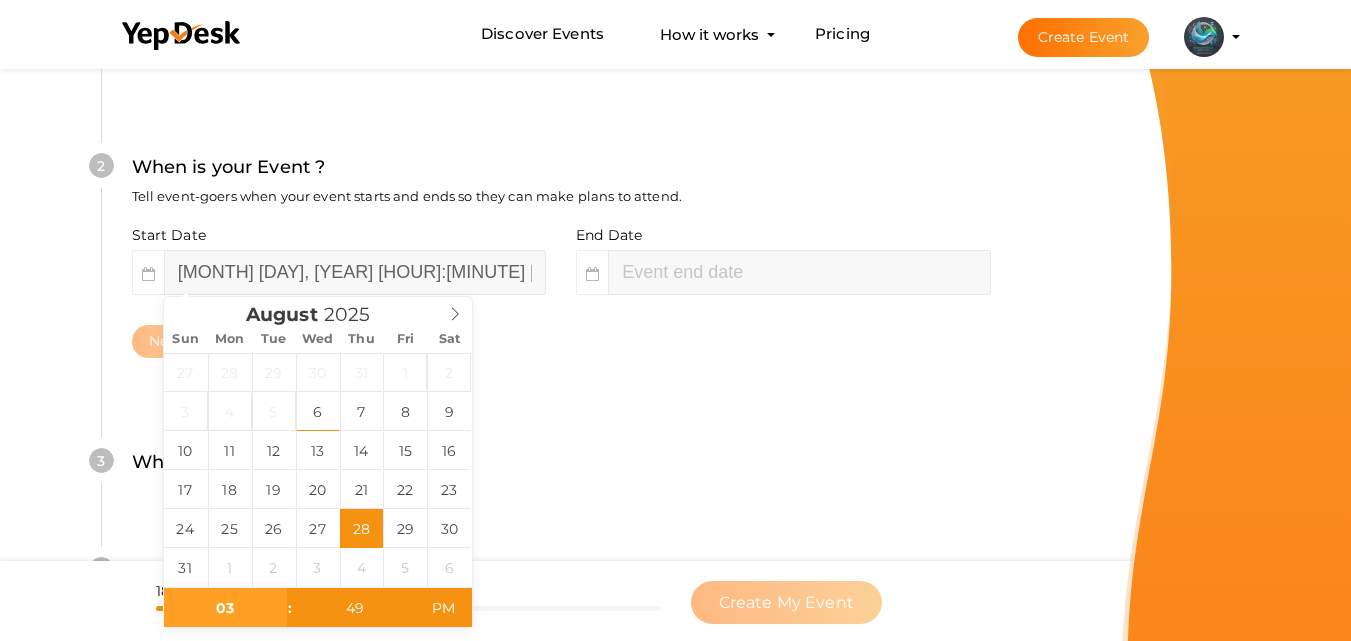 scroll, scrollTop: 660, scrollLeft: 0, axis: vertical 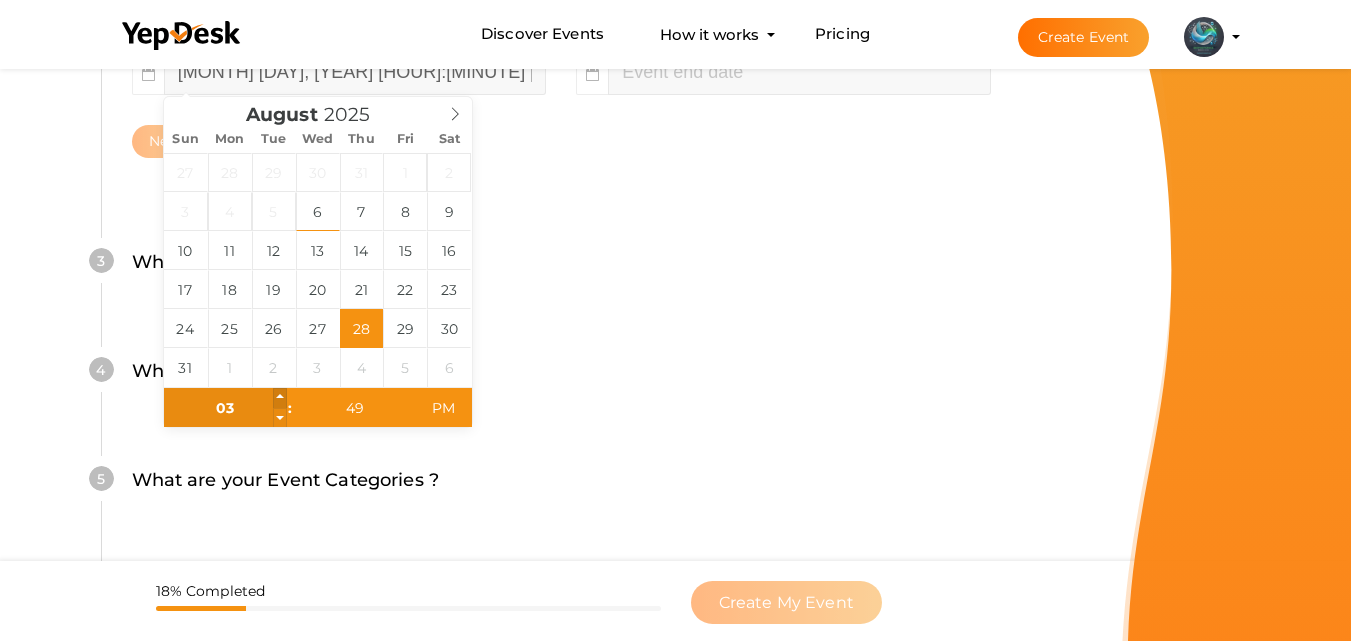 click at bounding box center [280, 398] 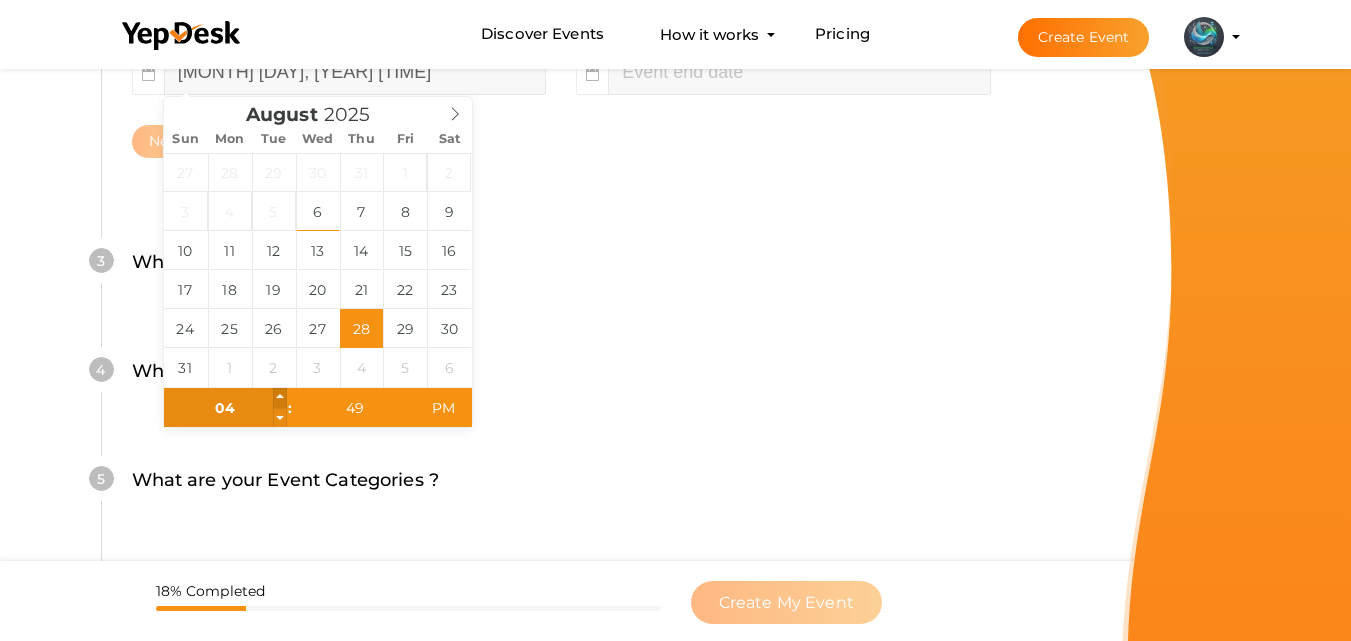 type on "05" 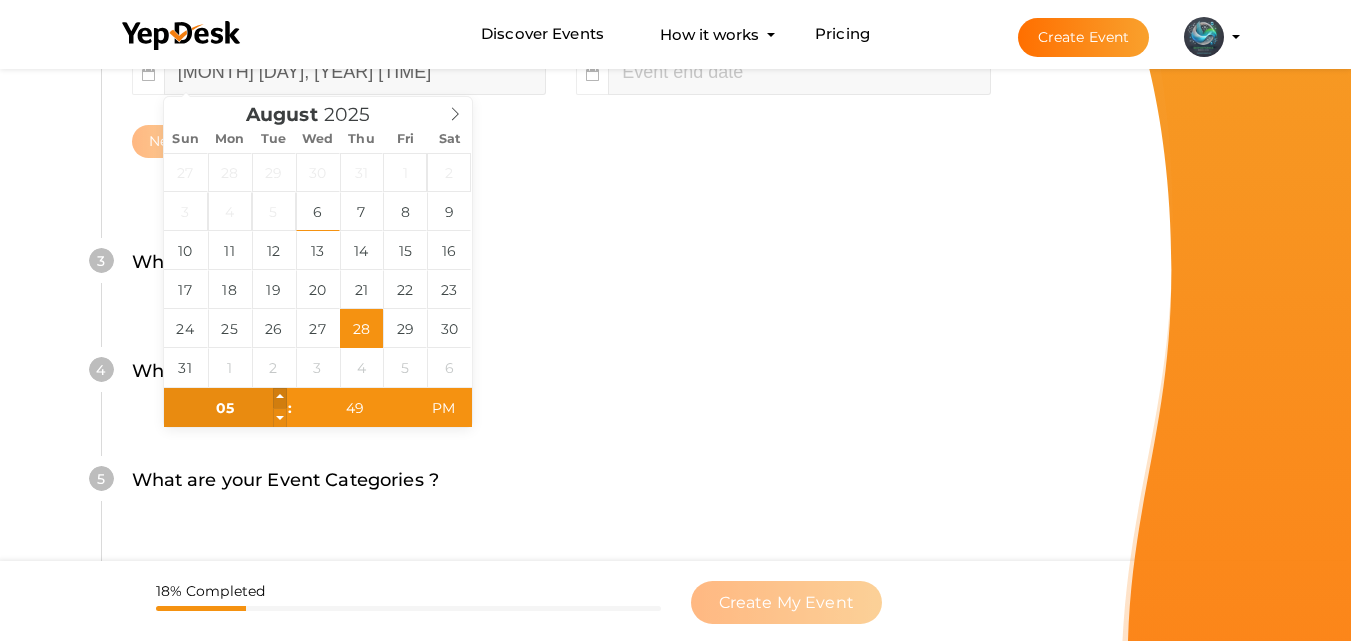 click at bounding box center [280, 398] 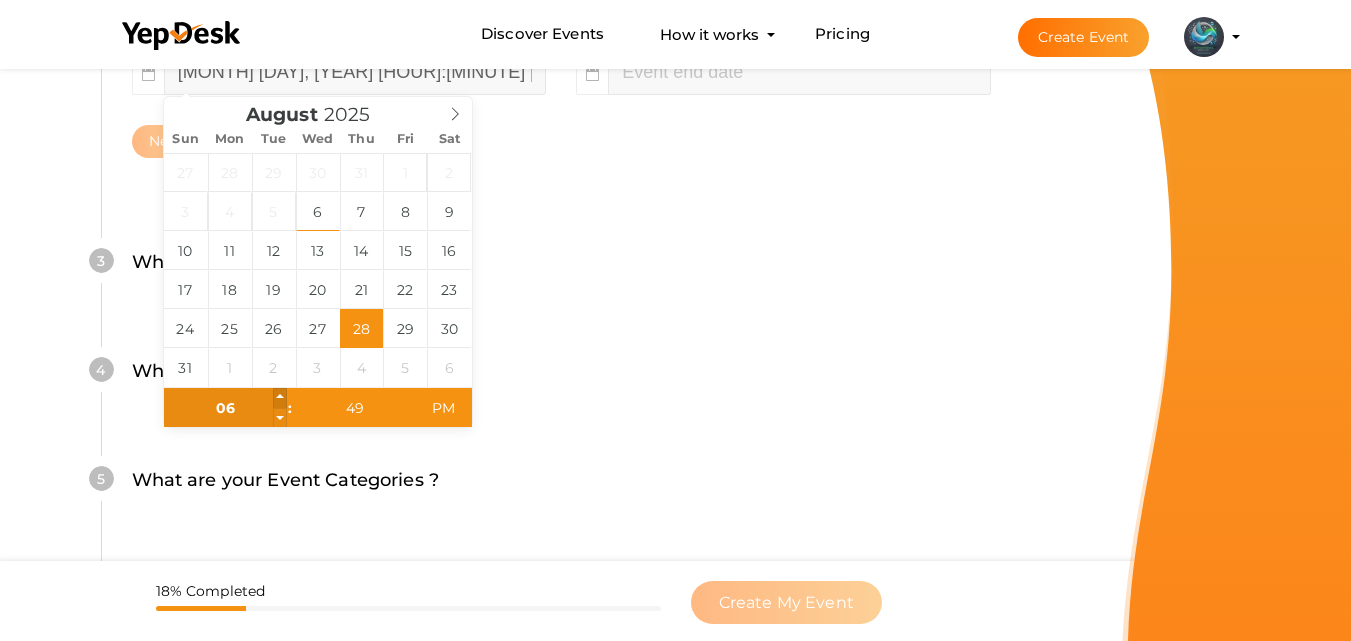click at bounding box center [280, 398] 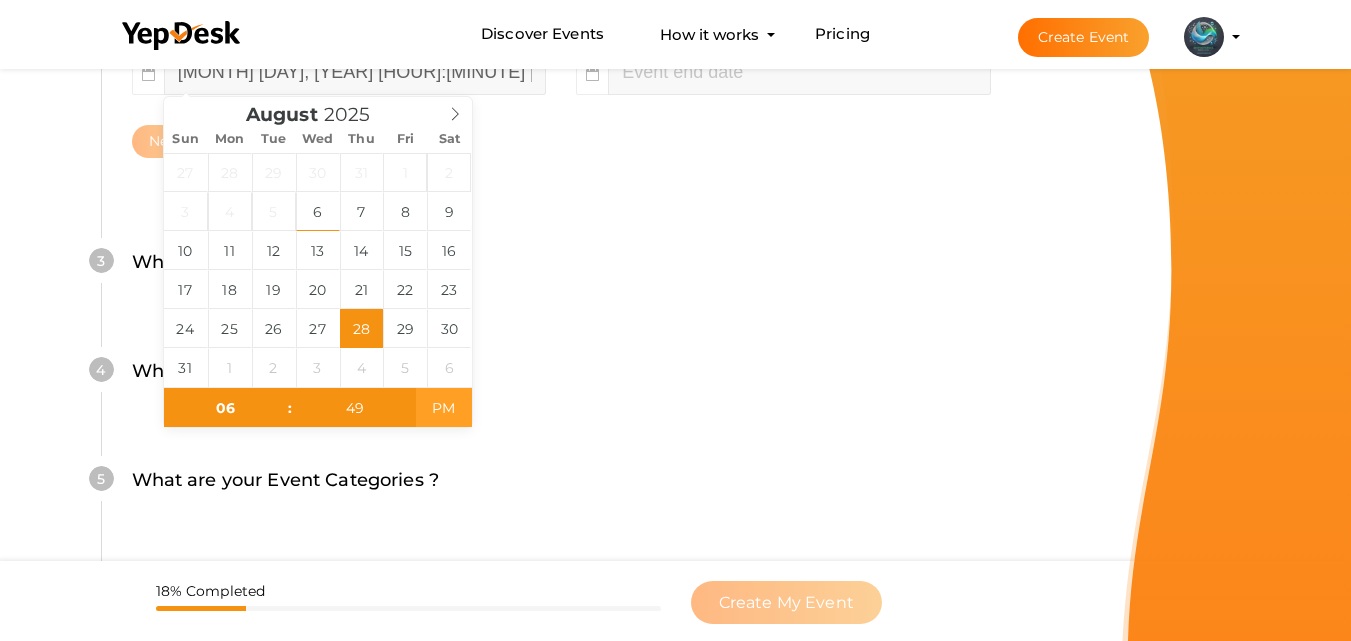 click on "PM" at bounding box center [443, 408] 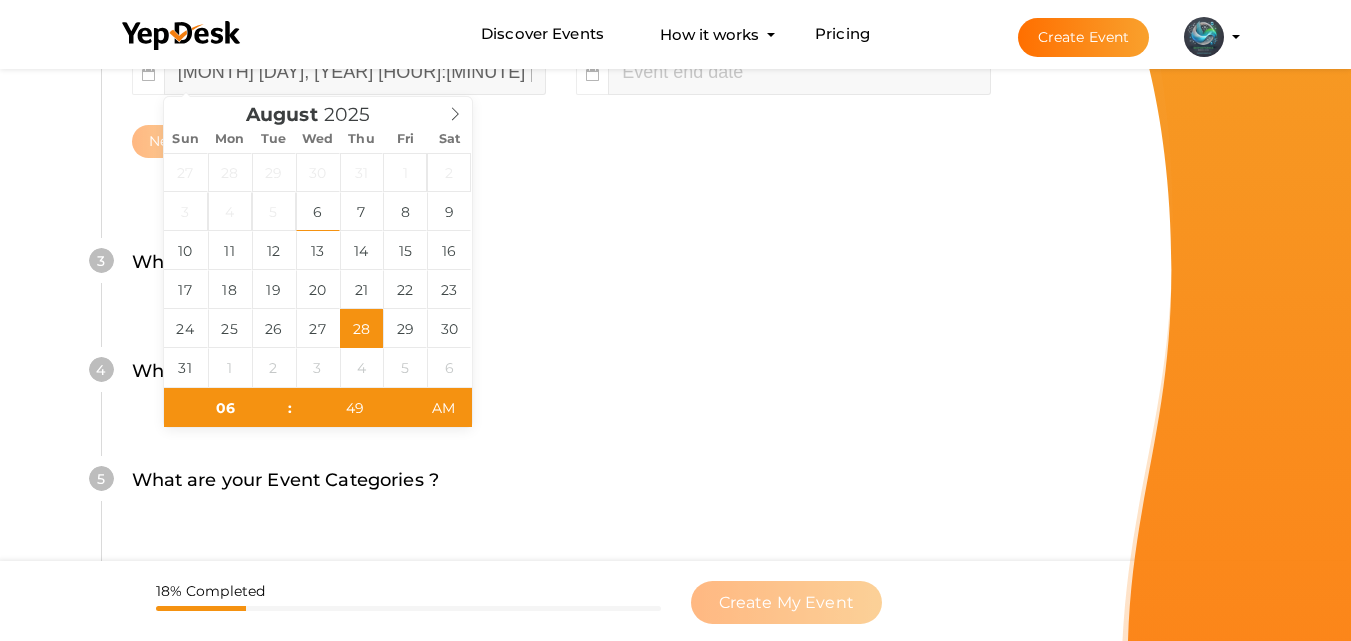 click on "What is your
Event Type ?
Choose the
right event type." at bounding box center (561, 381) 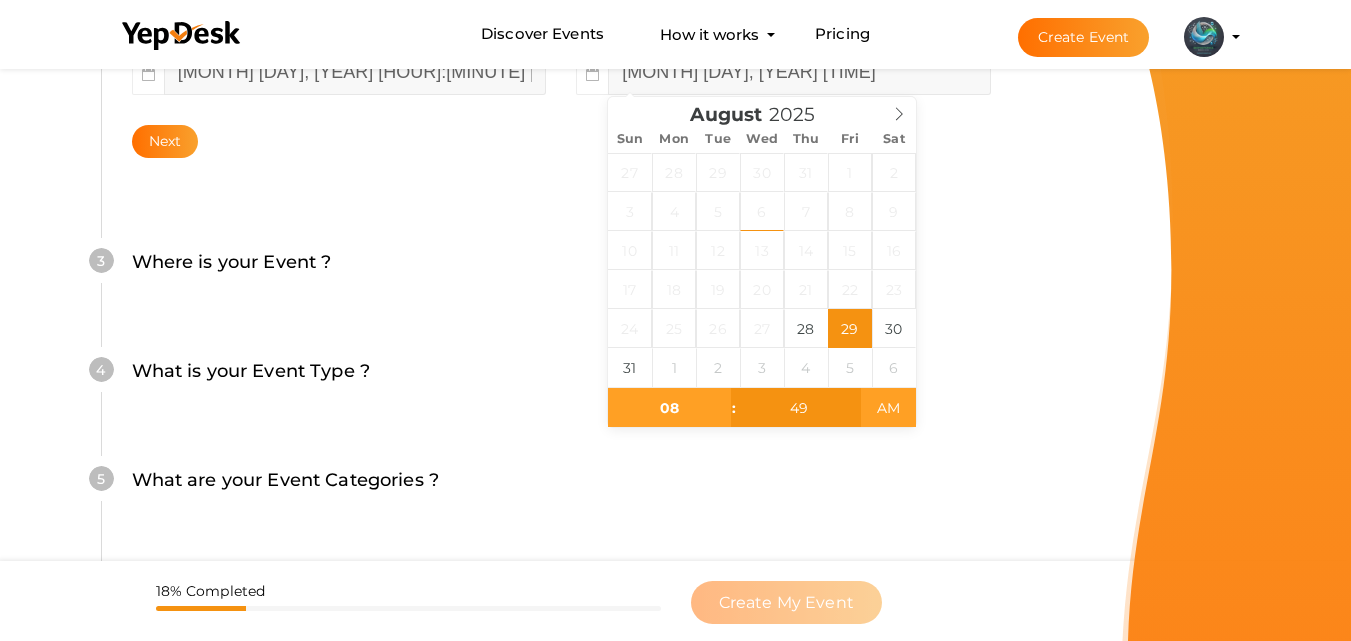 click on "AM" at bounding box center (888, 408) 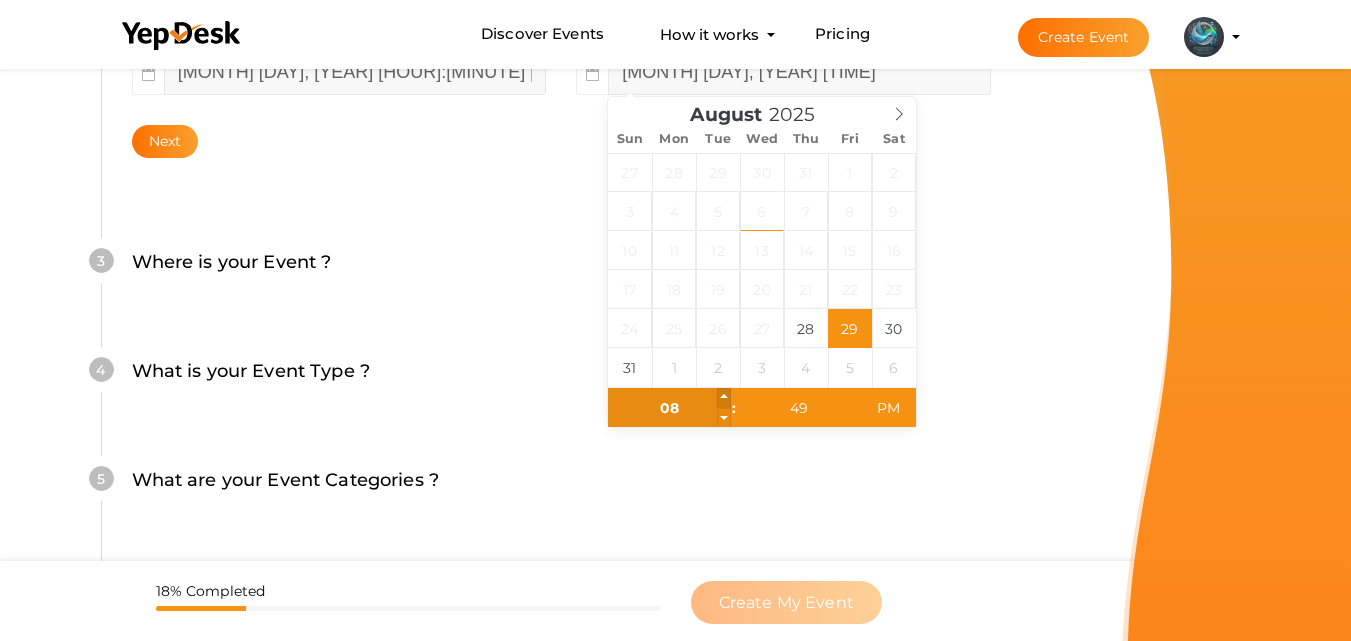 click at bounding box center (724, 398) 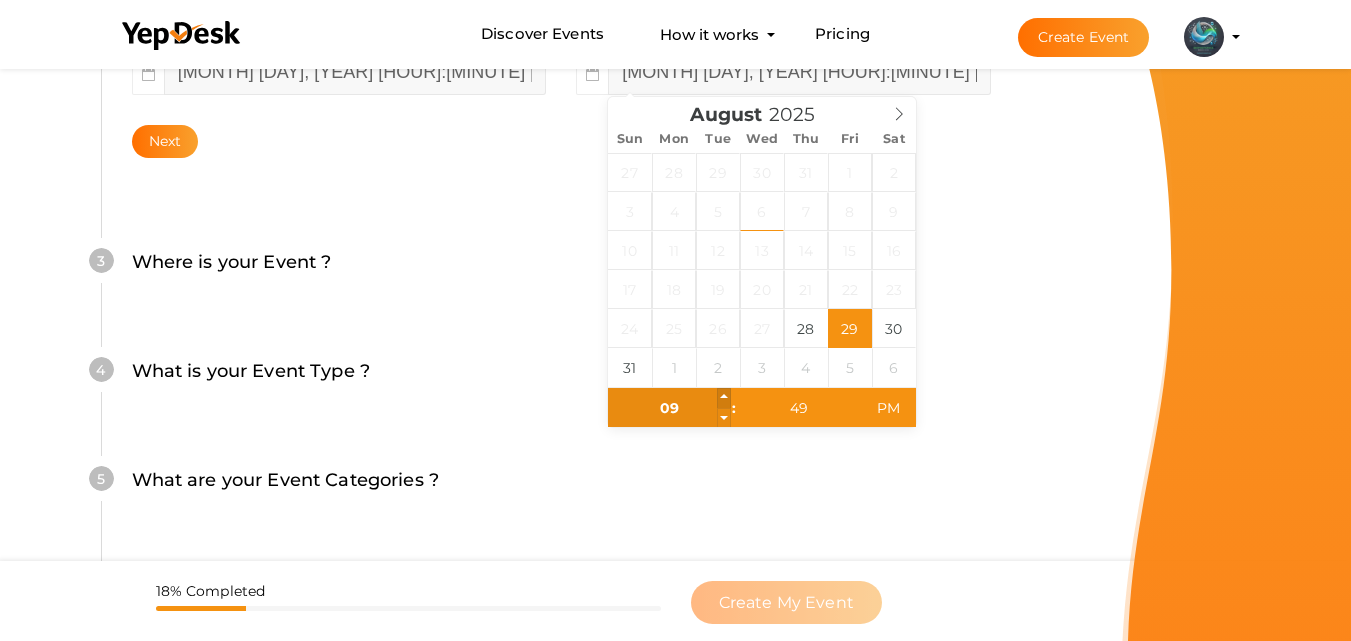 type on "10" 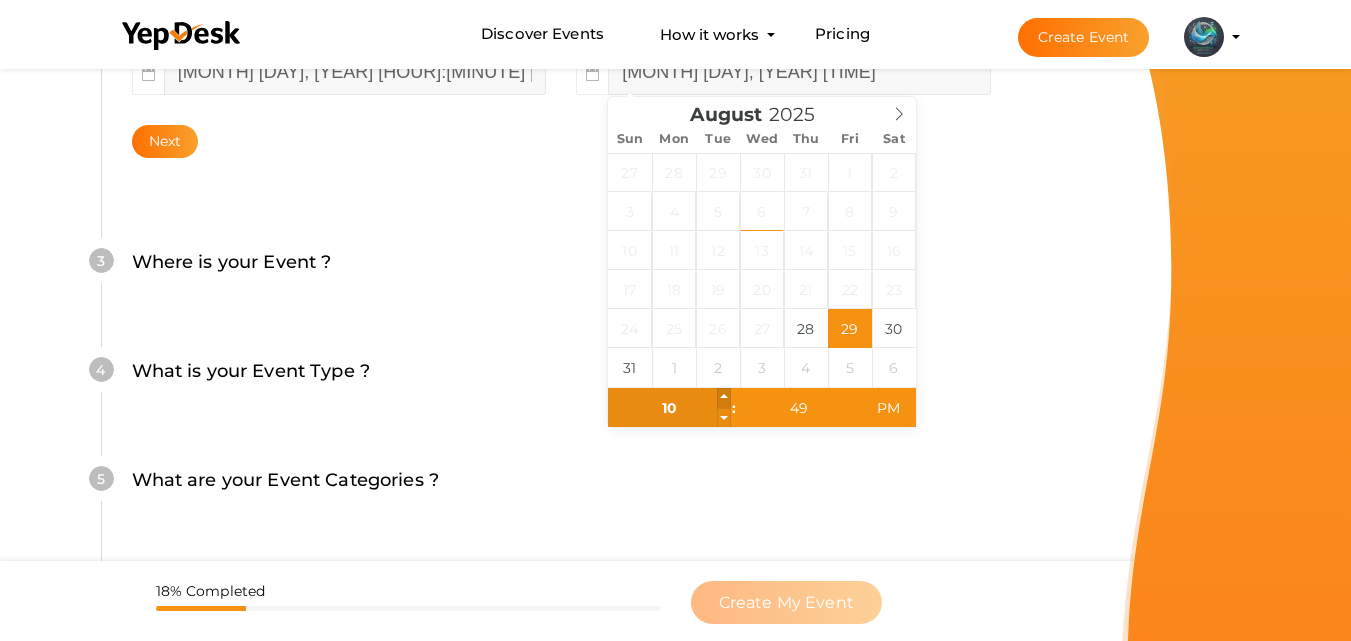 click at bounding box center [724, 398] 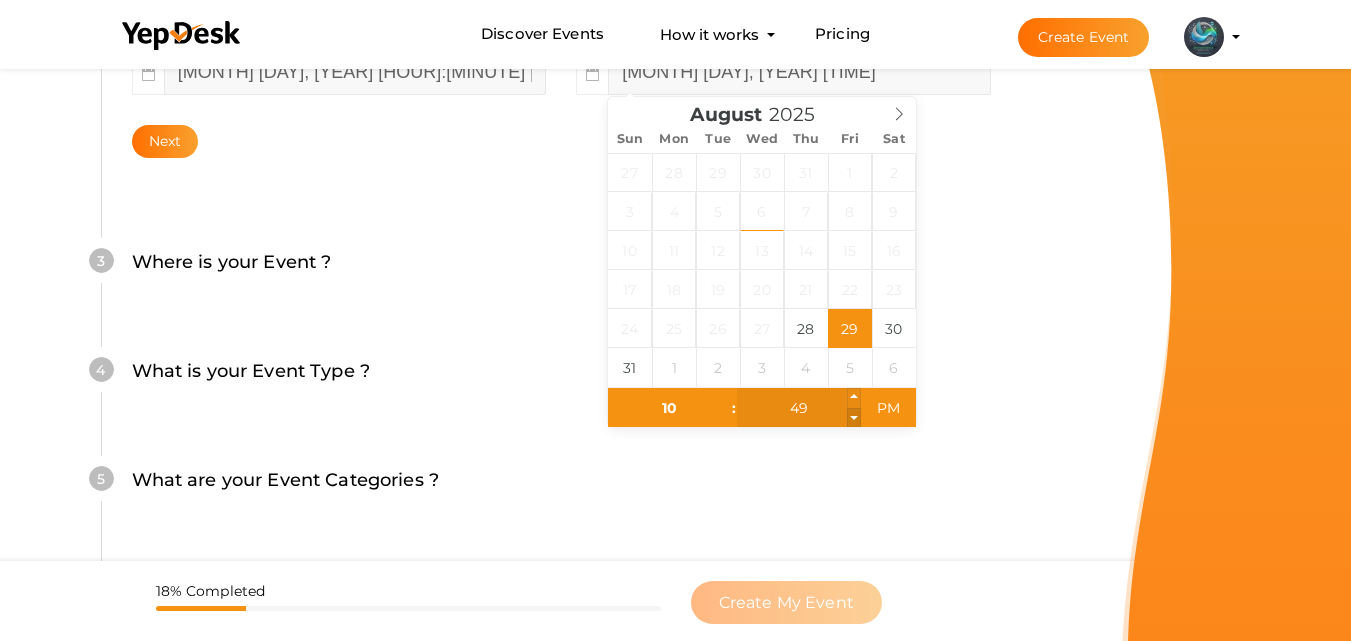 type on "48" 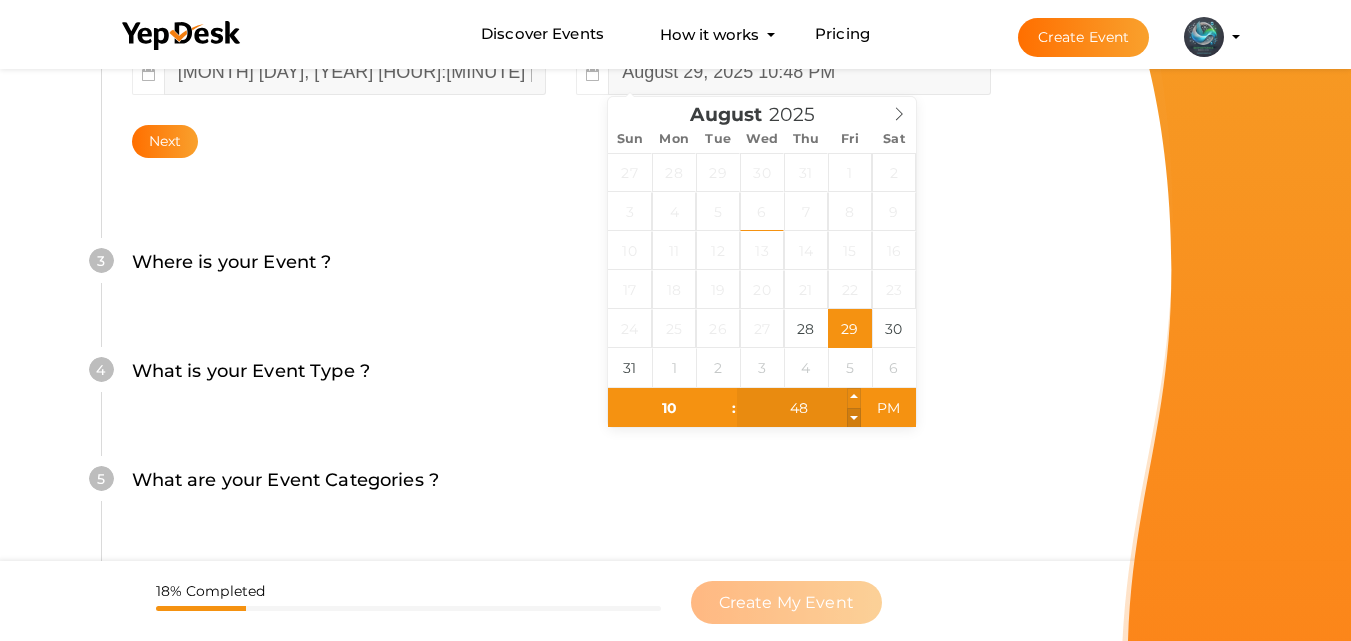 click at bounding box center [854, 418] 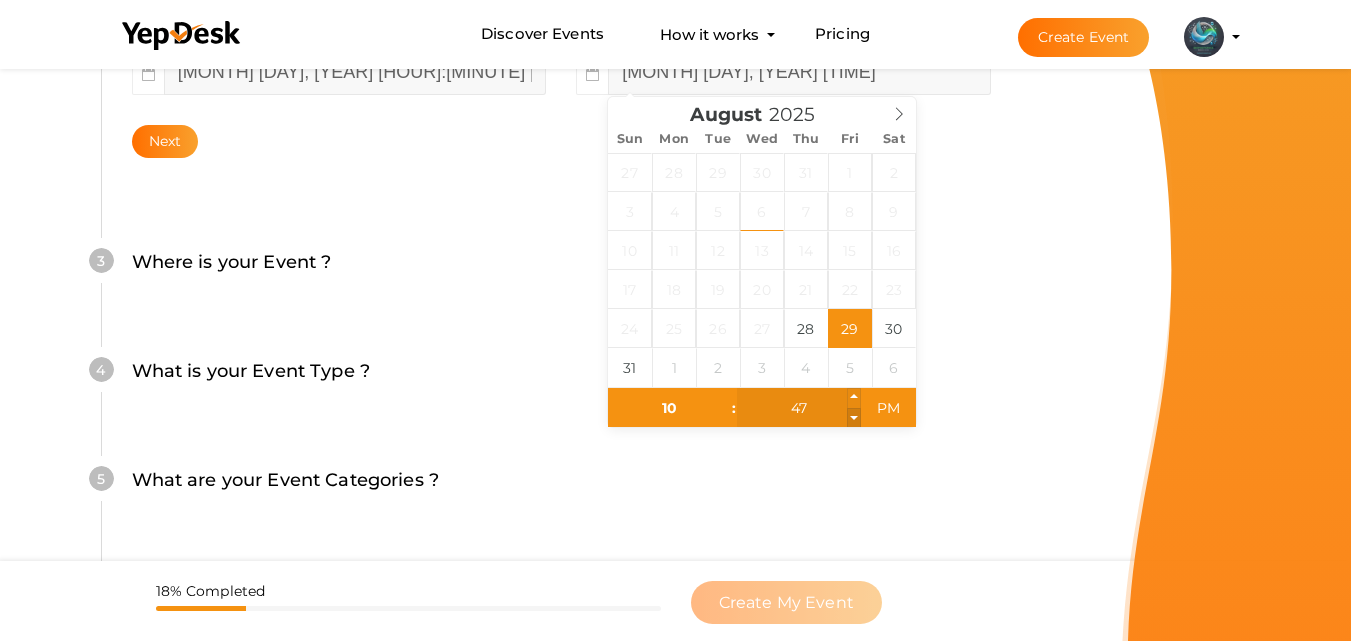 click at bounding box center (854, 418) 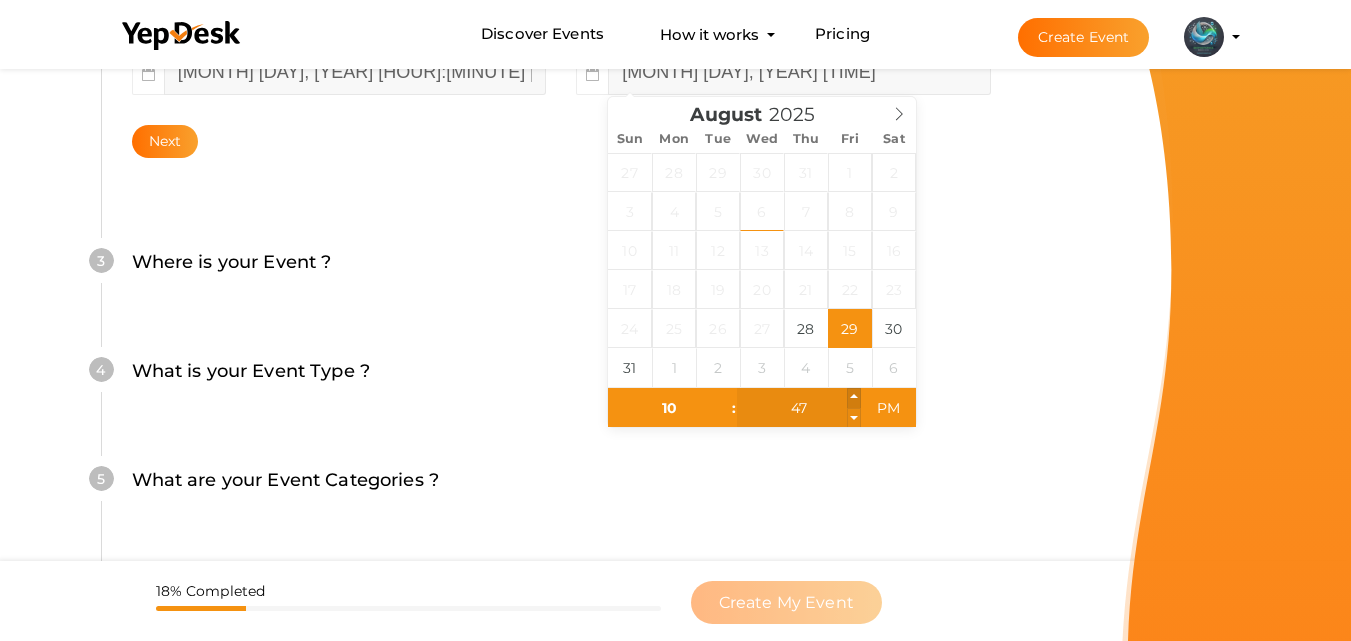 click at bounding box center [854, 398] 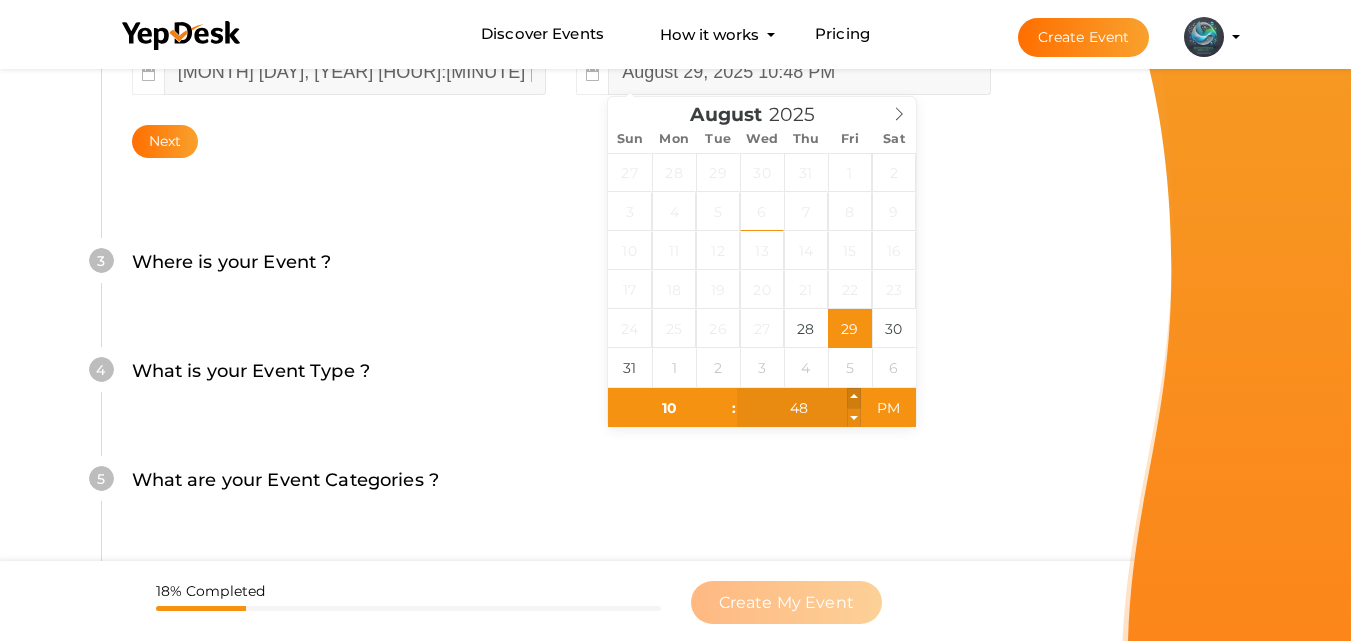 type on "49" 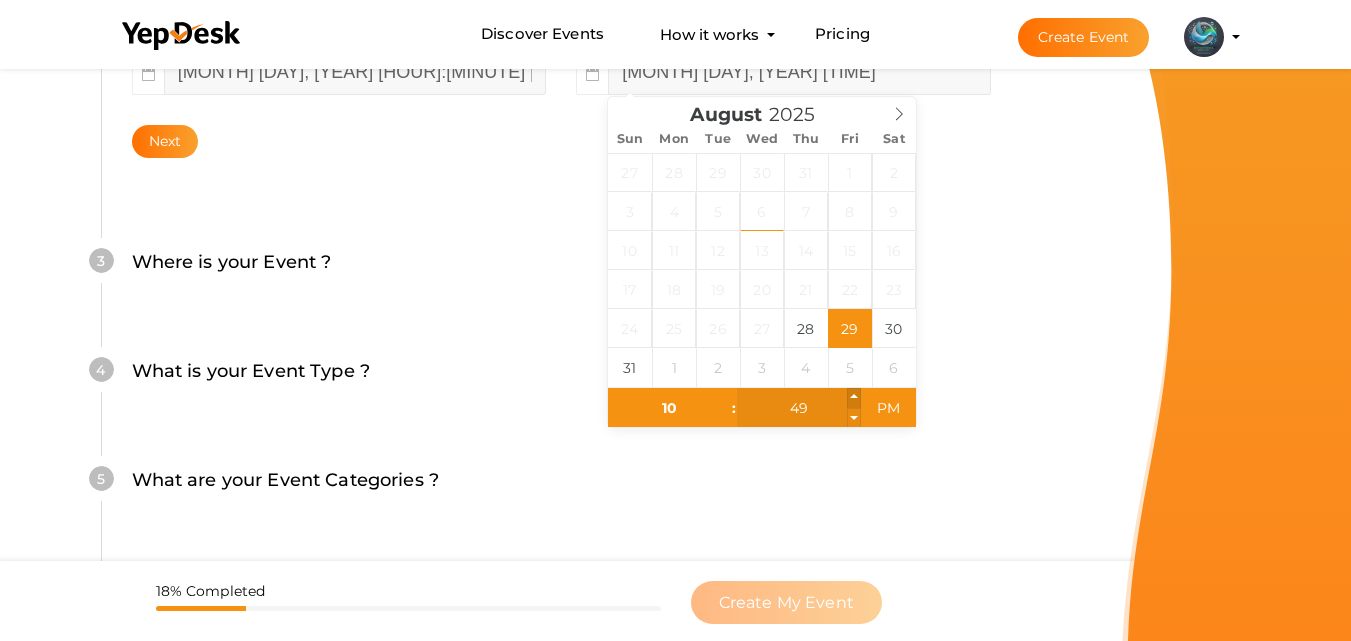 click at bounding box center [854, 398] 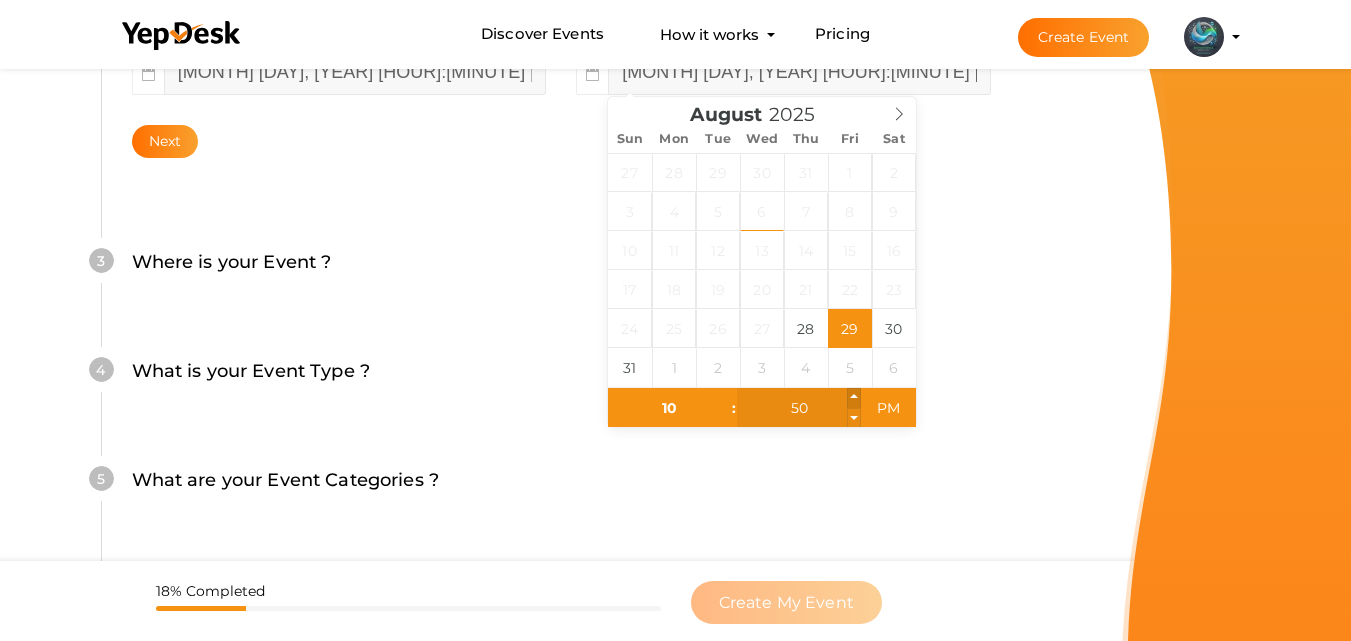 click at bounding box center (854, 398) 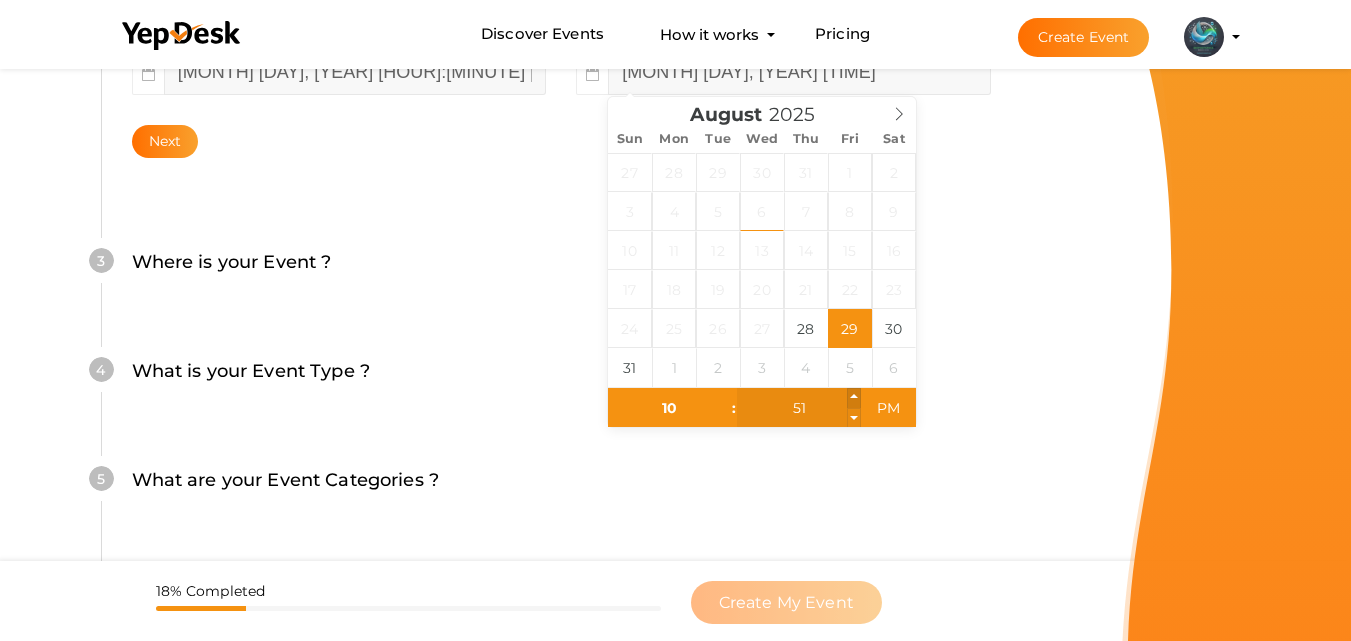 type on "52" 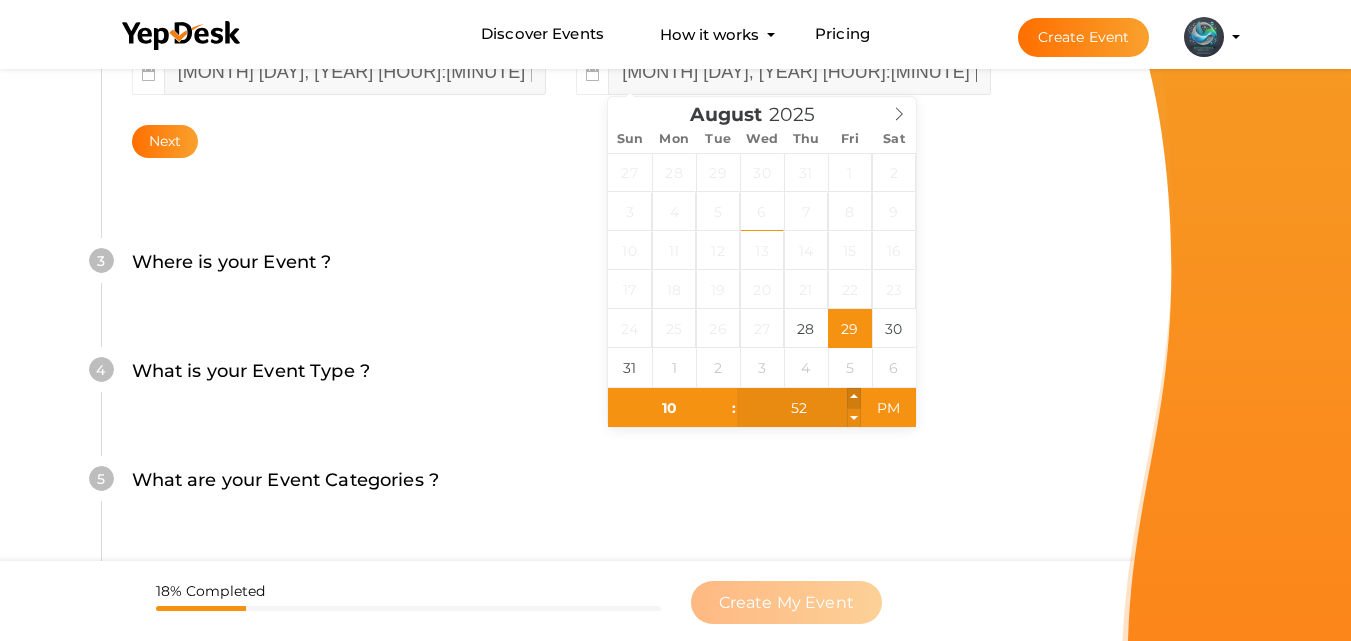 click at bounding box center [854, 398] 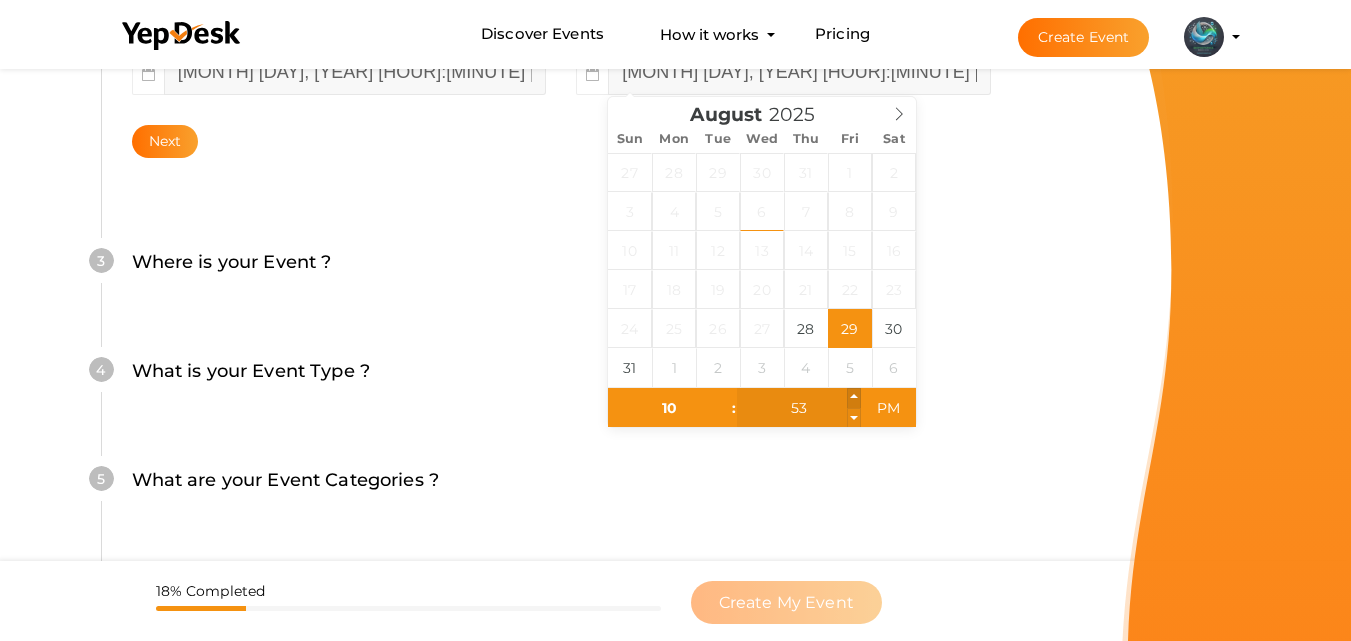 click at bounding box center [854, 398] 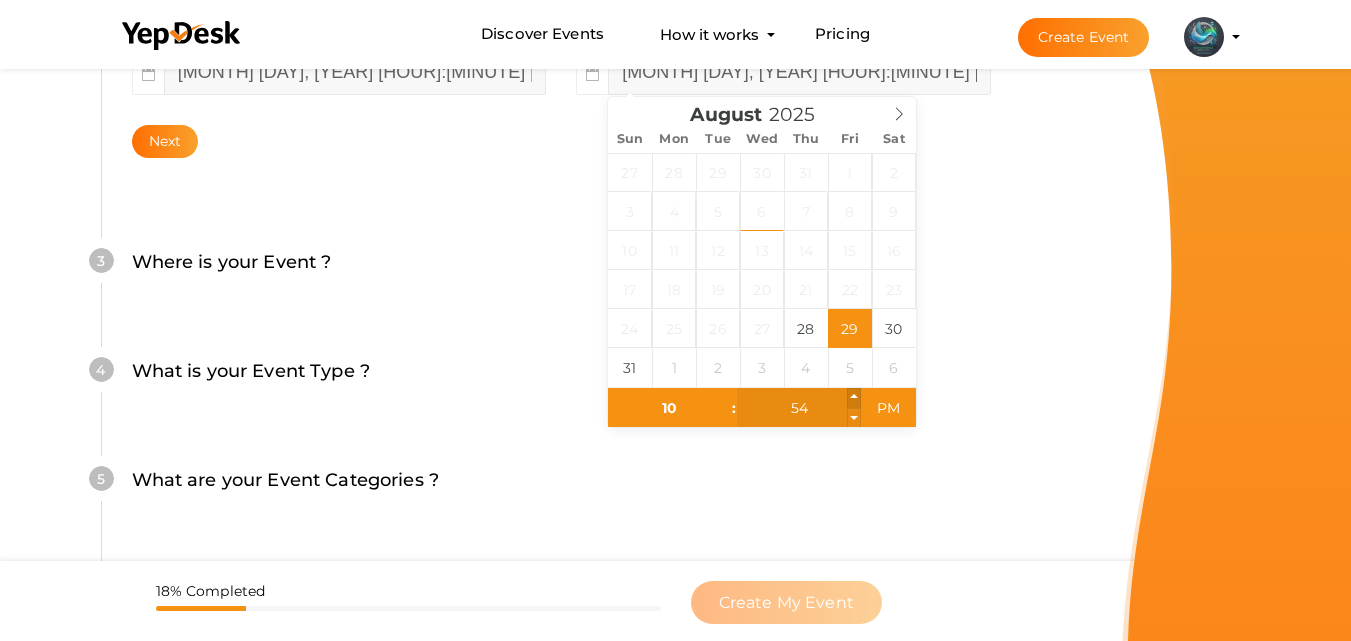 click at bounding box center [854, 398] 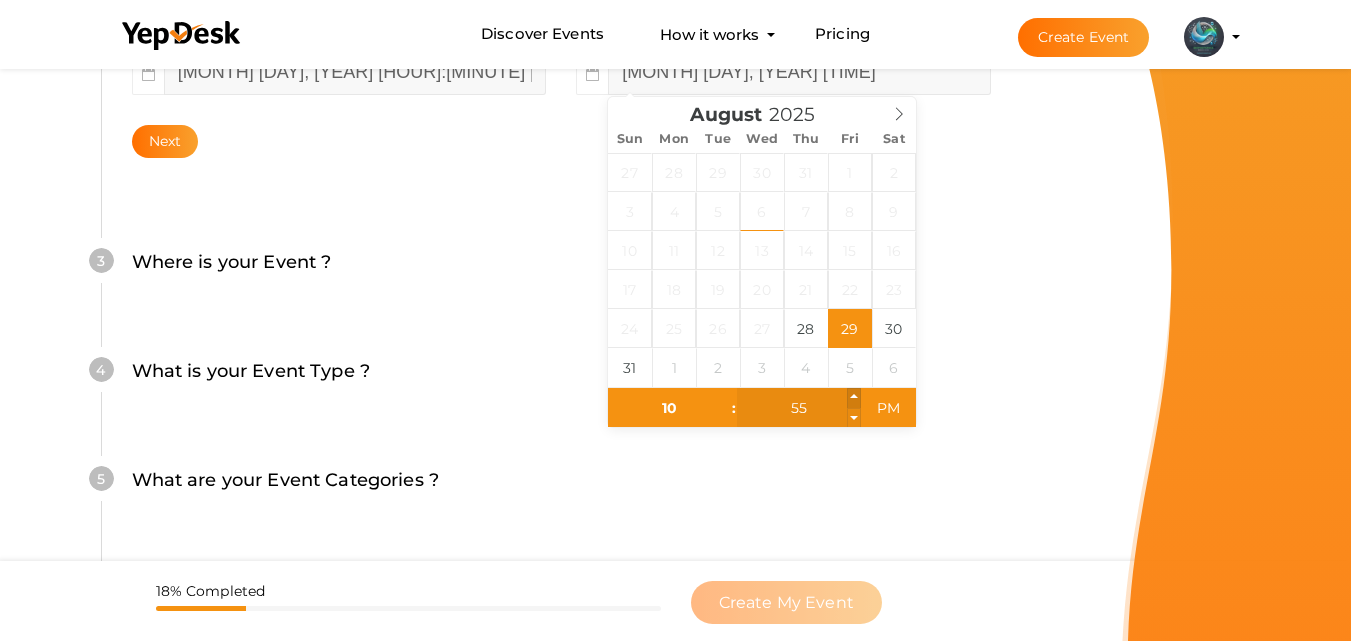 click at bounding box center (854, 398) 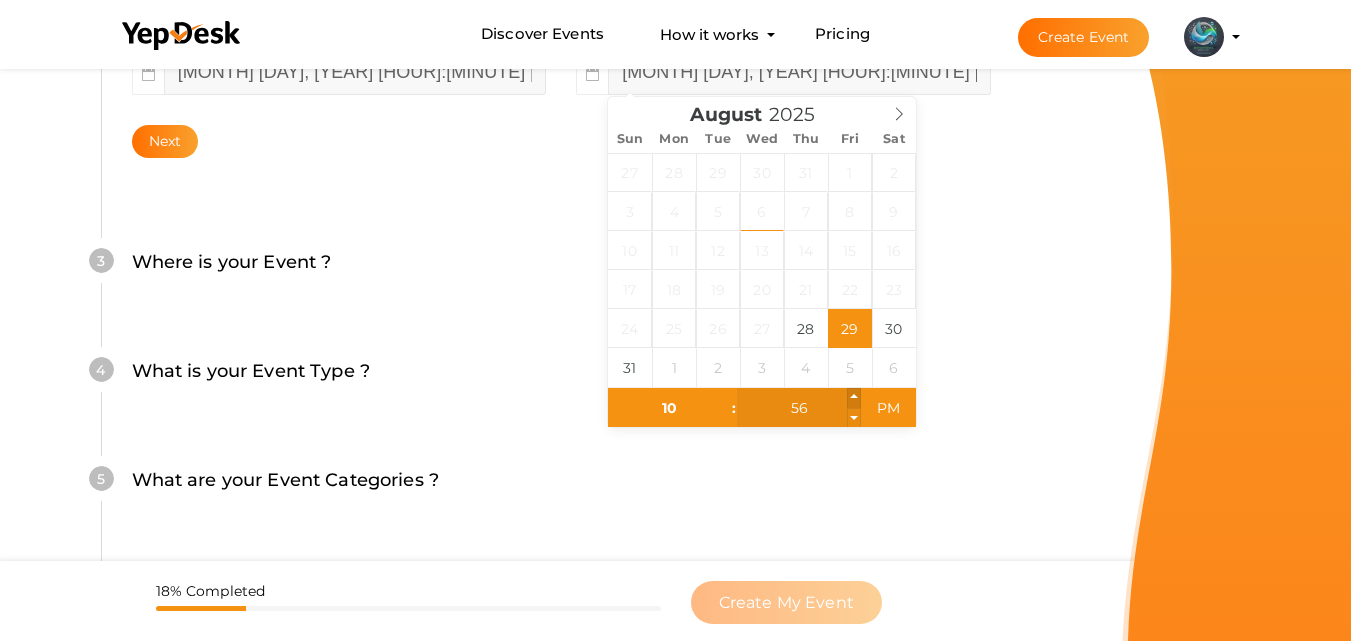 type on "57" 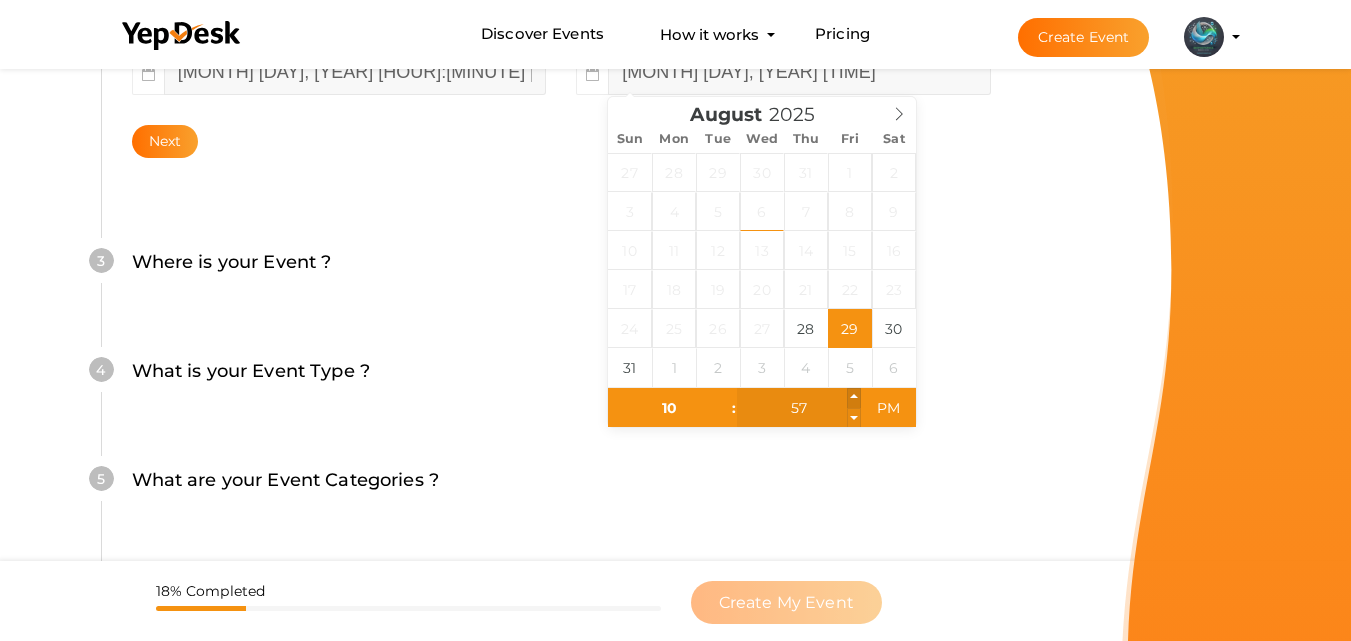 click at bounding box center (854, 398) 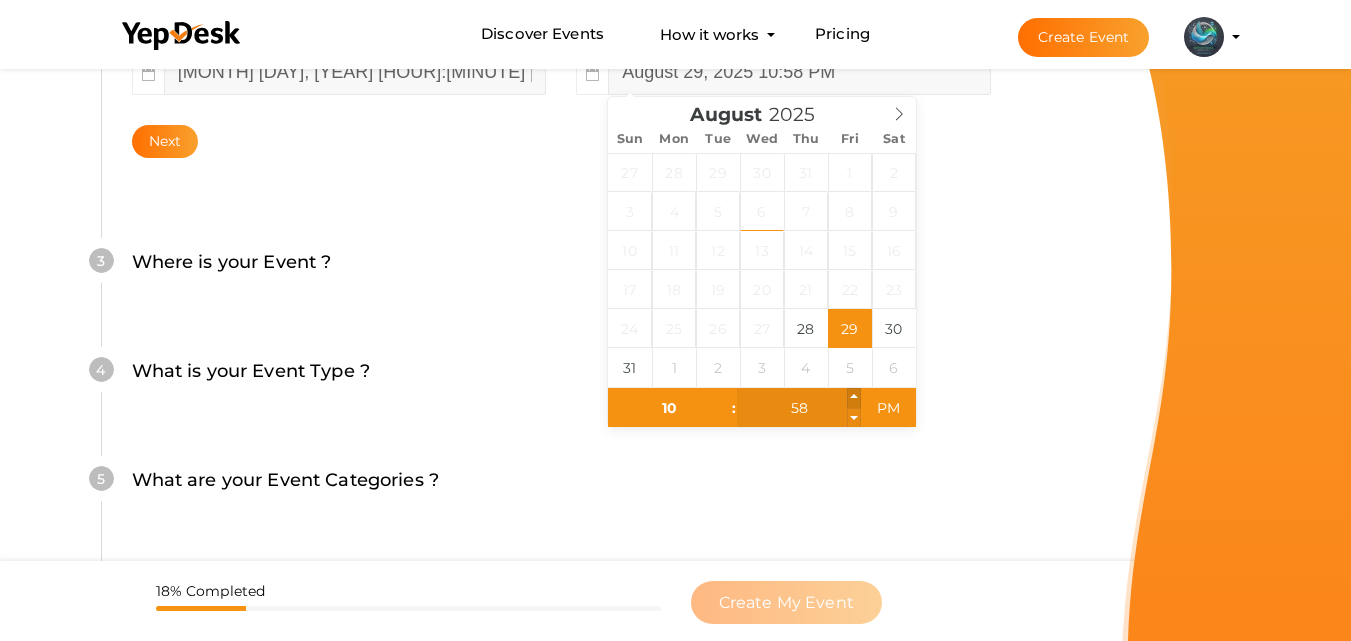click at bounding box center [854, 398] 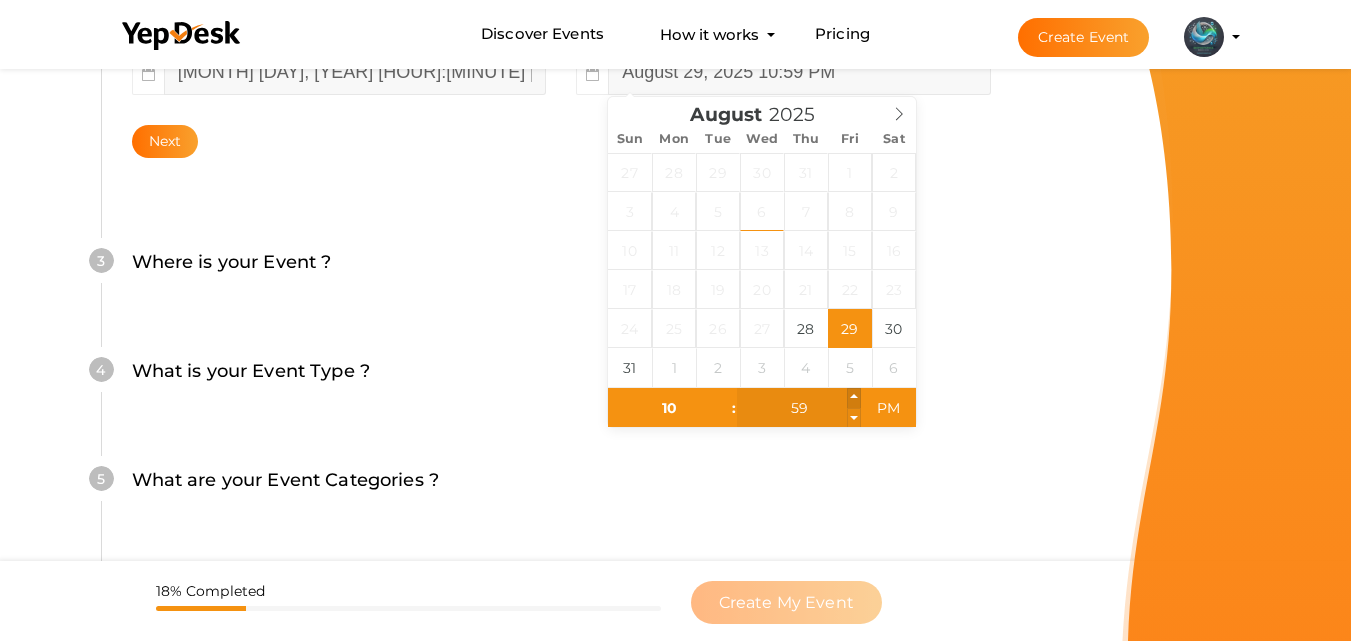 click at bounding box center (854, 398) 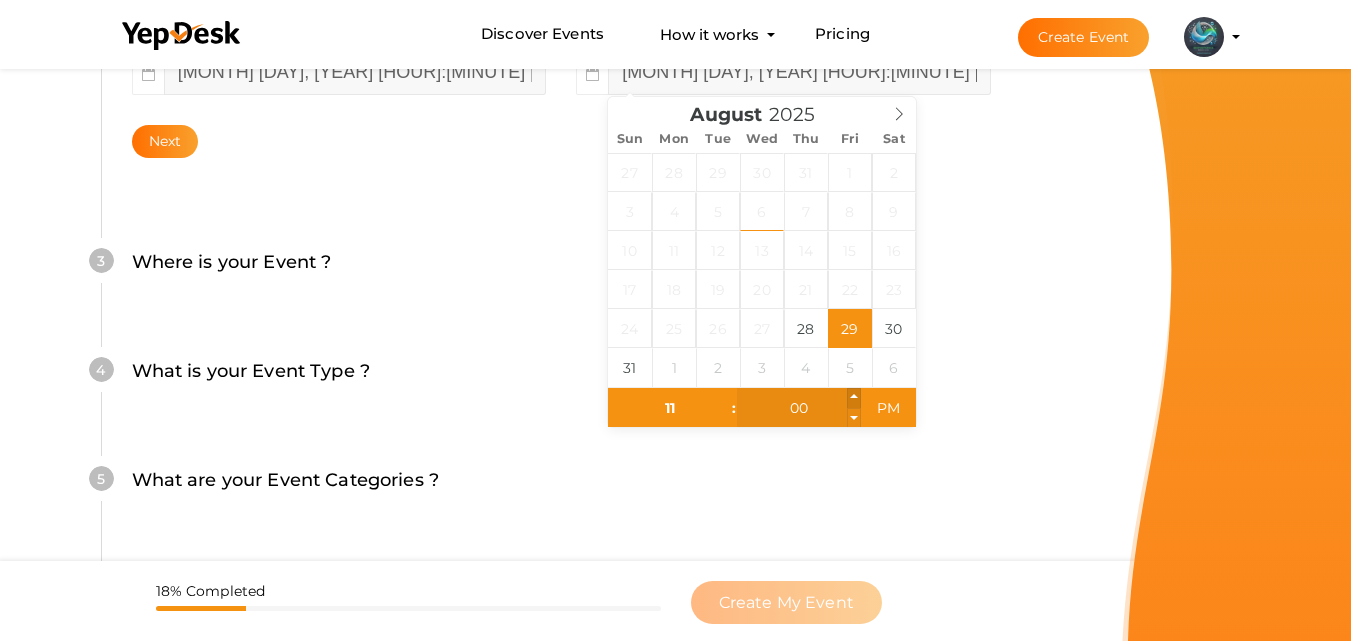 click at bounding box center [854, 398] 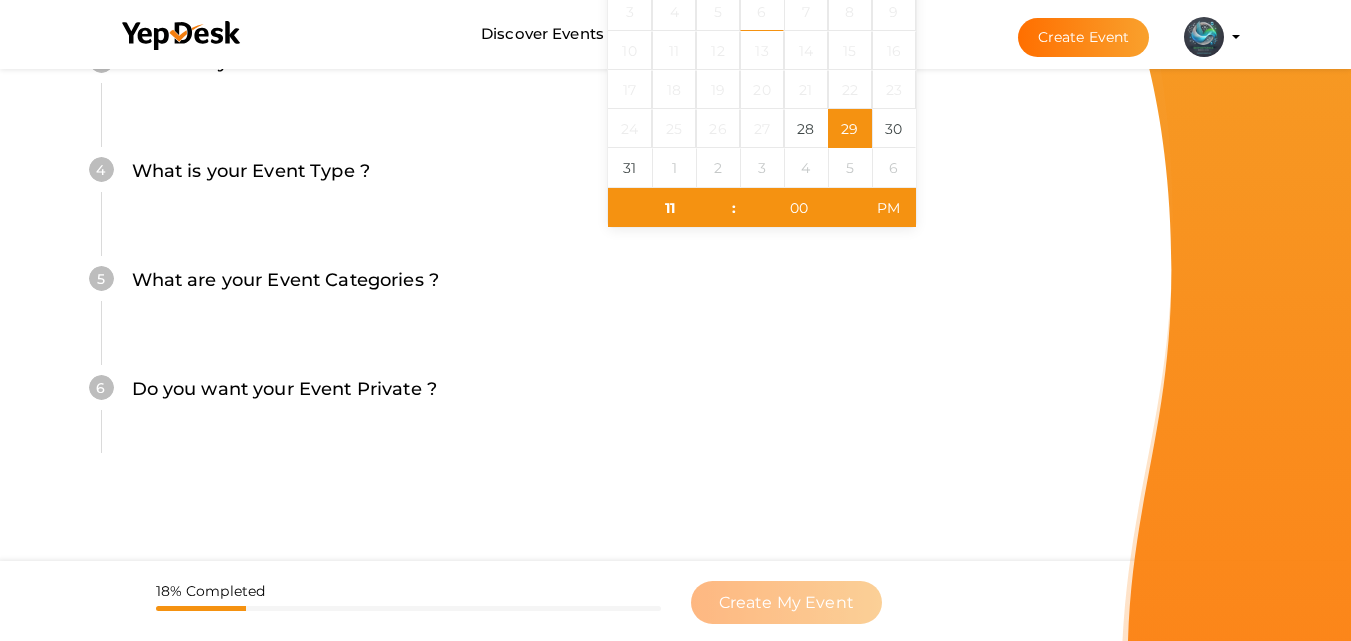 scroll, scrollTop: 760, scrollLeft: 0, axis: vertical 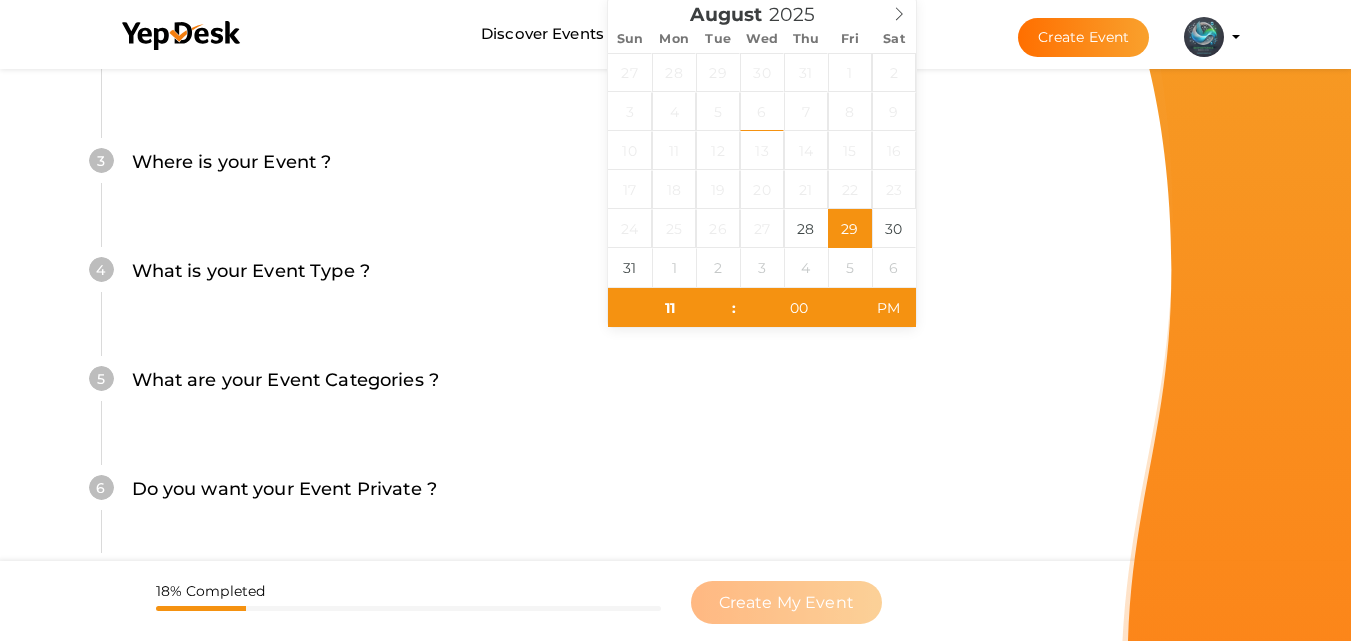click on "What are
your Event Categories ?
Choosing the
right categories will help us list your event and get your event to the right
audience." at bounding box center [561, 390] 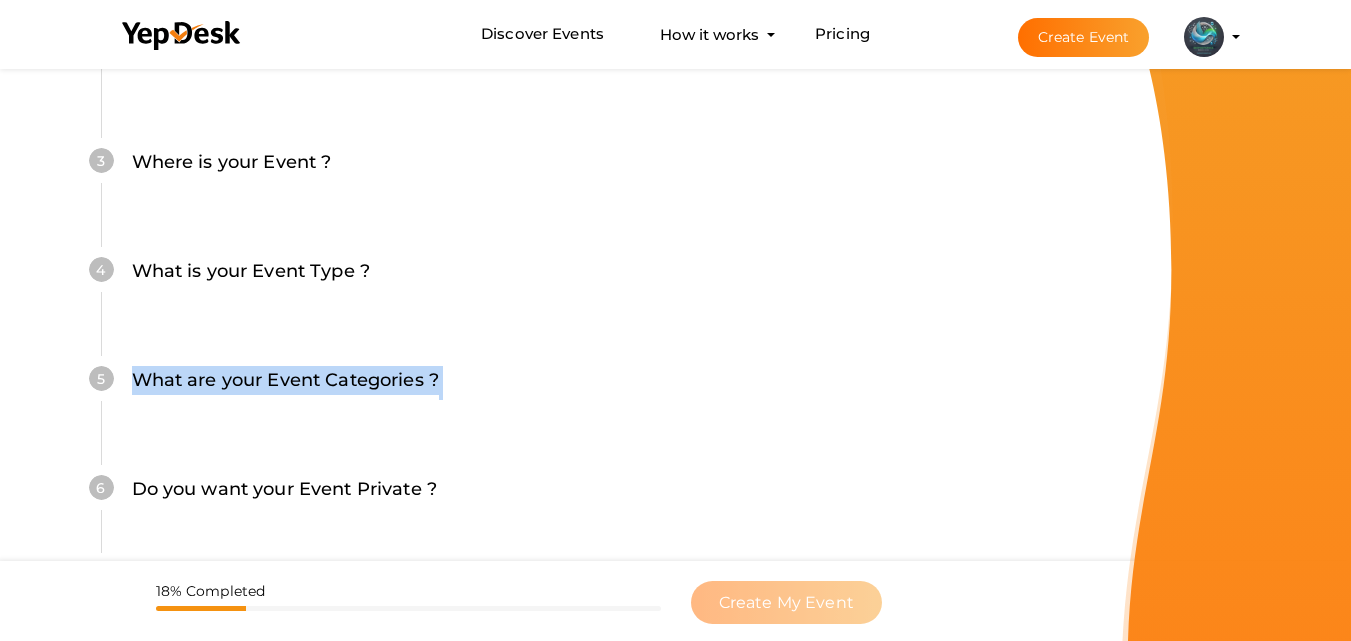 scroll, scrollTop: 560, scrollLeft: 0, axis: vertical 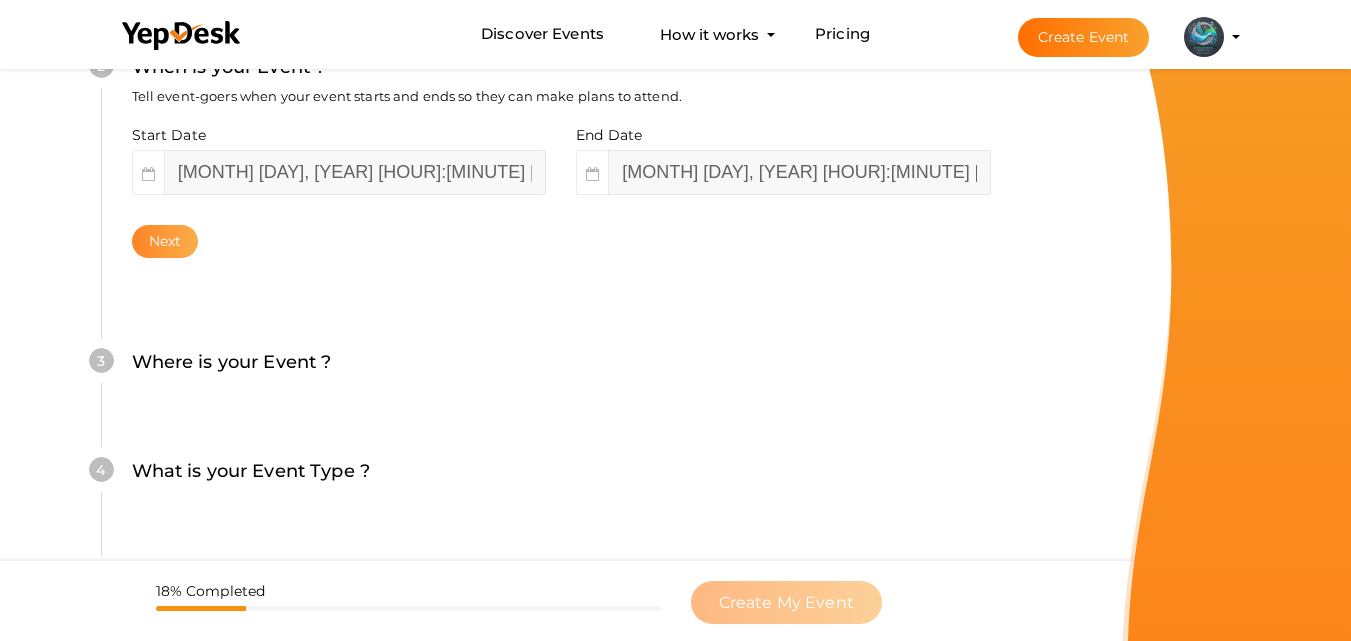 click on "Next" at bounding box center (165, 241) 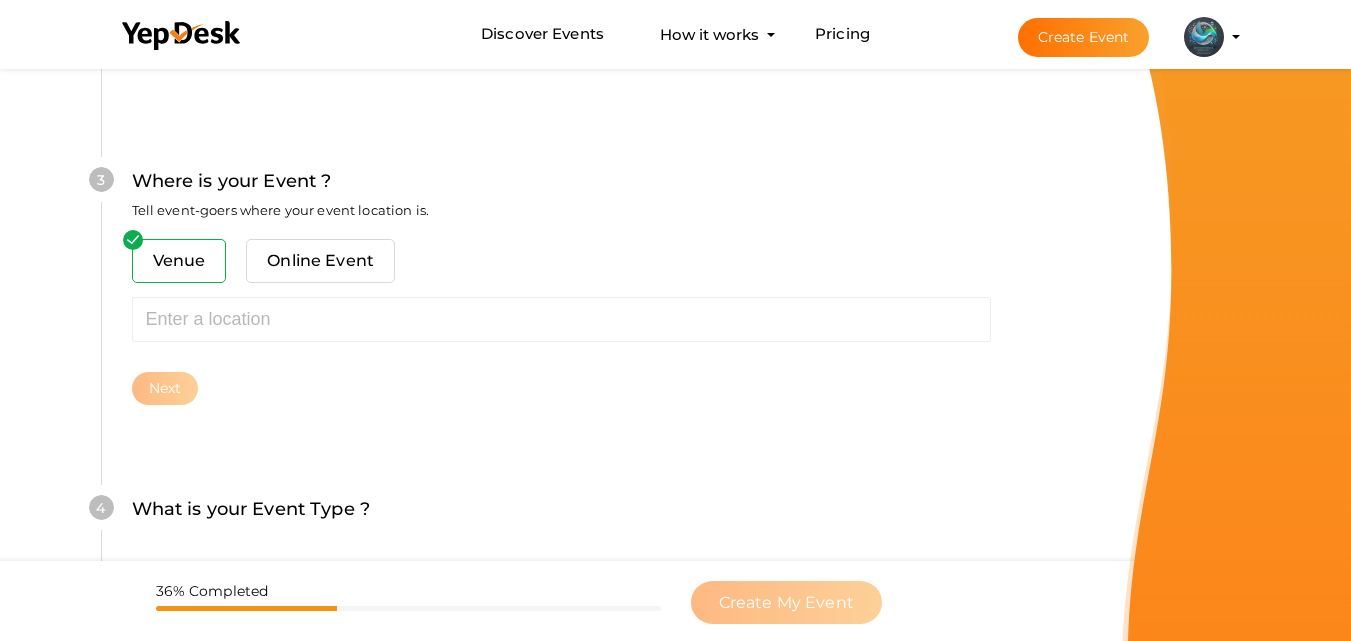 scroll, scrollTop: 785, scrollLeft: 0, axis: vertical 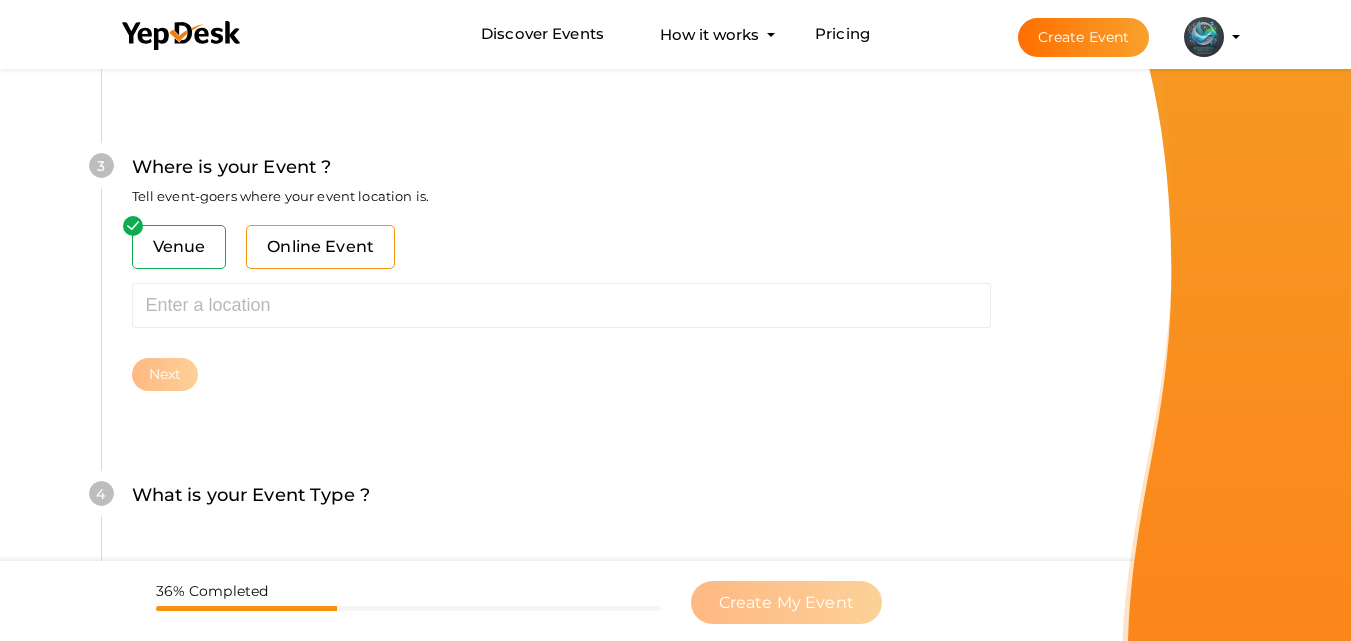 click on "Online
Event" at bounding box center (320, 247) 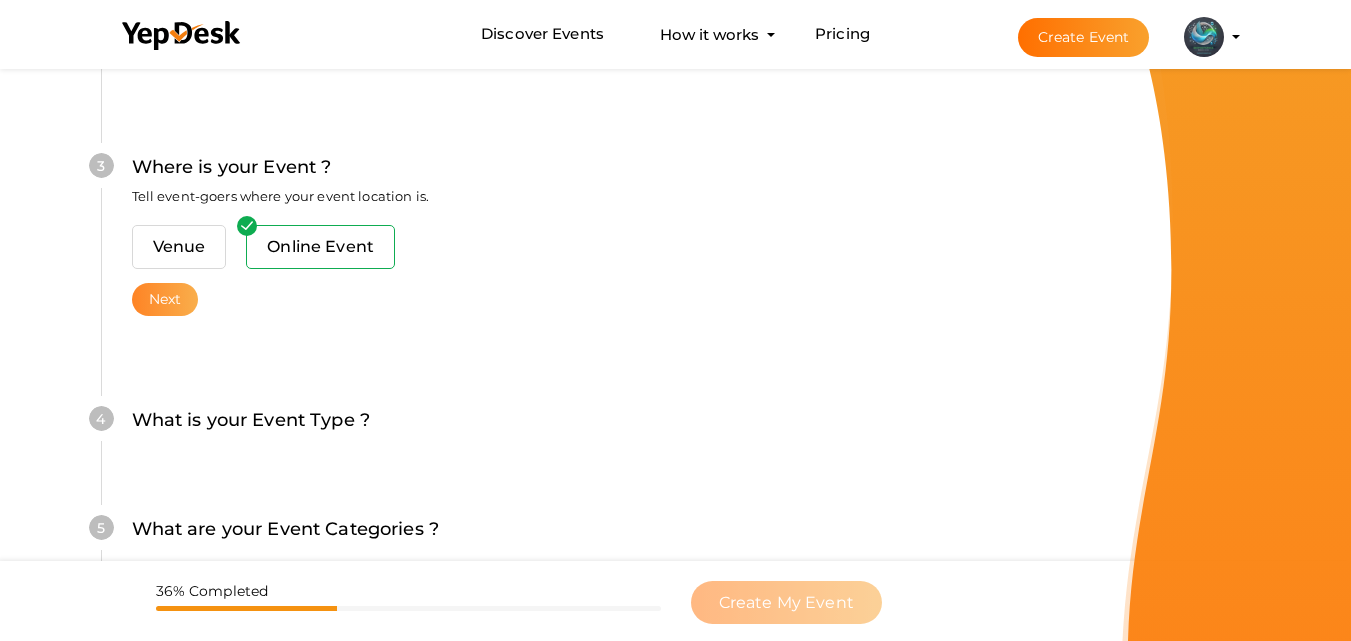 click on "Next" at bounding box center (165, 299) 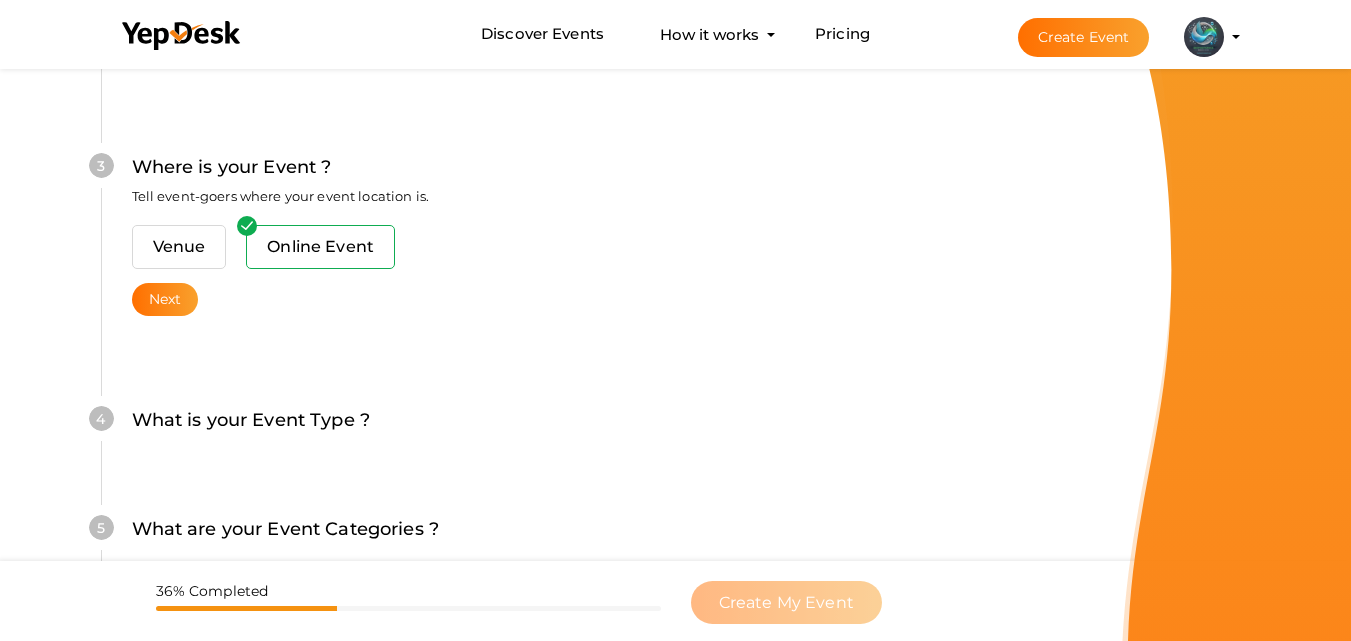 click on "3
Where is
your Event ?
Tell
event-goers where your event location is.
Venue
Online
Event
Next" at bounding box center (561, 234) 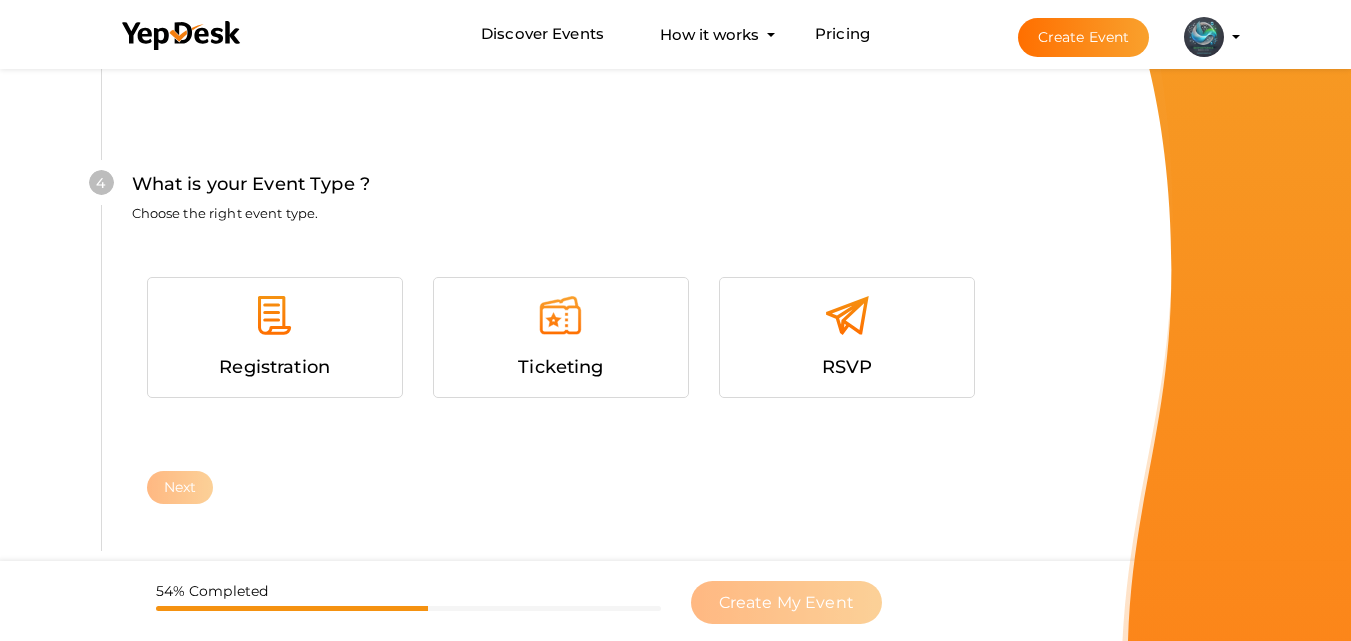 scroll, scrollTop: 1068, scrollLeft: 0, axis: vertical 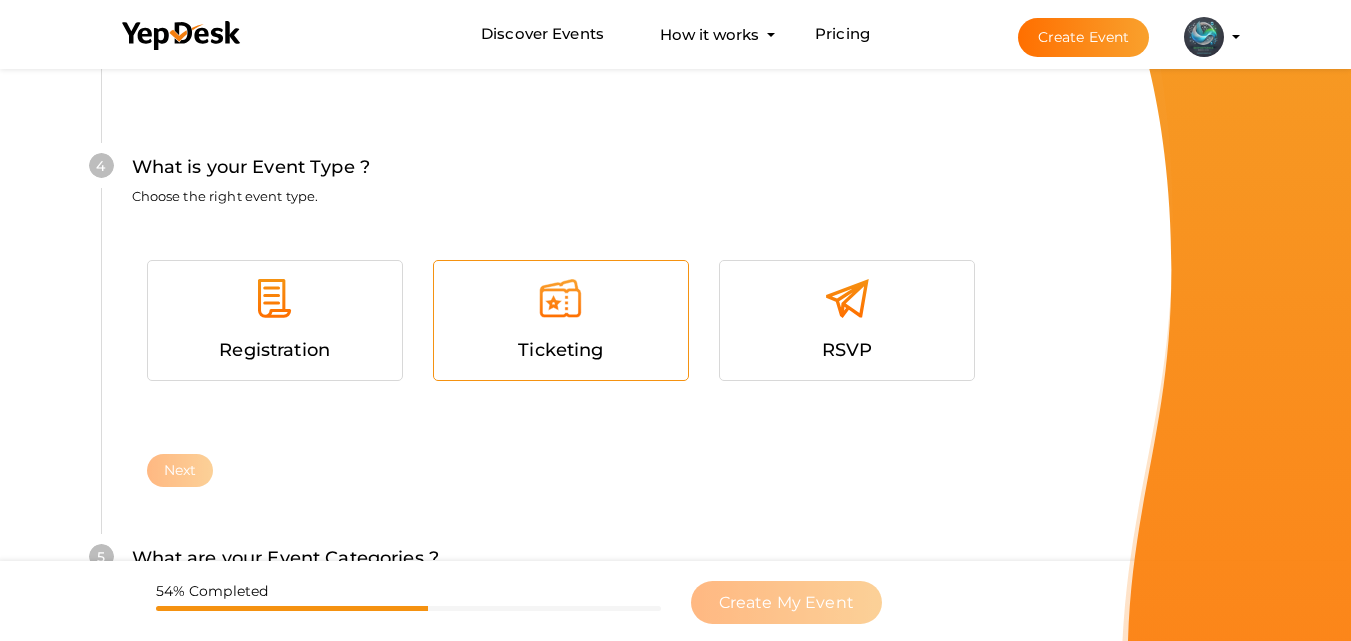 click on "Ticketing" at bounding box center (561, 320) 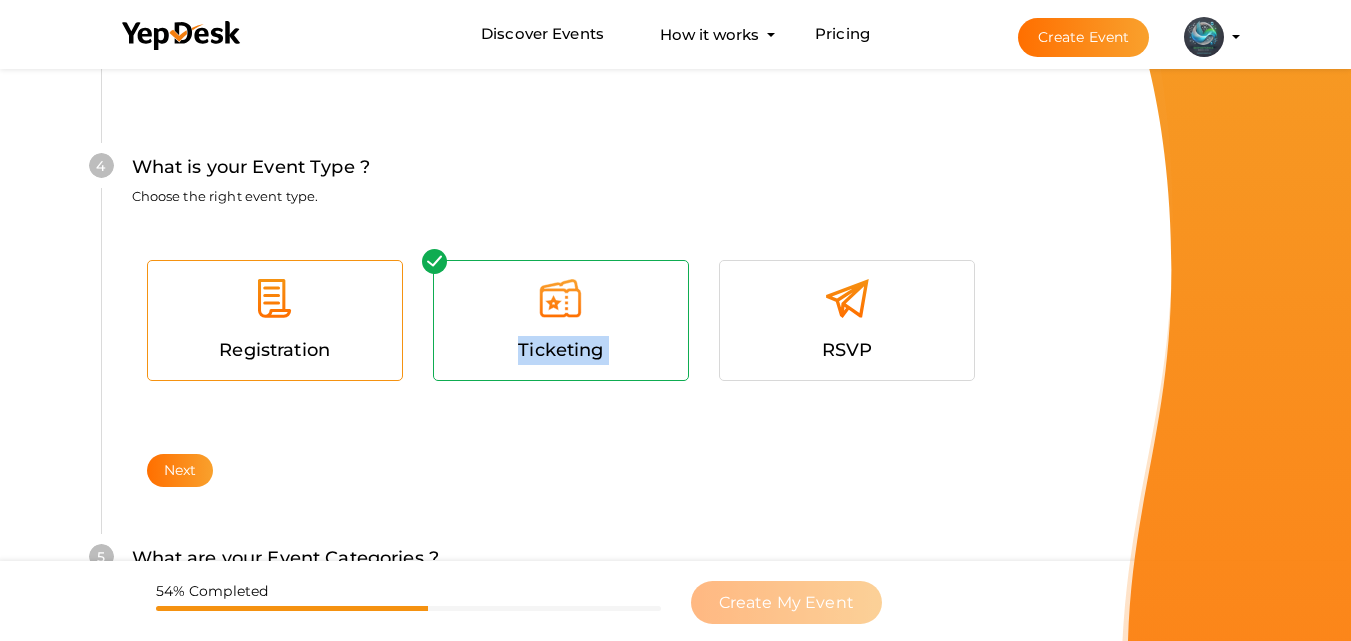drag, startPoint x: 447, startPoint y: 340, endPoint x: 392, endPoint y: 345, distance: 55.226807 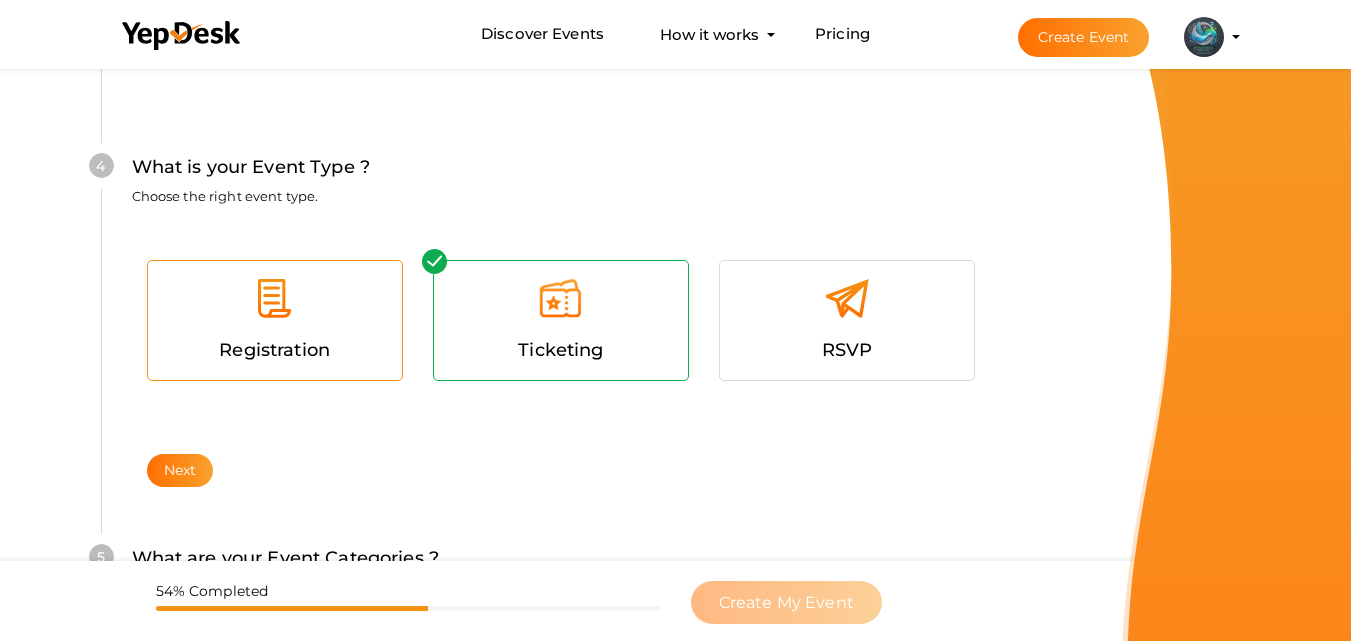 click on "Registration" at bounding box center [275, 320] 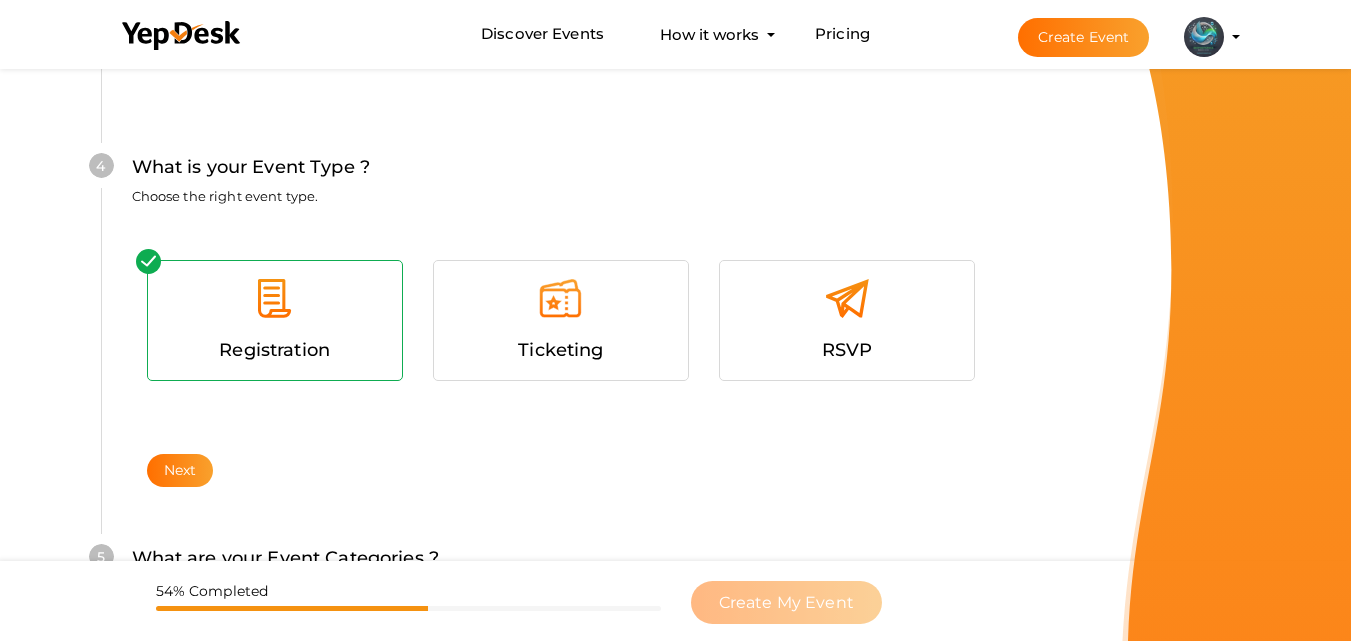 click at bounding box center [275, 306] 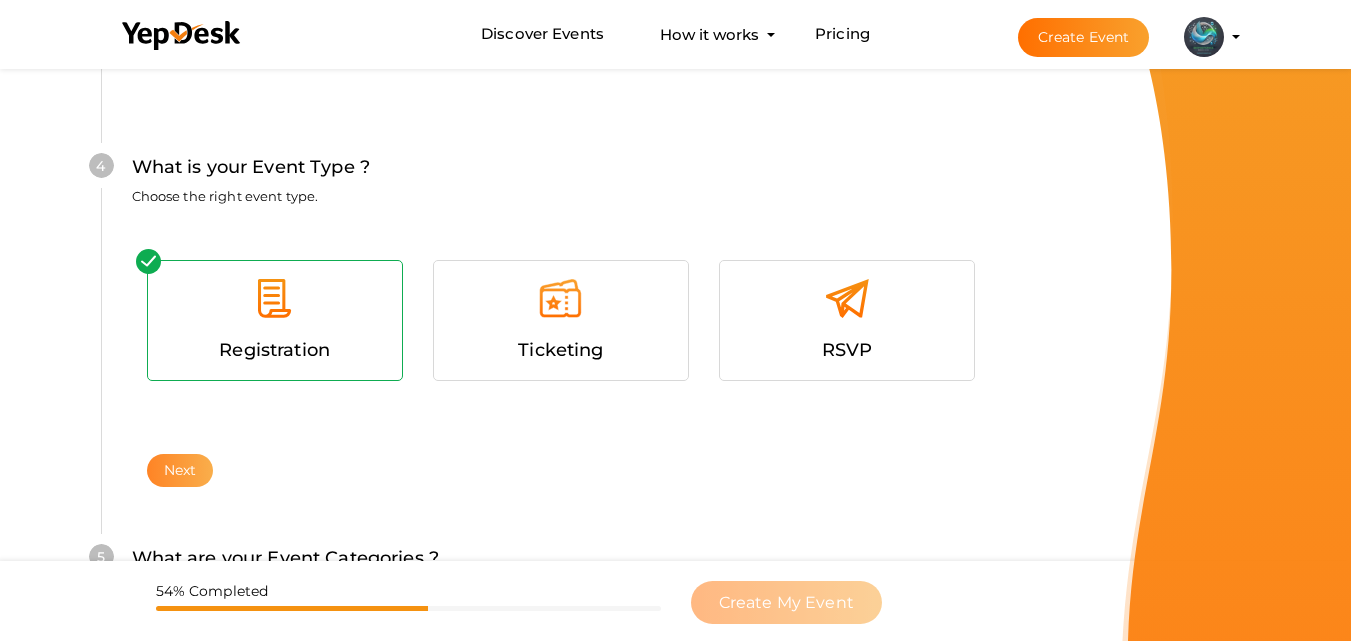 click on "Next" at bounding box center [180, 470] 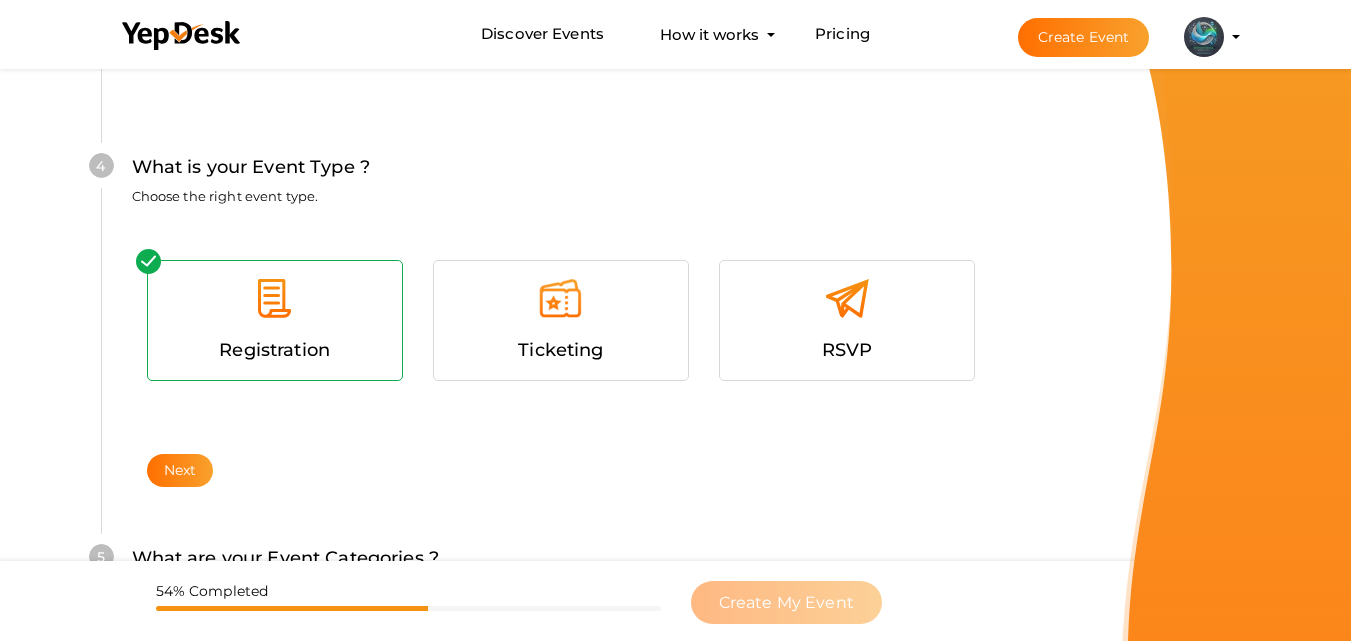 click on "4
What is your
Event Type ?
Choose the
right event type.
Registration
Ticketing
RSVP
Next" at bounding box center (561, 303) 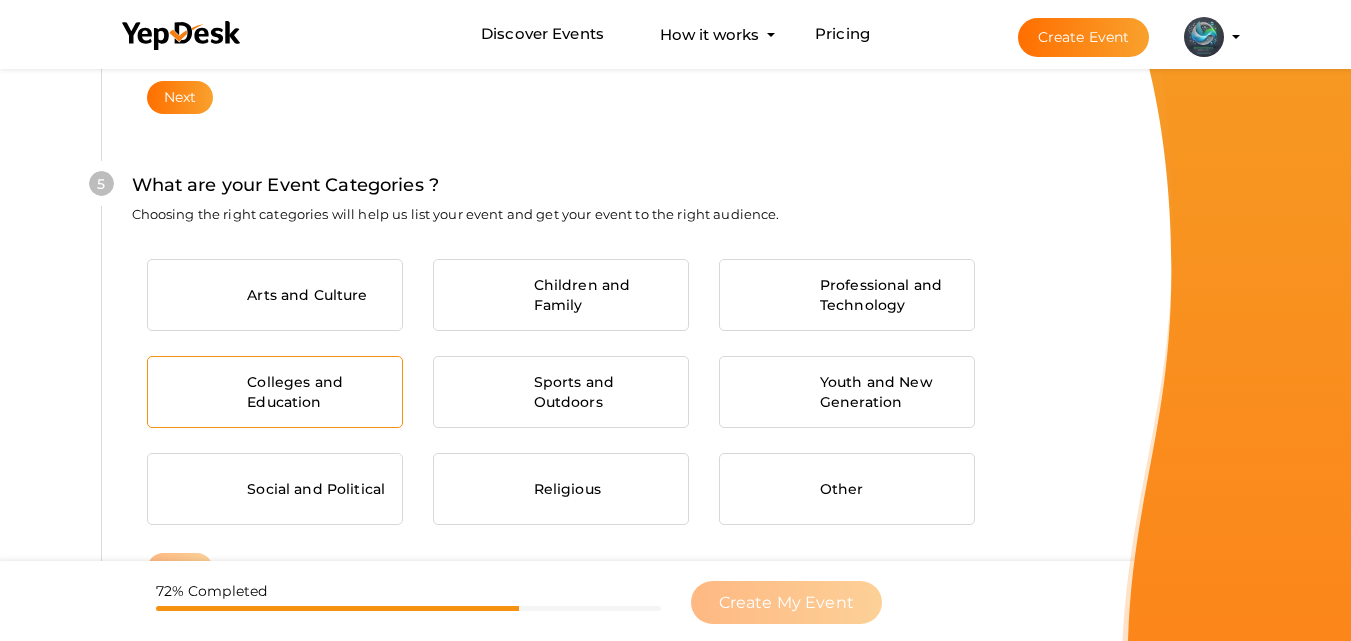 scroll, scrollTop: 1489, scrollLeft: 0, axis: vertical 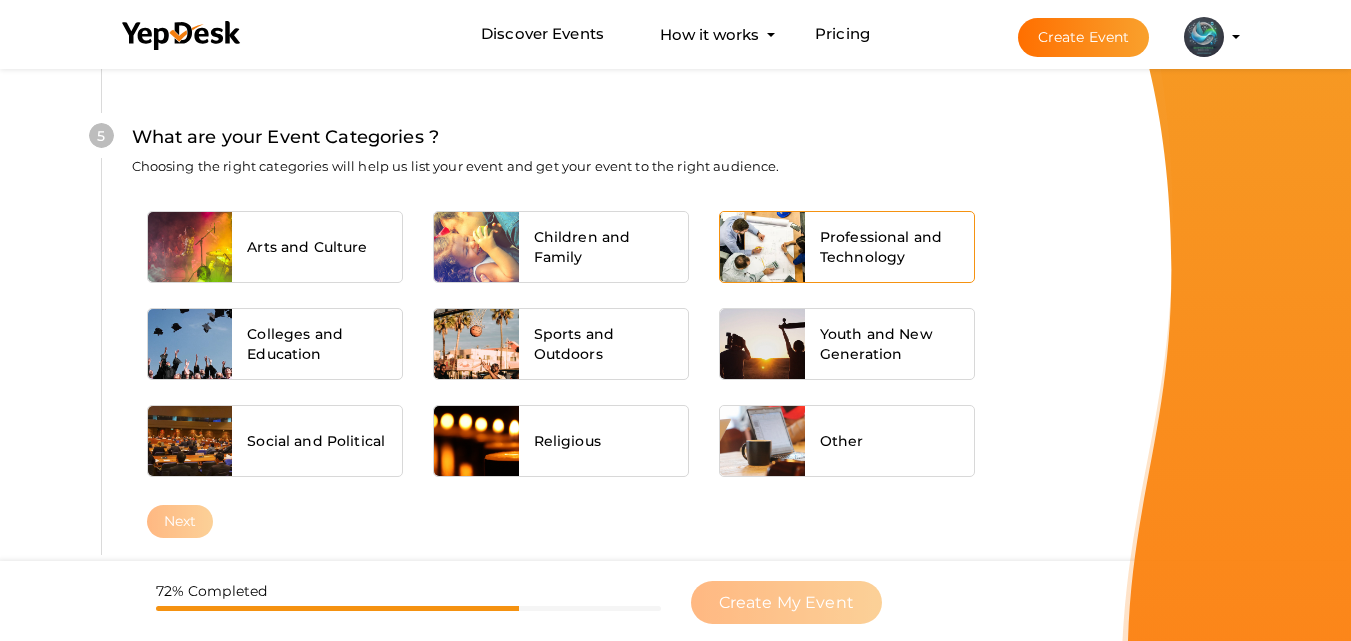 click on "Professional and Technology" at bounding box center [890, 247] 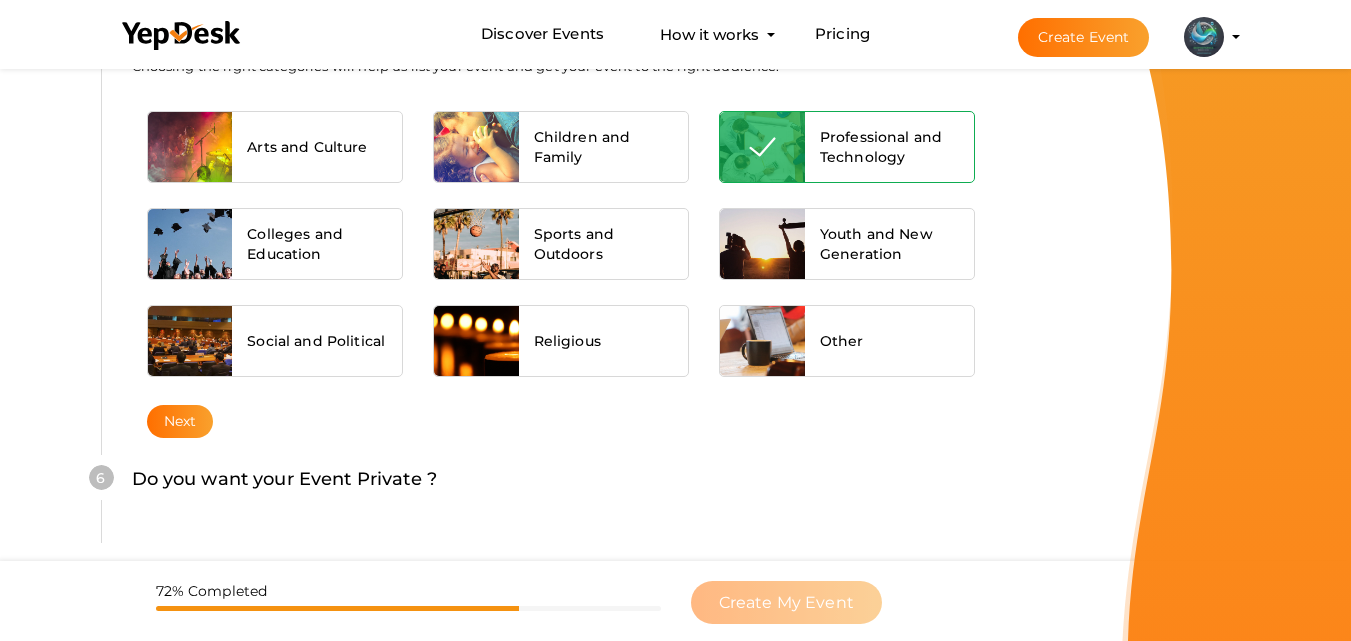 scroll, scrollTop: 1680, scrollLeft: 0, axis: vertical 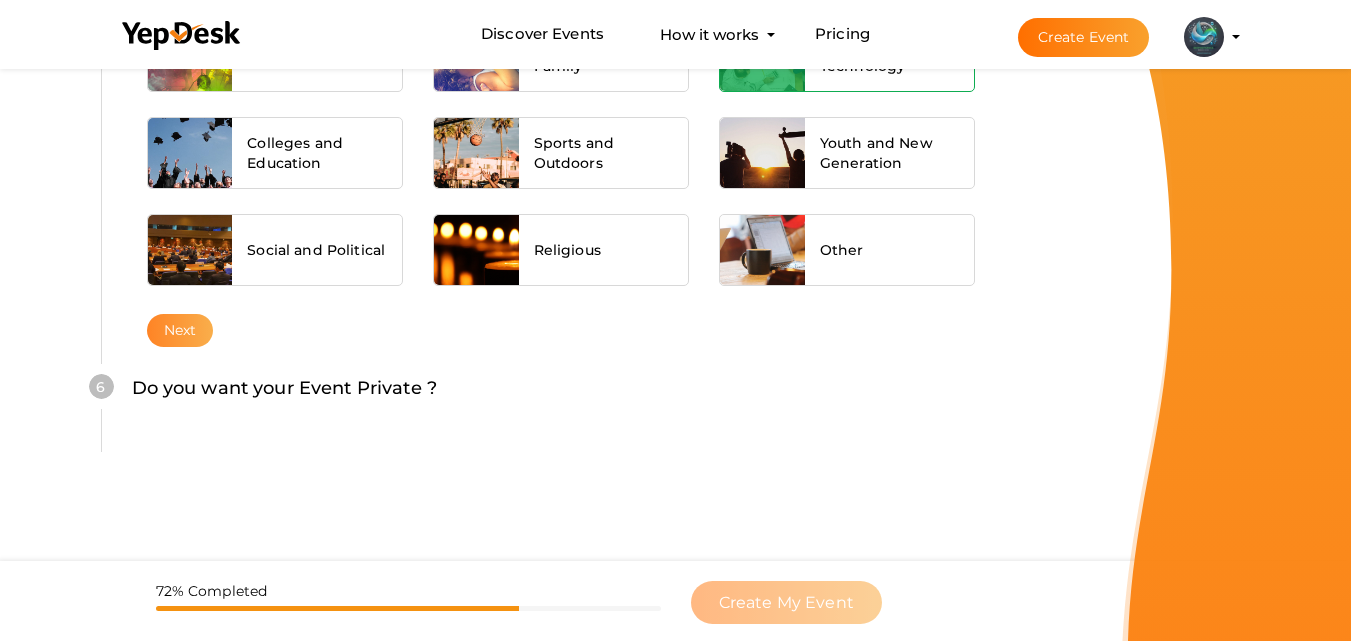 click on "Next" at bounding box center [180, 330] 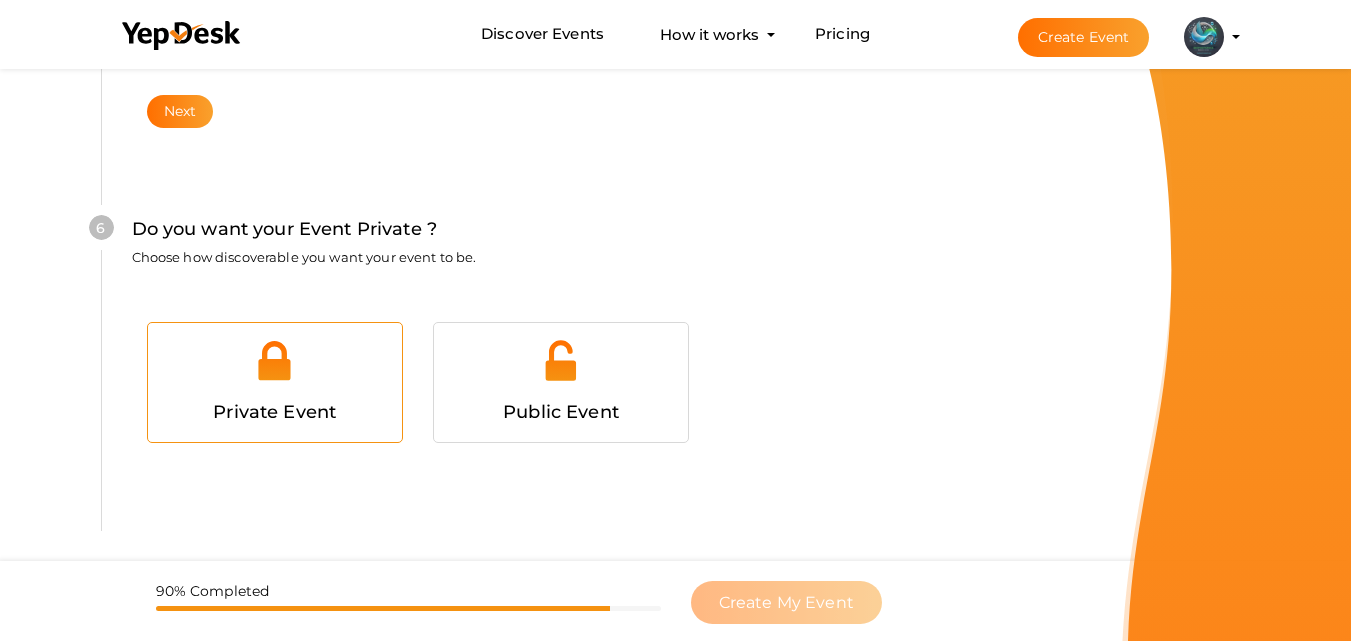 scroll, scrollTop: 1931, scrollLeft: 0, axis: vertical 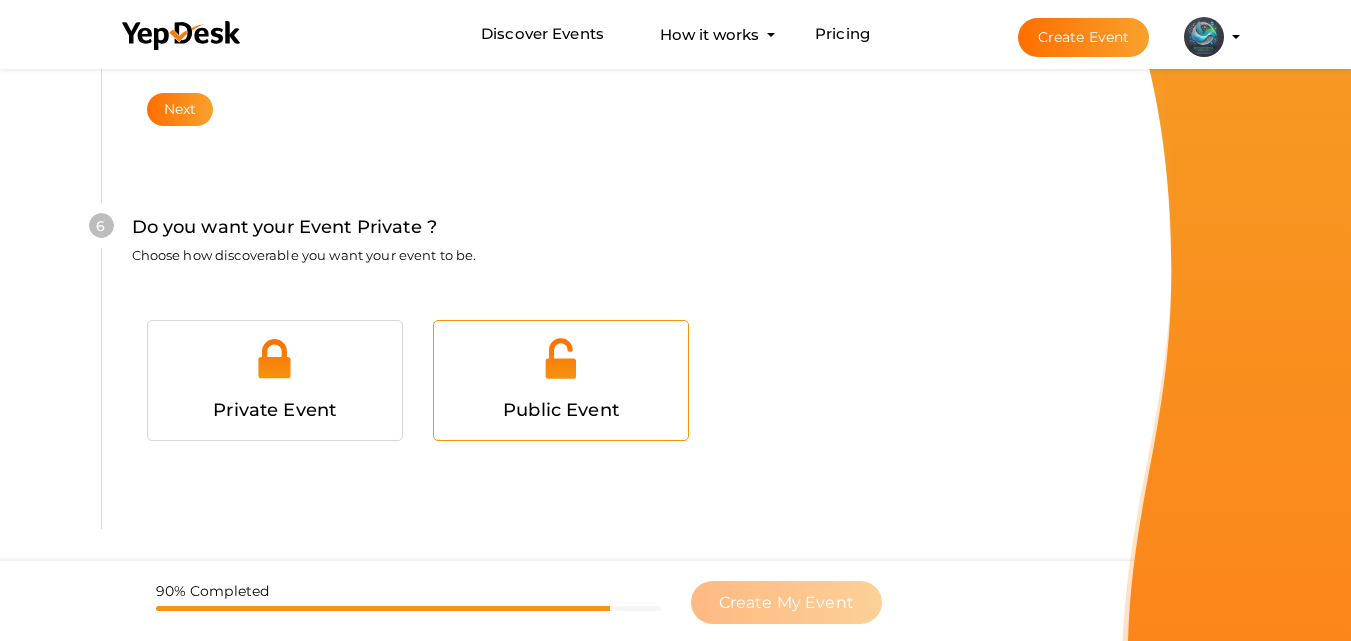 click at bounding box center (561, 366) 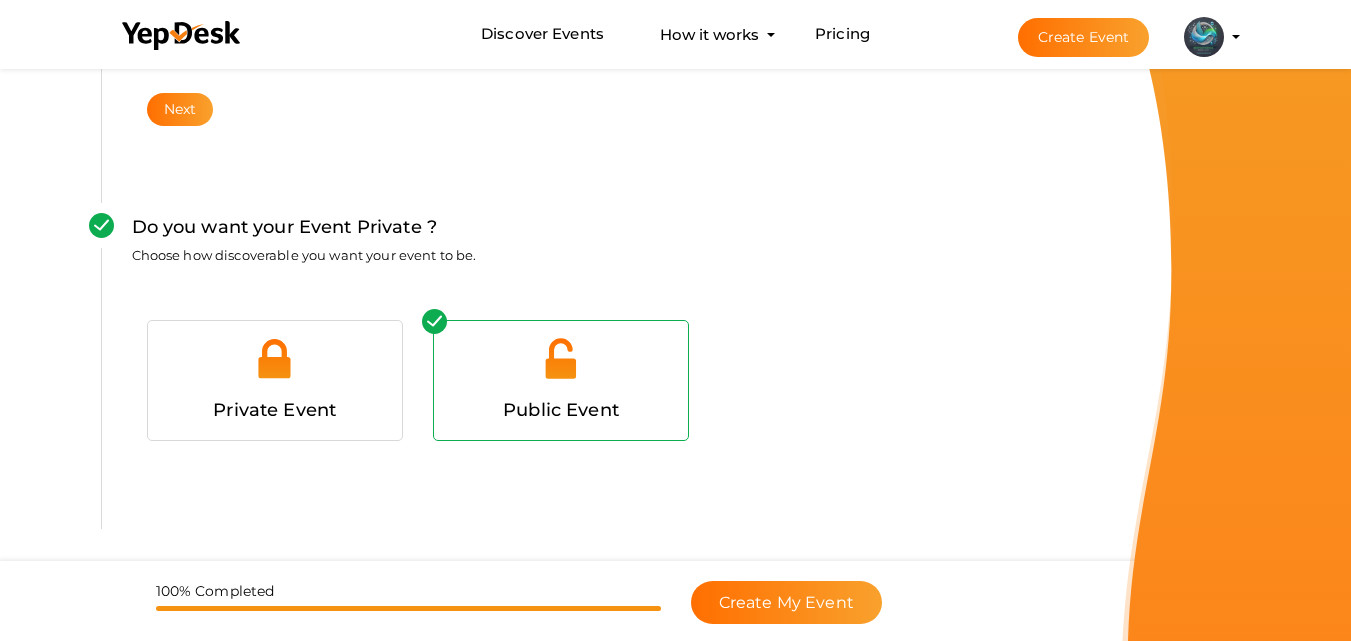 scroll, scrollTop: 2007, scrollLeft: 0, axis: vertical 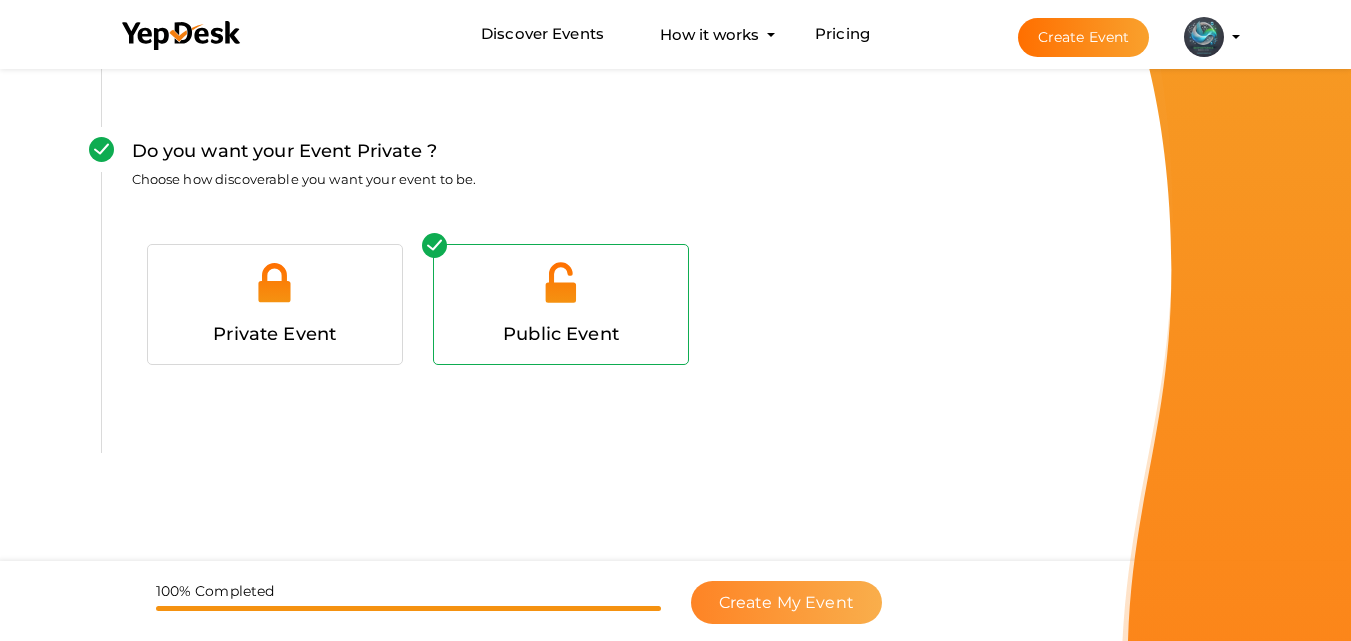 click on "Create
My
Event" at bounding box center [786, 602] 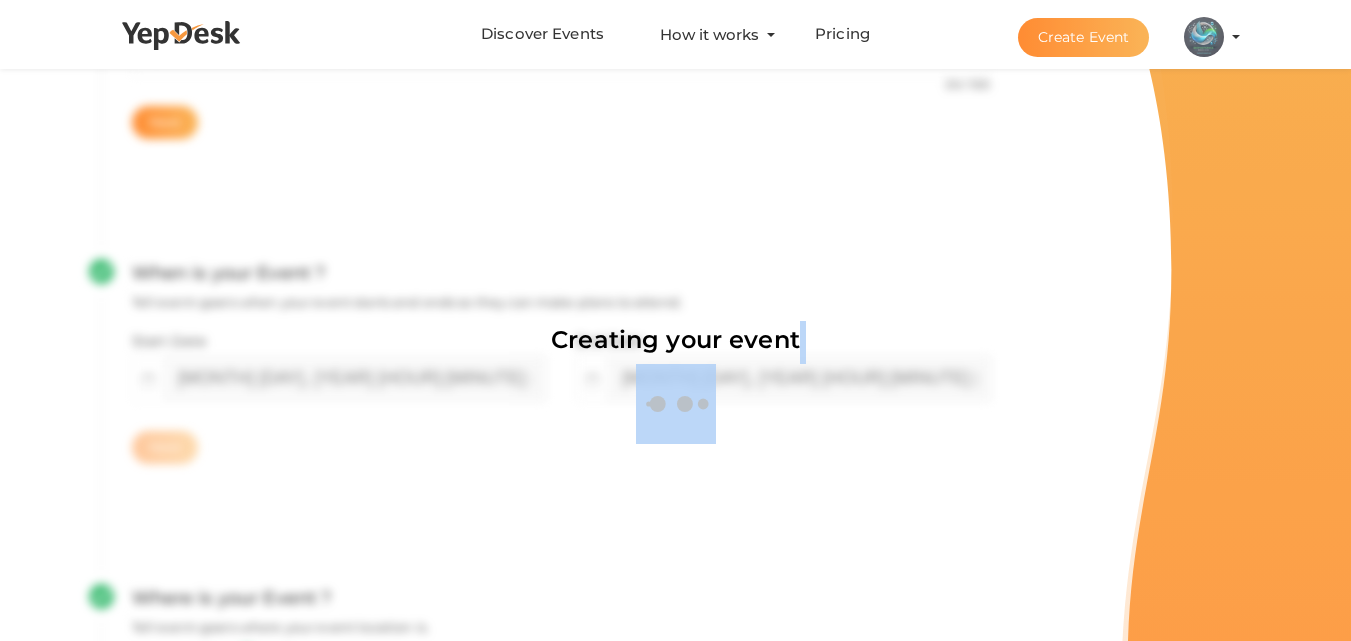 scroll, scrollTop: 300, scrollLeft: 0, axis: vertical 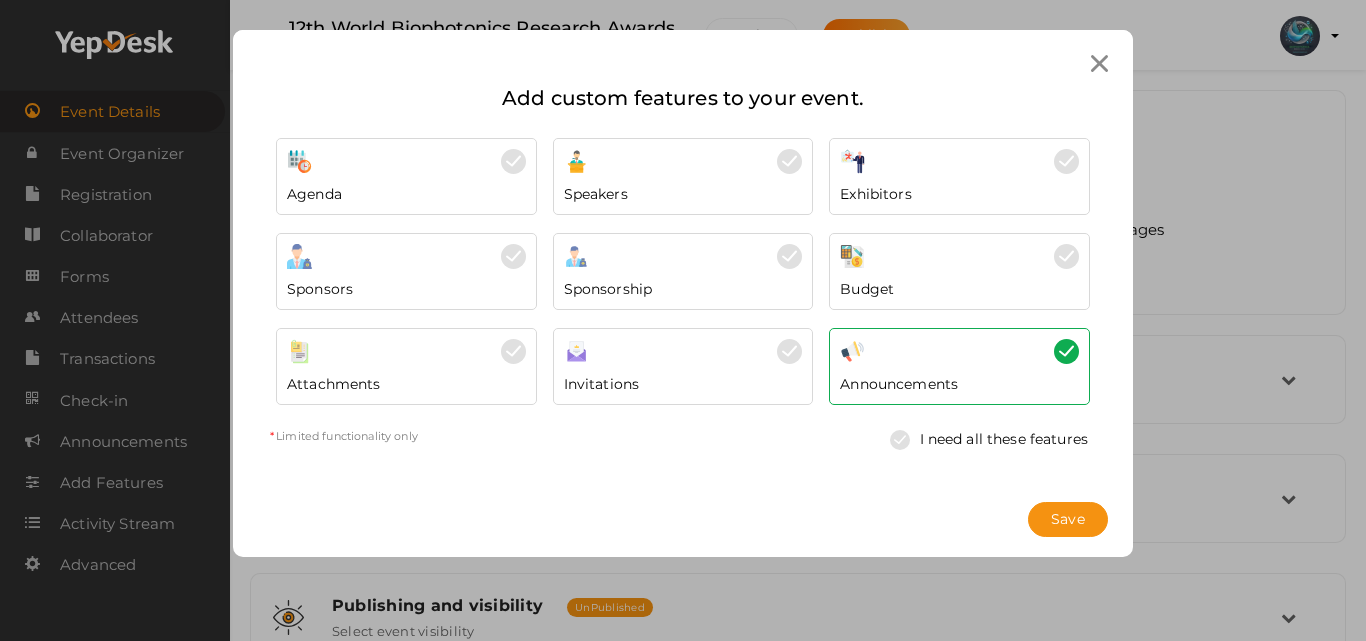 click at bounding box center (905, 440) 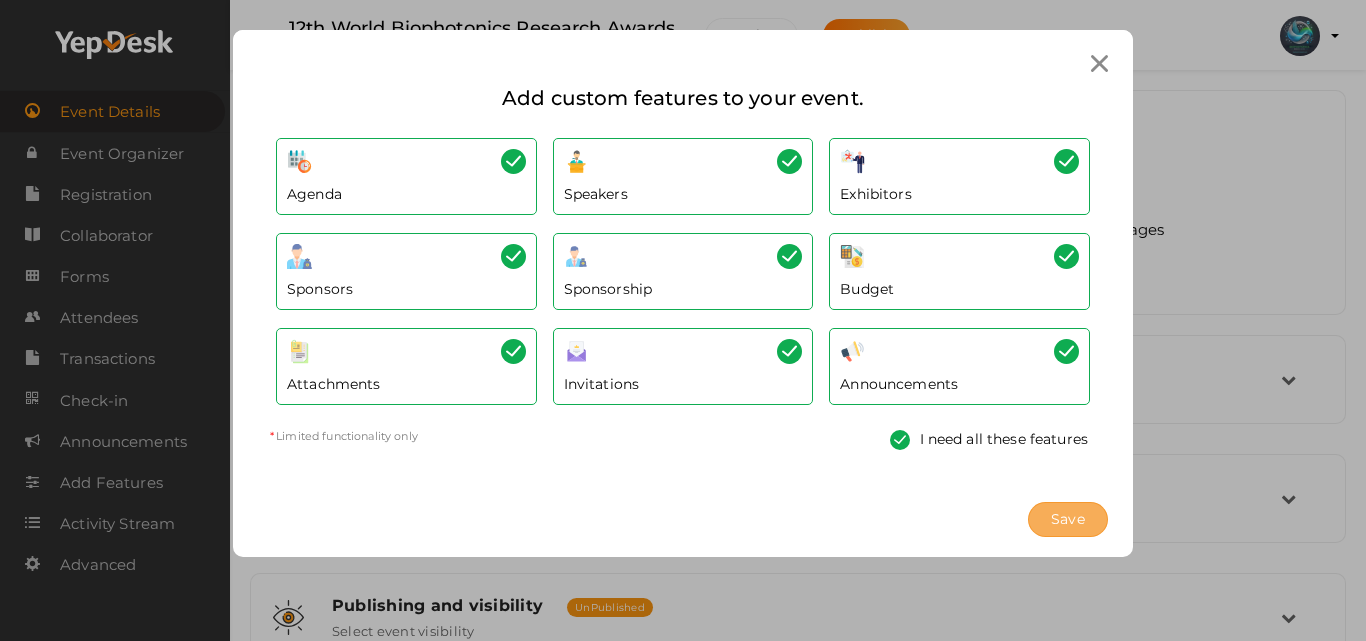 click on "Save" at bounding box center [1068, 519] 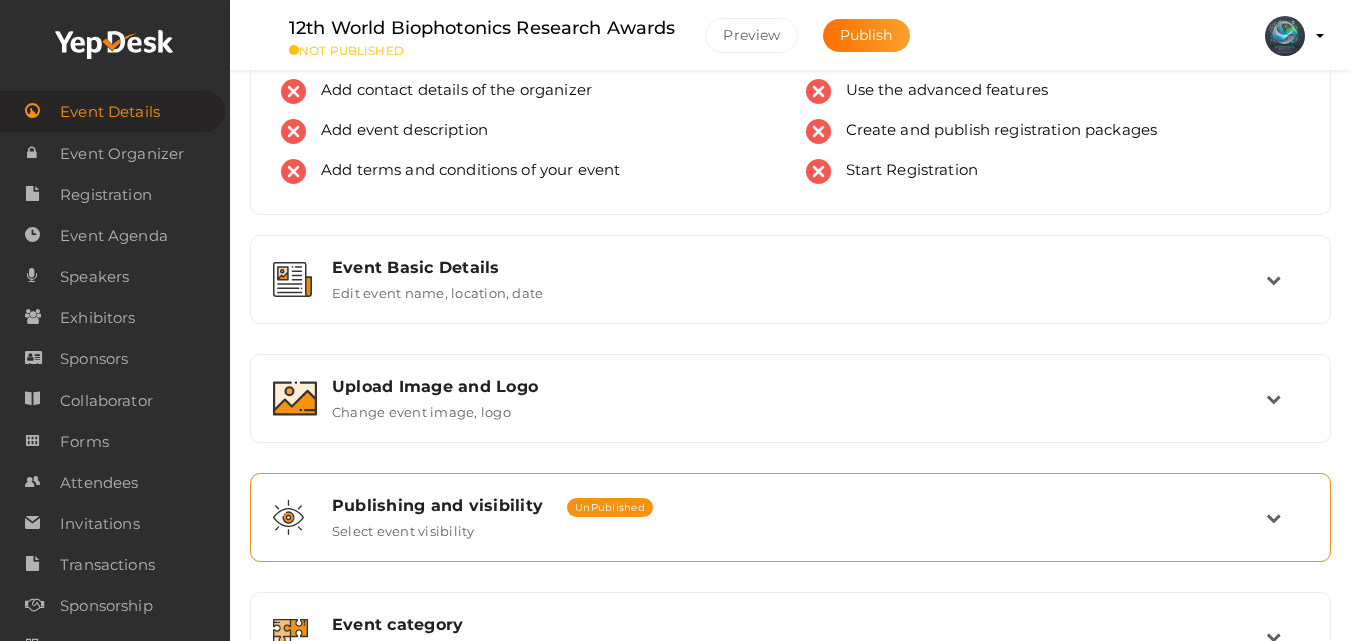 scroll, scrollTop: 0, scrollLeft: 0, axis: both 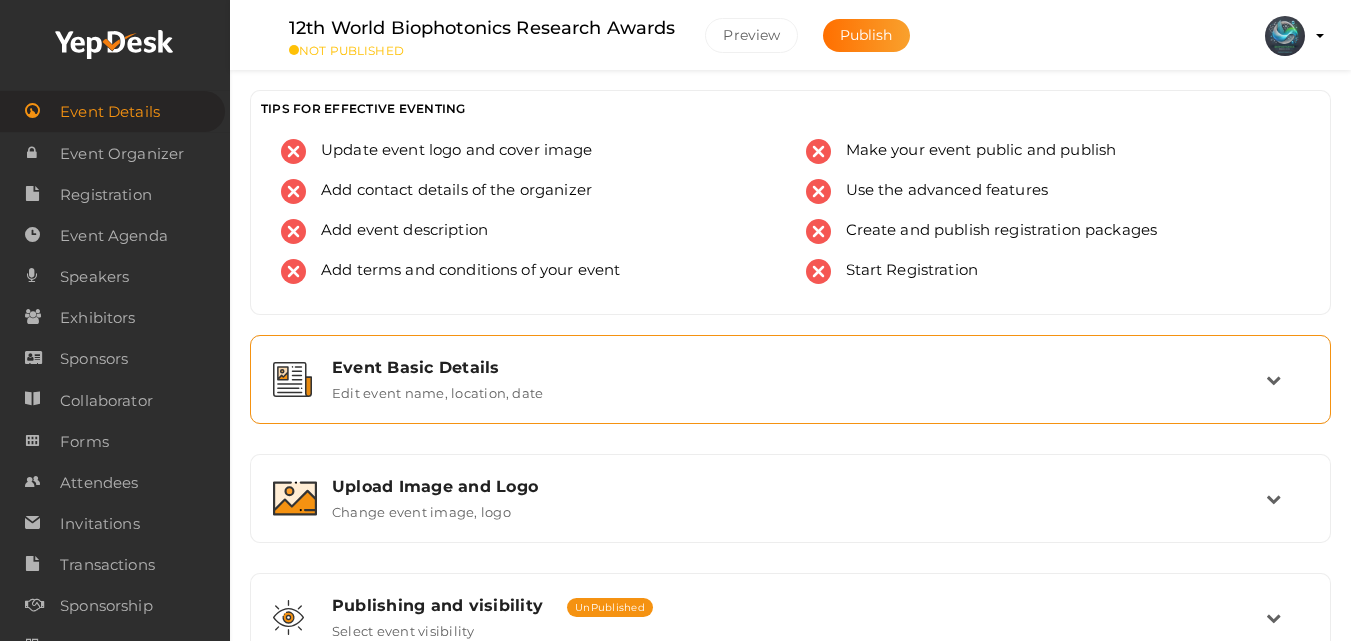 click at bounding box center (1287, 379) 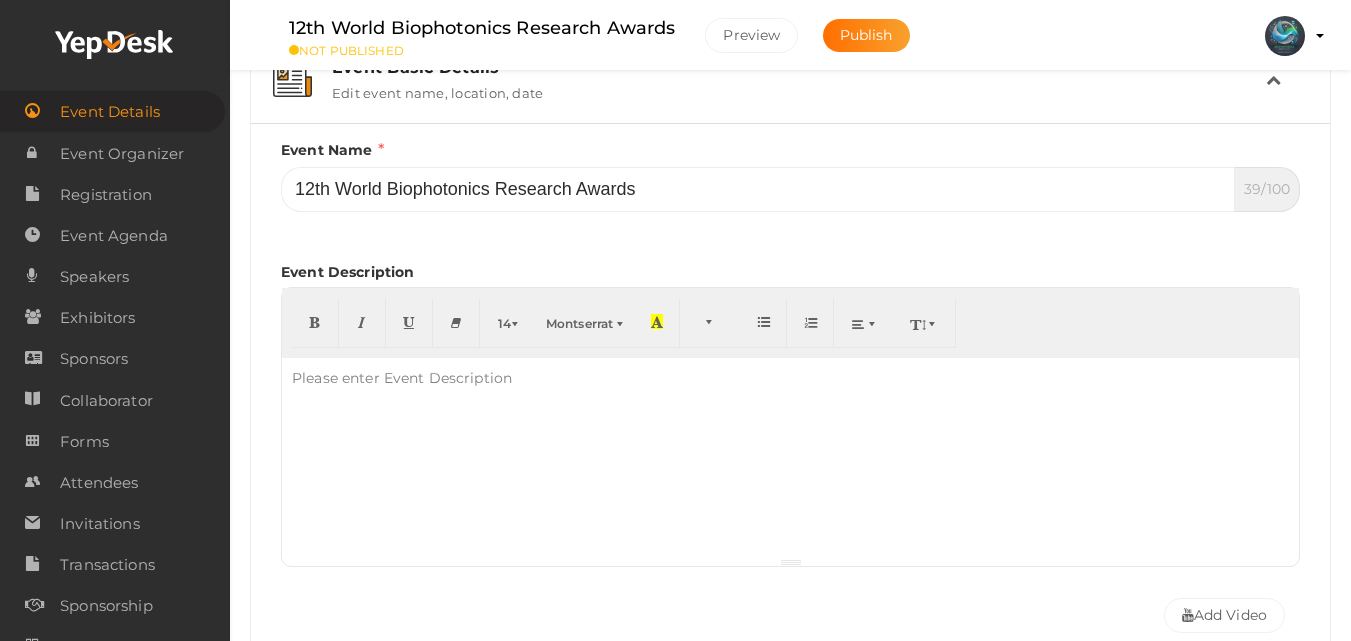 scroll, scrollTop: 500, scrollLeft: 0, axis: vertical 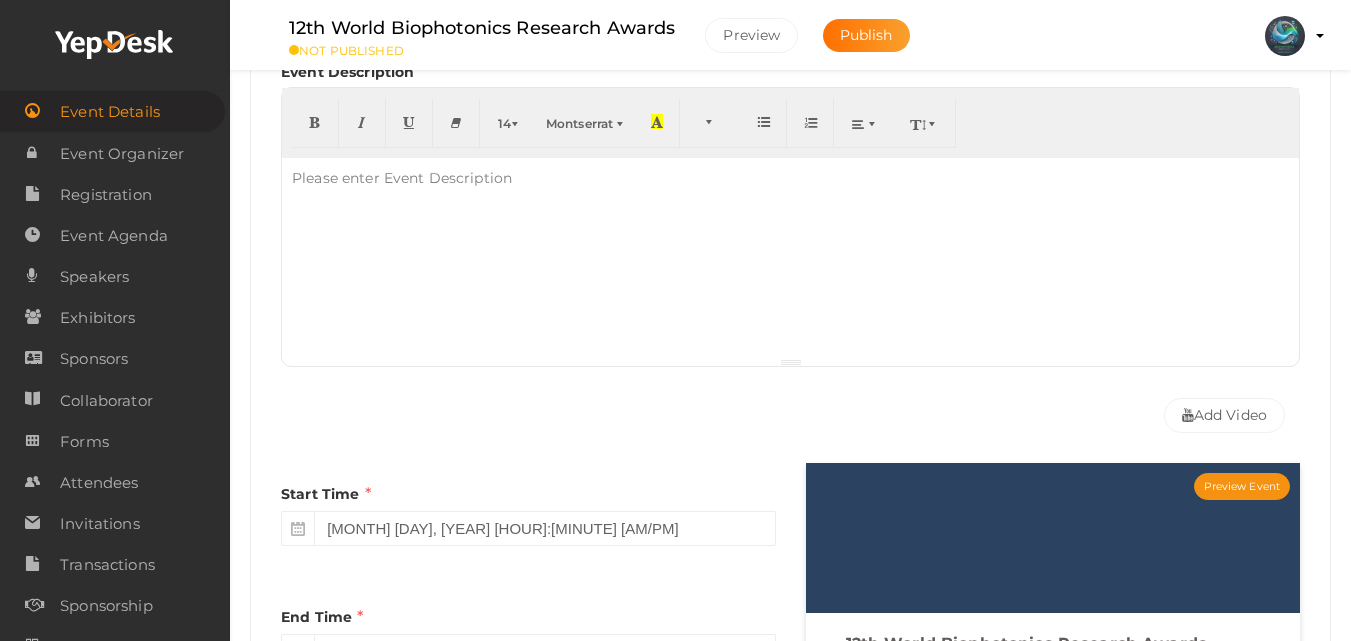 click at bounding box center [790, 258] 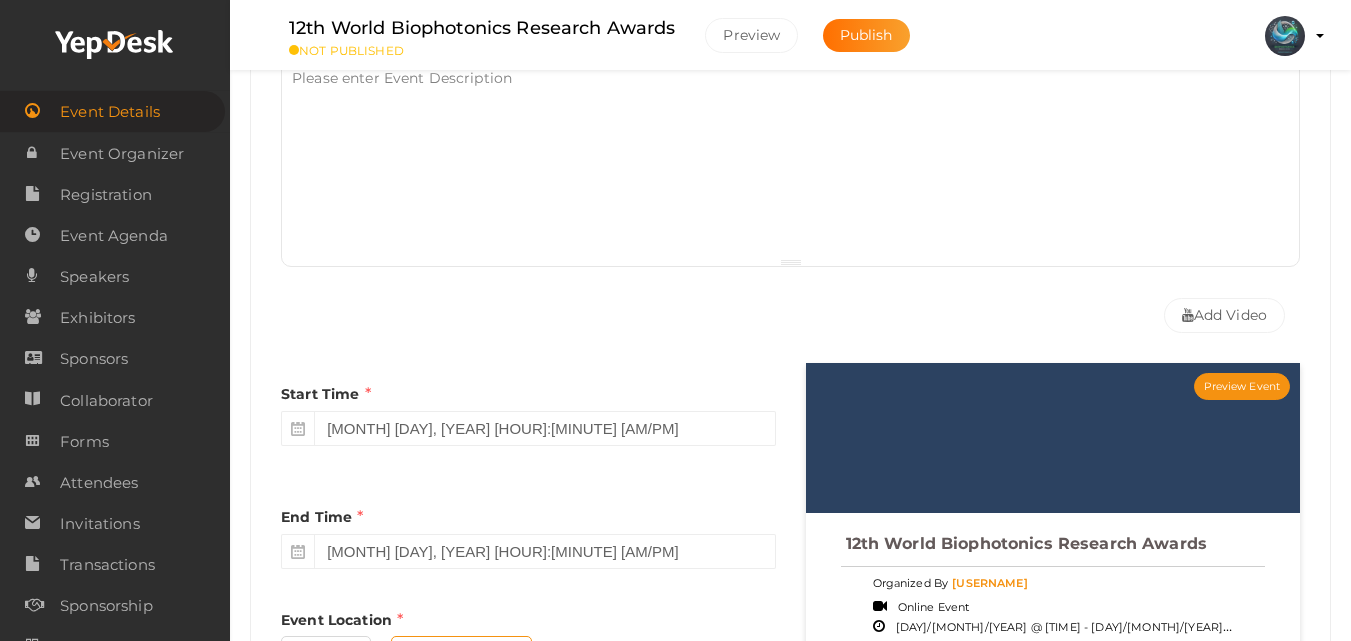 scroll, scrollTop: 400, scrollLeft: 0, axis: vertical 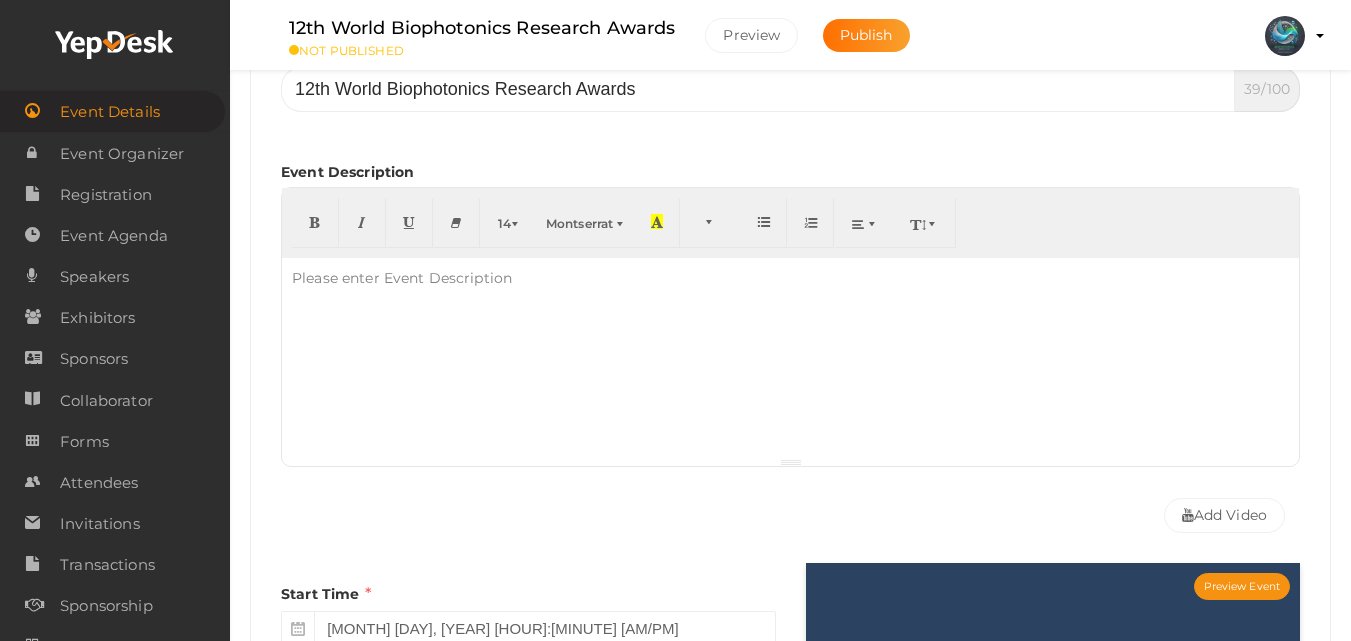 click at bounding box center [790, 358] 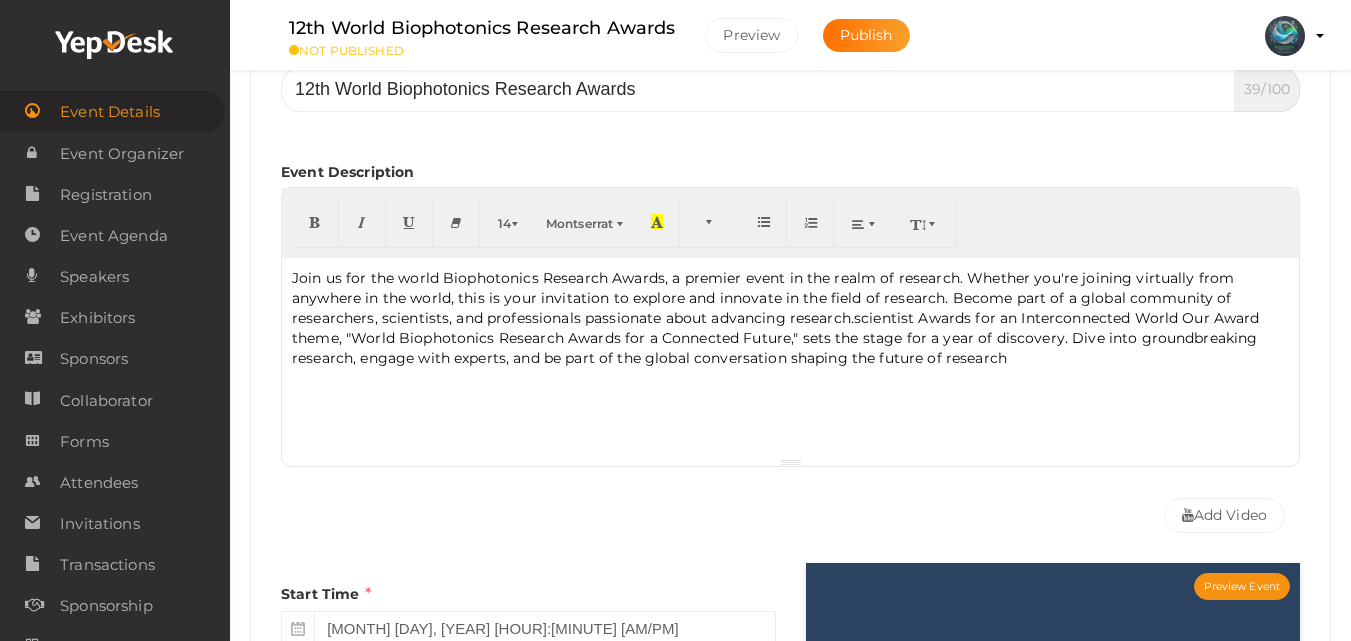 type 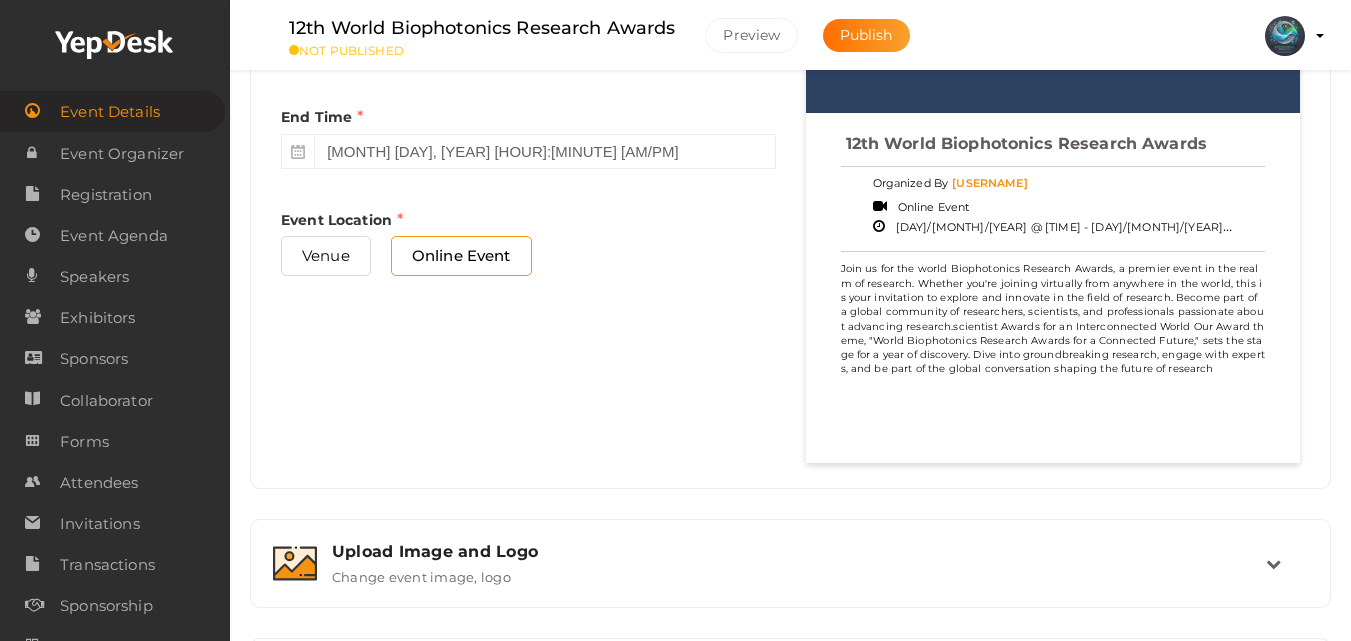 scroll, scrollTop: 1200, scrollLeft: 0, axis: vertical 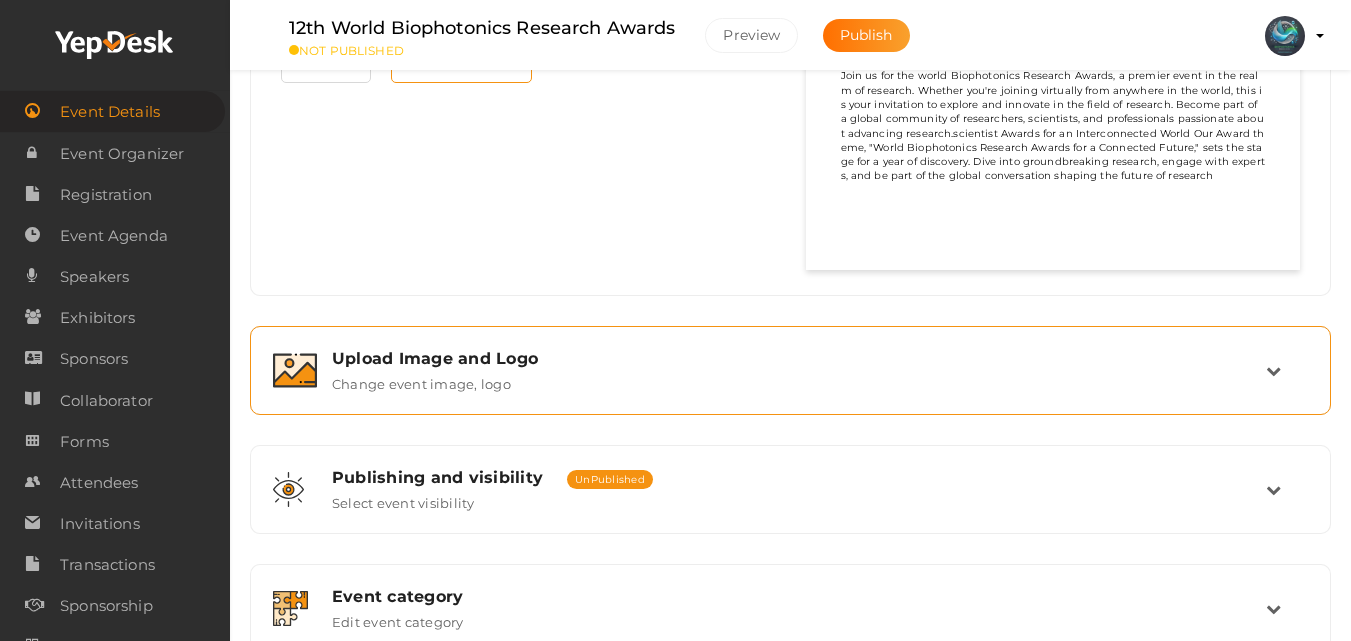 click on "Upload Image and Logo
Change event
image, logo" at bounding box center [790, 370] 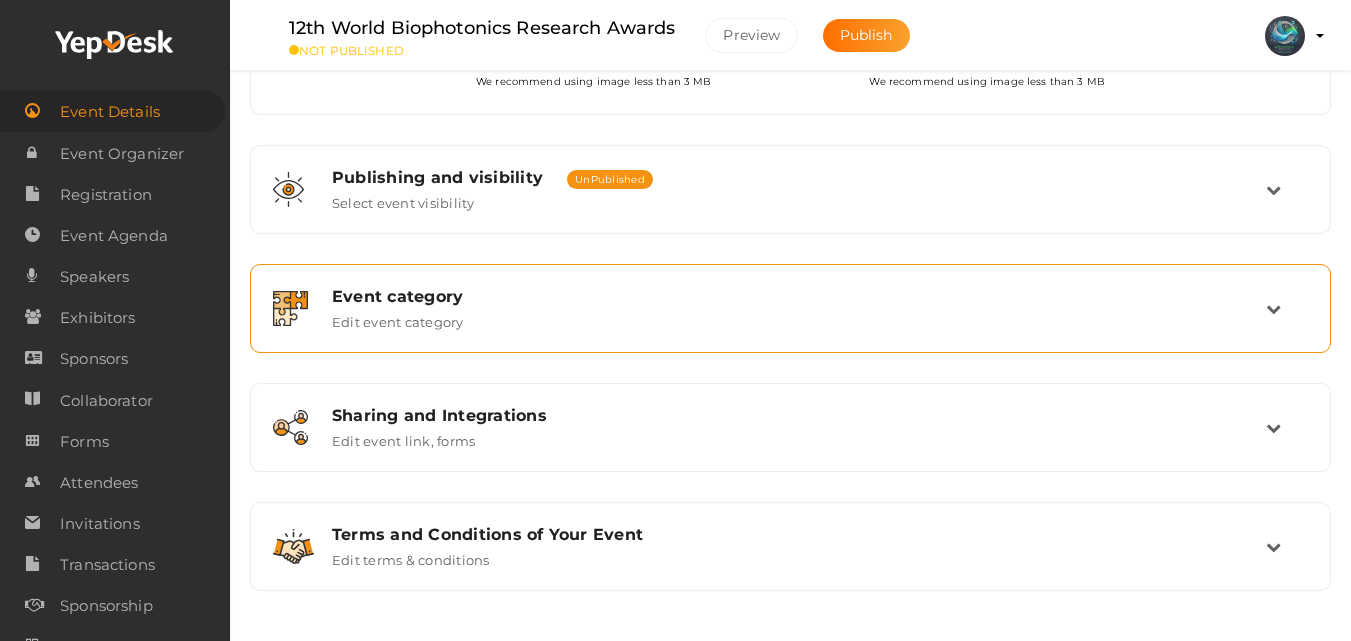scroll, scrollTop: 639, scrollLeft: 0, axis: vertical 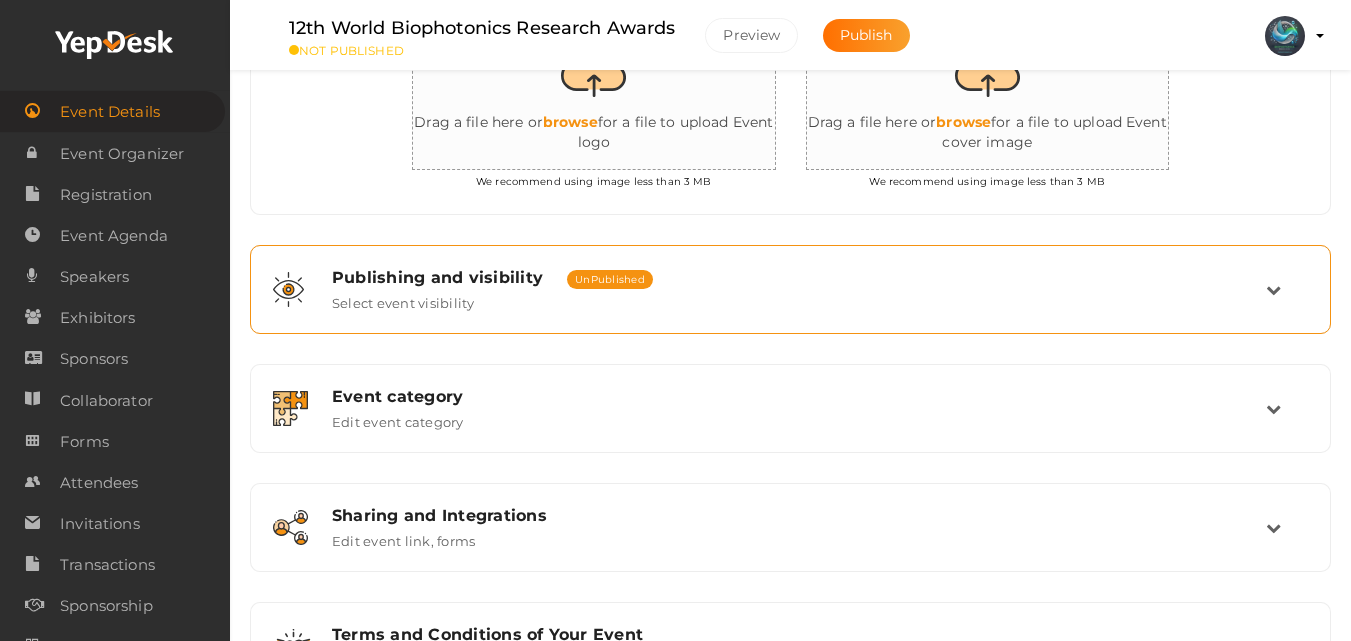 click on "Publishing and visibility
Published
UnPublished
Select event
visibility" at bounding box center (790, 289) 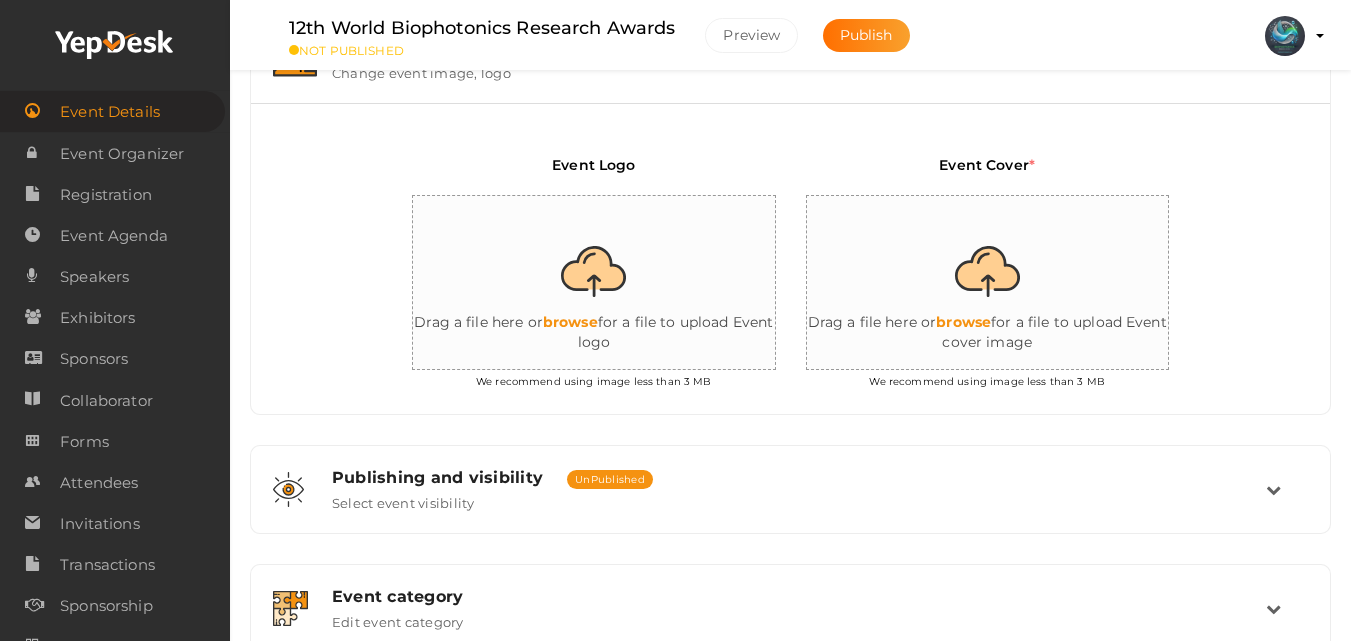 scroll, scrollTop: 339, scrollLeft: 0, axis: vertical 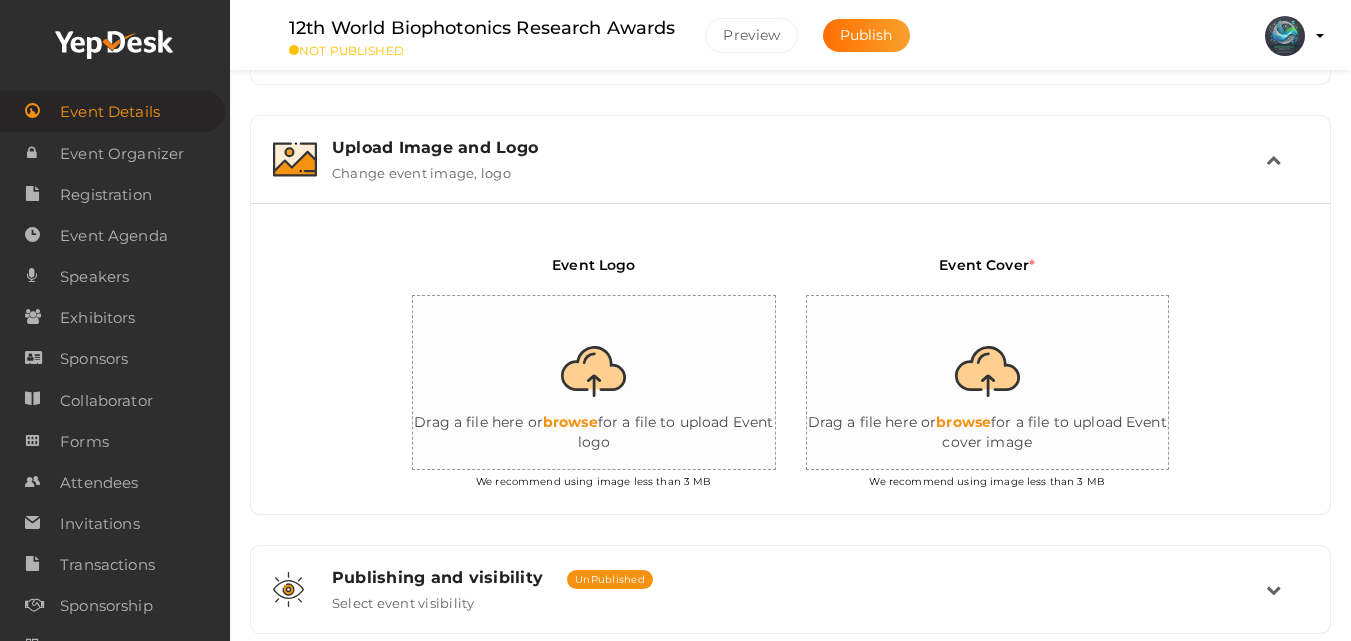 click at bounding box center [613, 383] 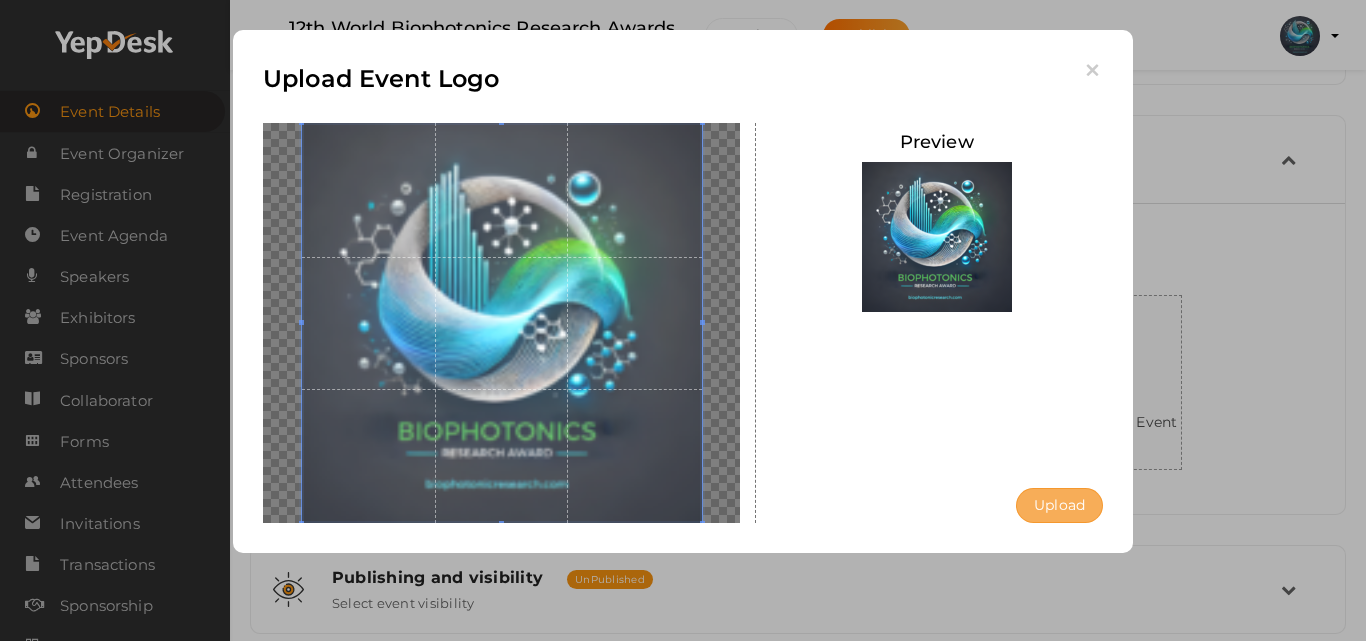 click on "Upload" at bounding box center (1059, 505) 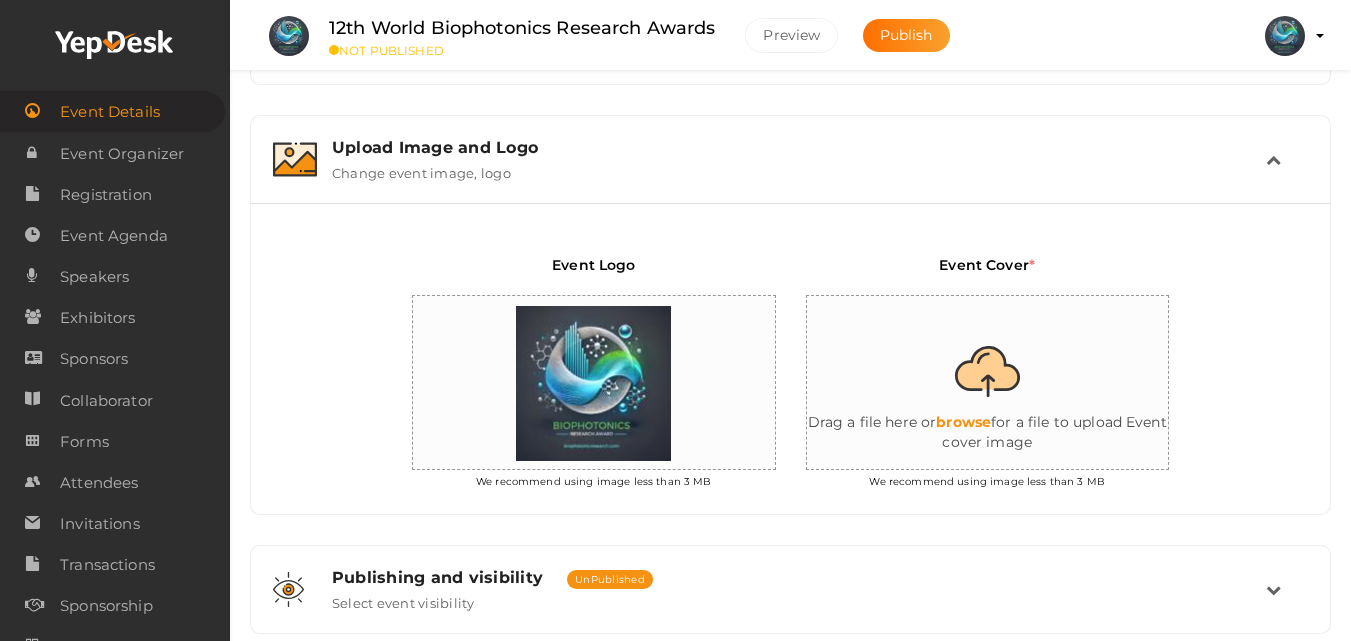 click at bounding box center (1007, 383) 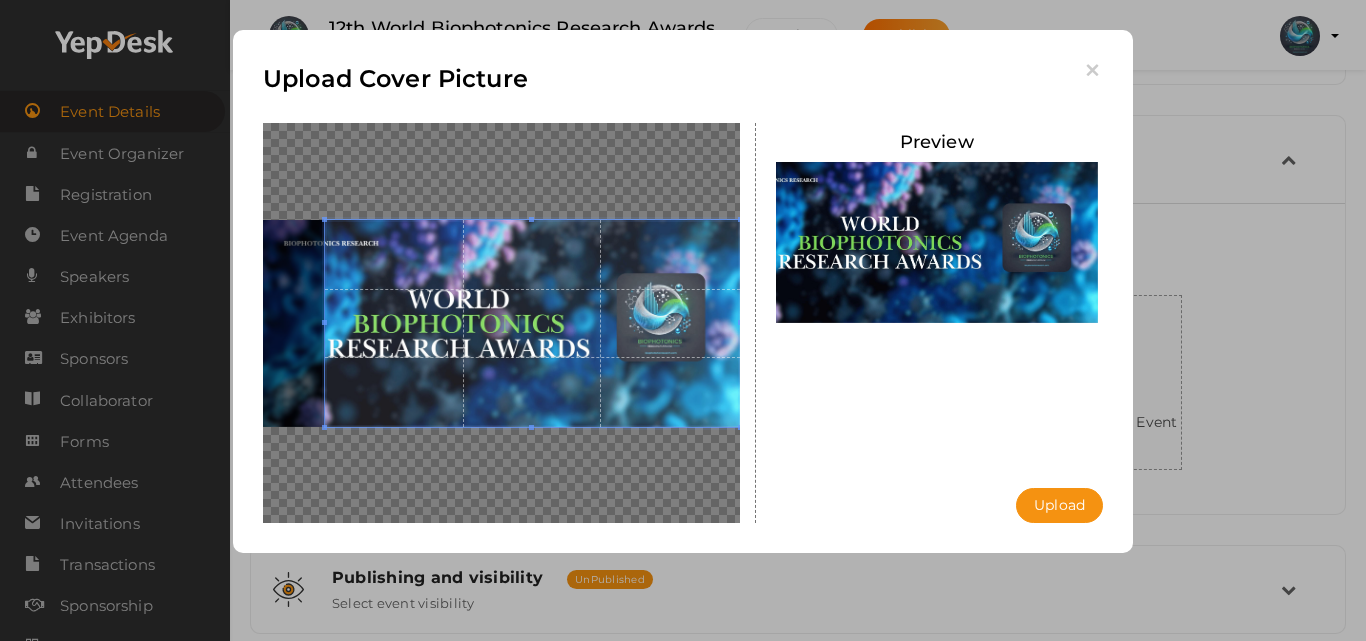 click at bounding box center [532, 324] 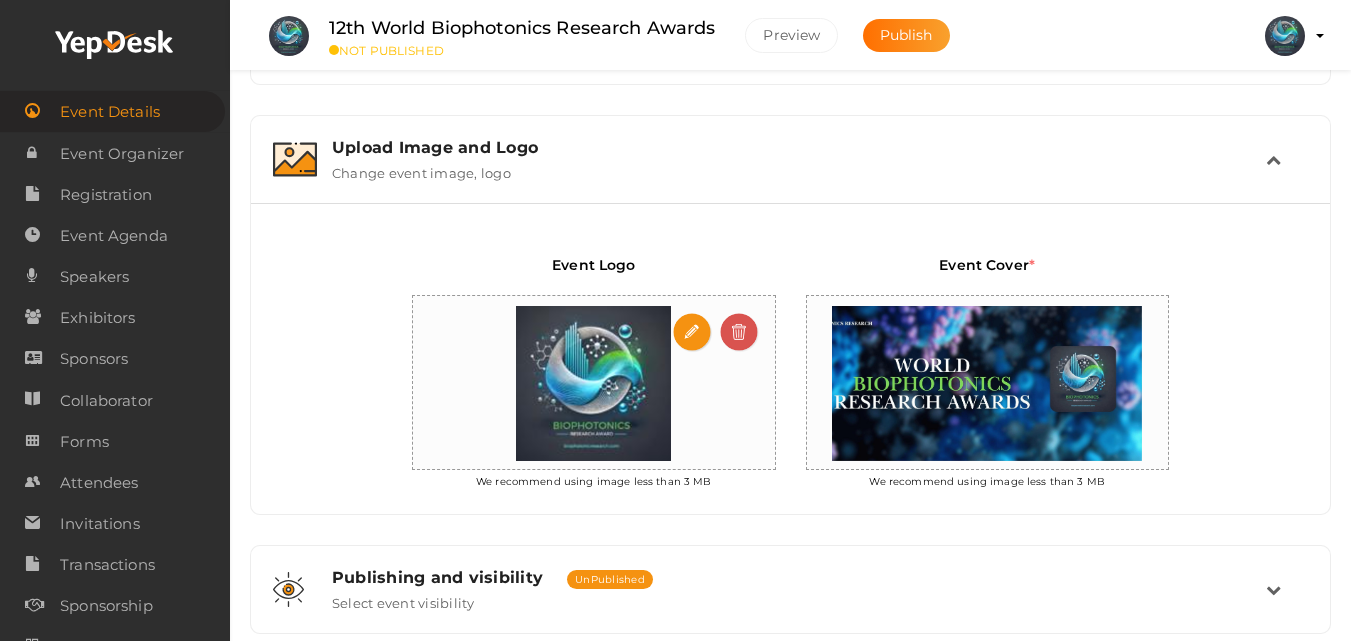 scroll, scrollTop: 439, scrollLeft: 0, axis: vertical 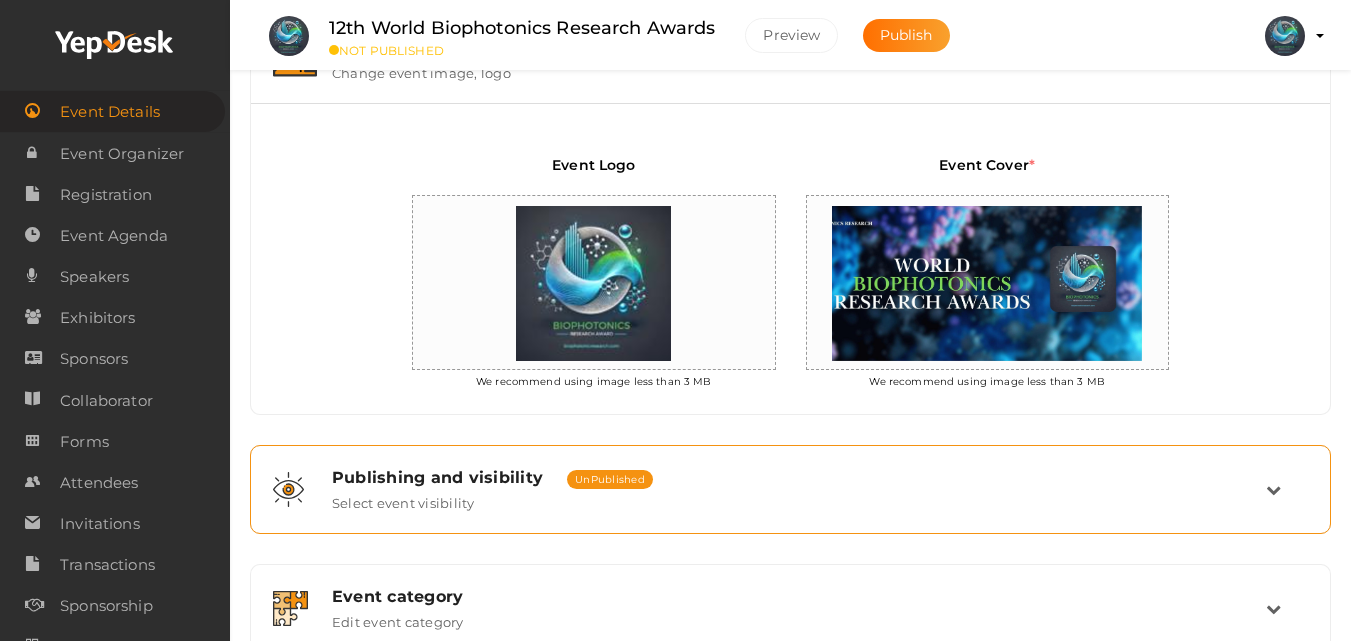 click on "Publishing and visibility
Published
UnPublished" at bounding box center [799, 477] 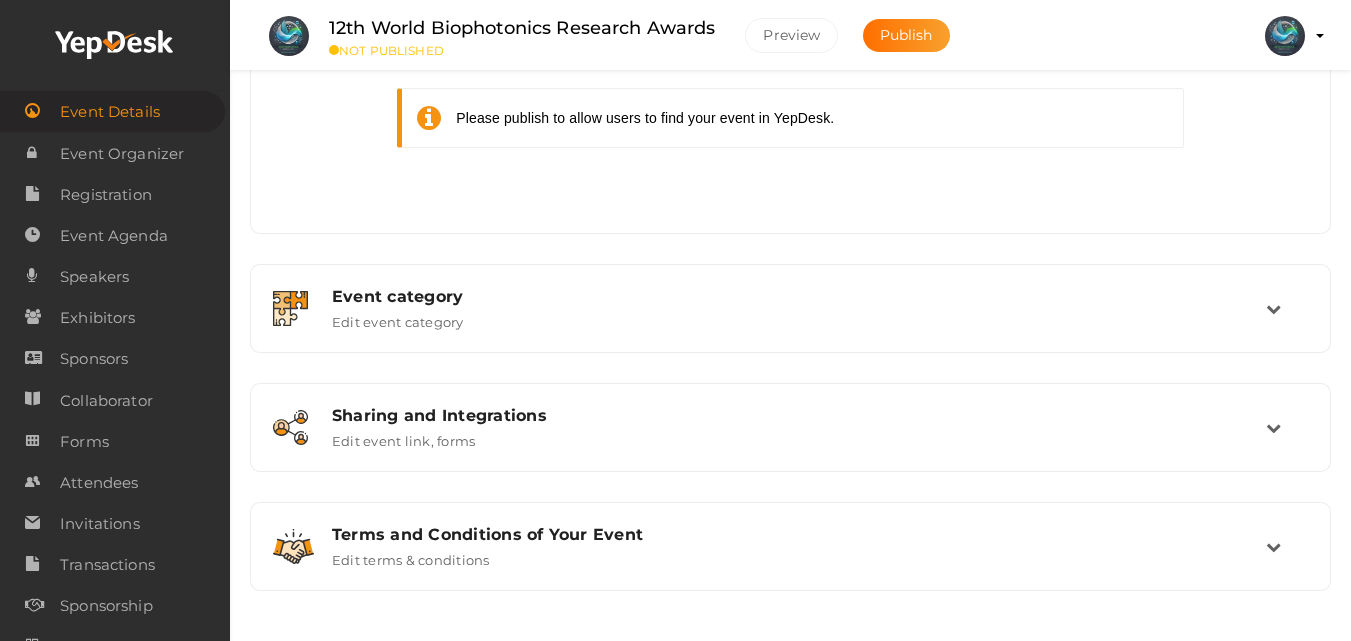 scroll, scrollTop: 705, scrollLeft: 0, axis: vertical 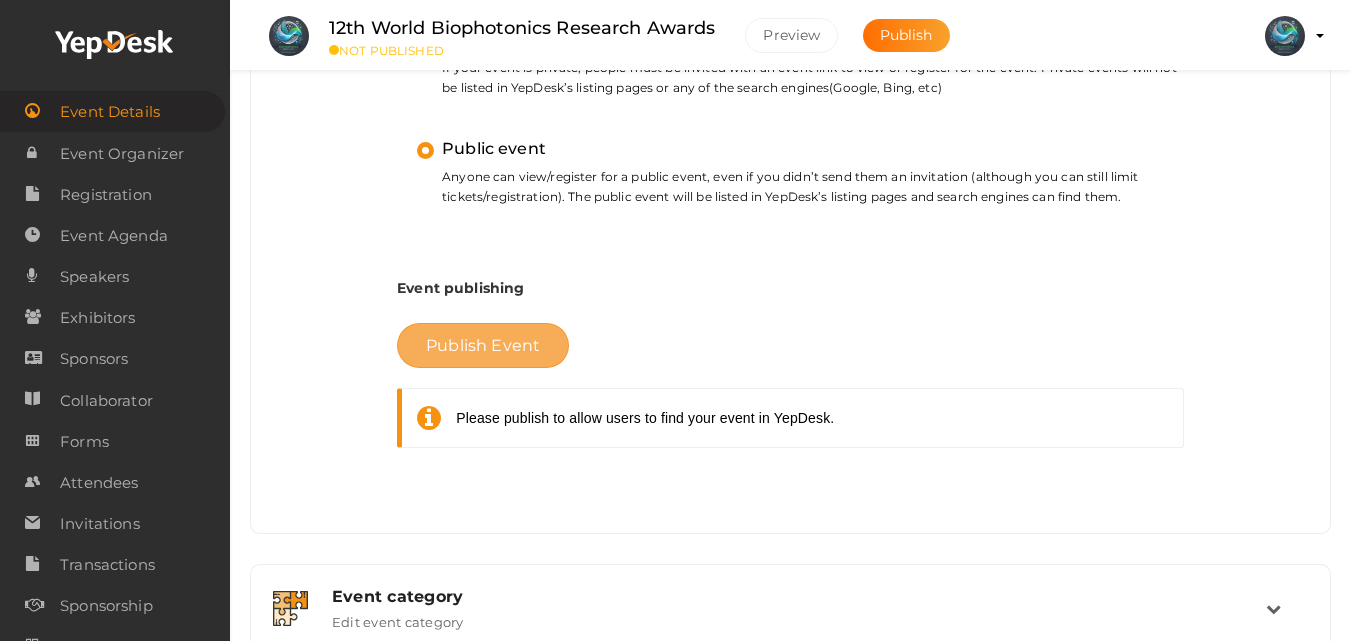 click on "Publish
Event" at bounding box center (483, 345) 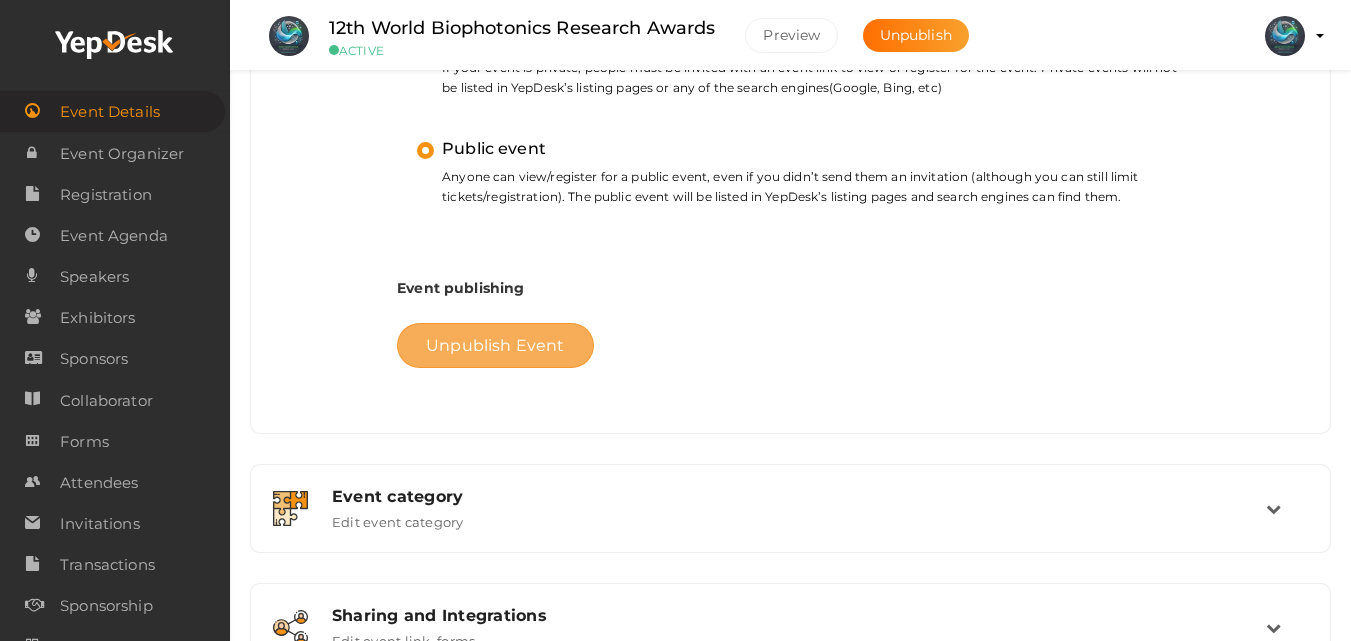 scroll, scrollTop: 505, scrollLeft: 0, axis: vertical 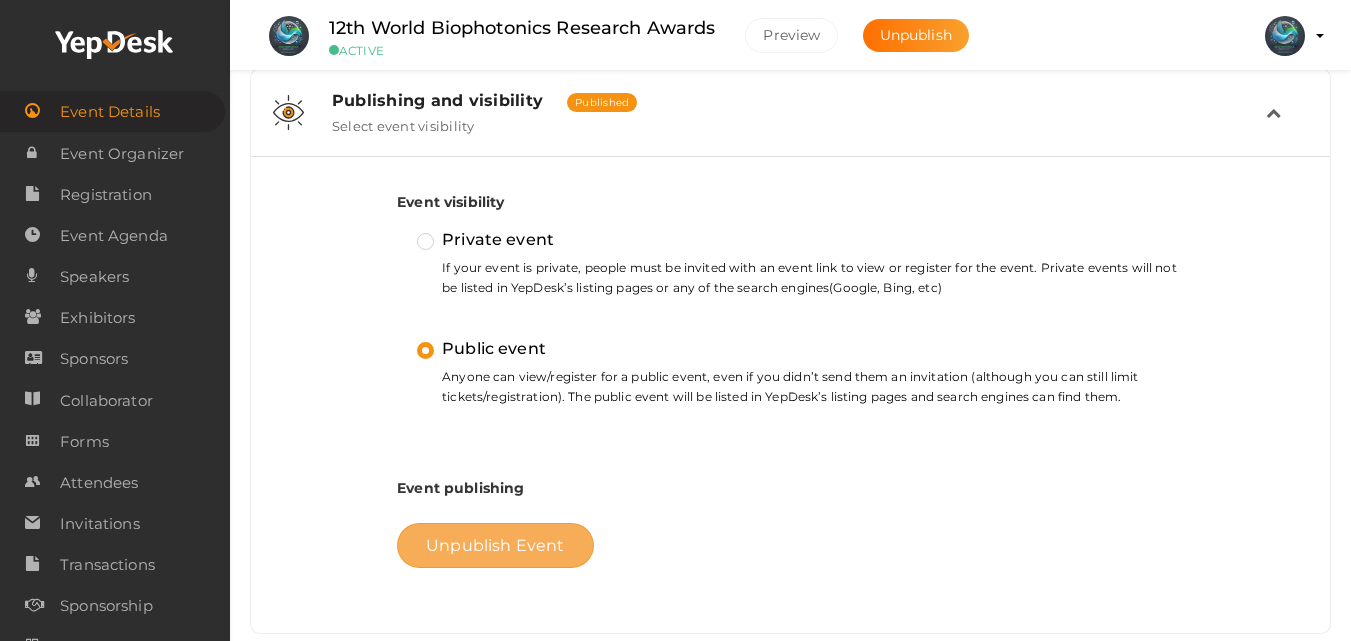 click on "Unpublish
Event" at bounding box center (495, 545) 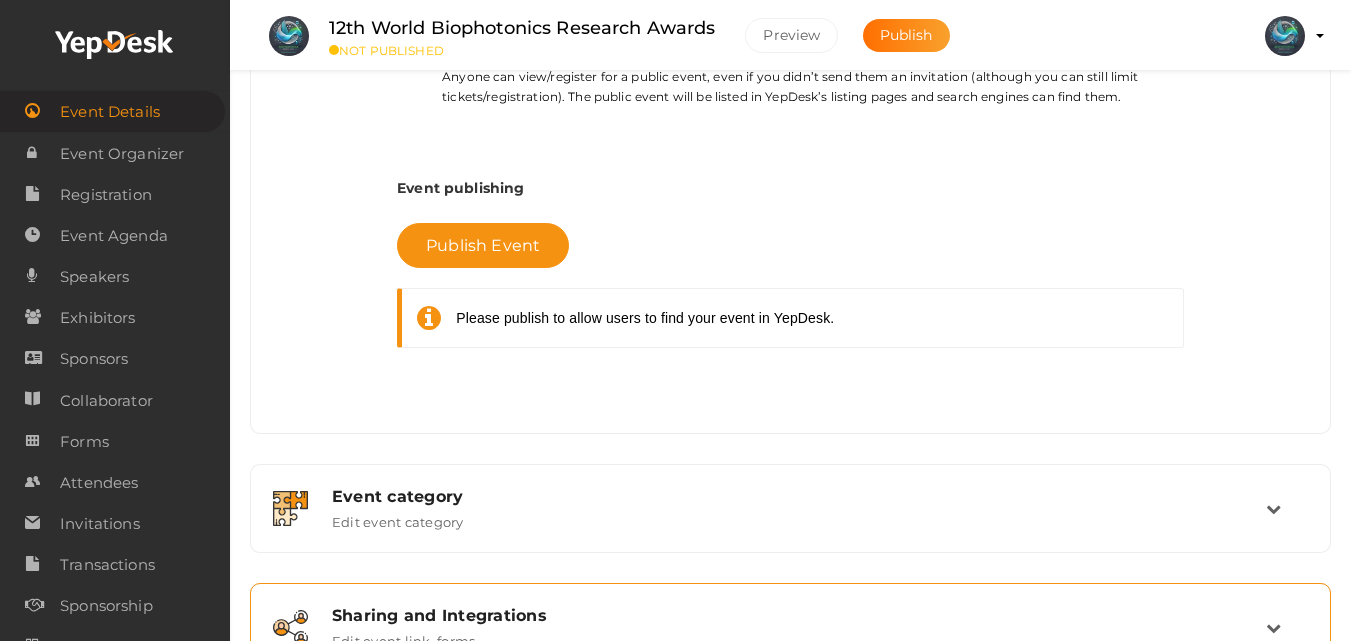 scroll, scrollTop: 905, scrollLeft: 0, axis: vertical 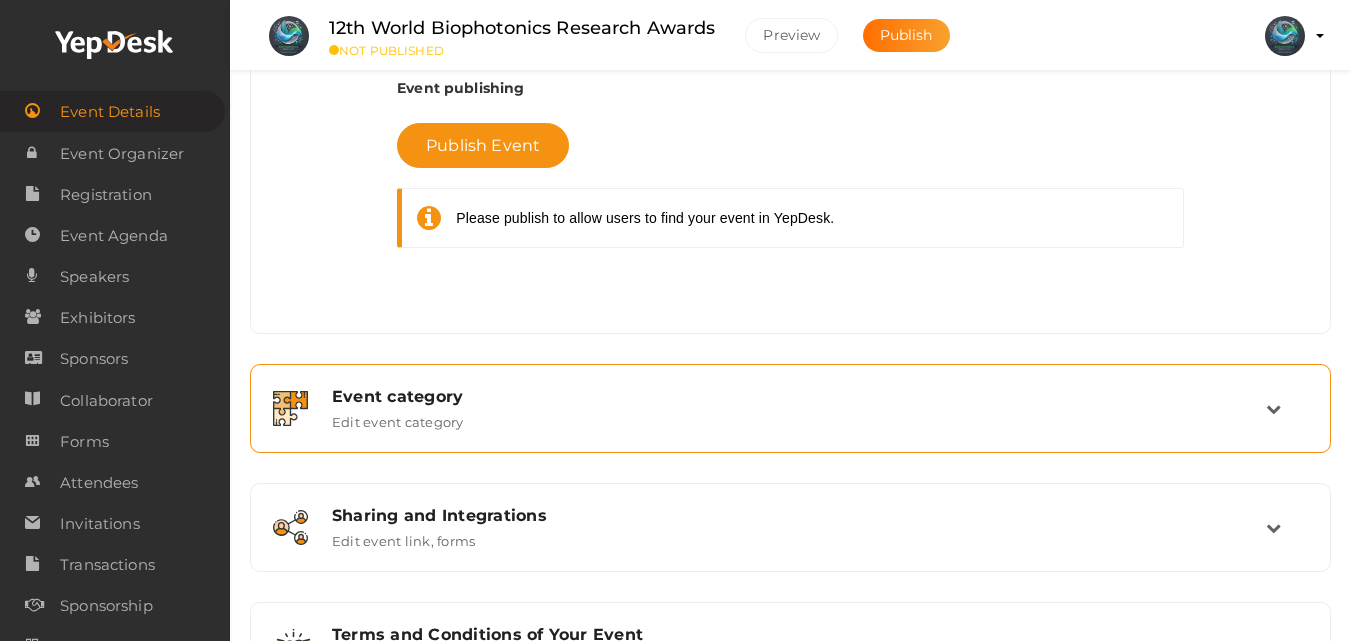 click on "Event category" at bounding box center (799, 396) 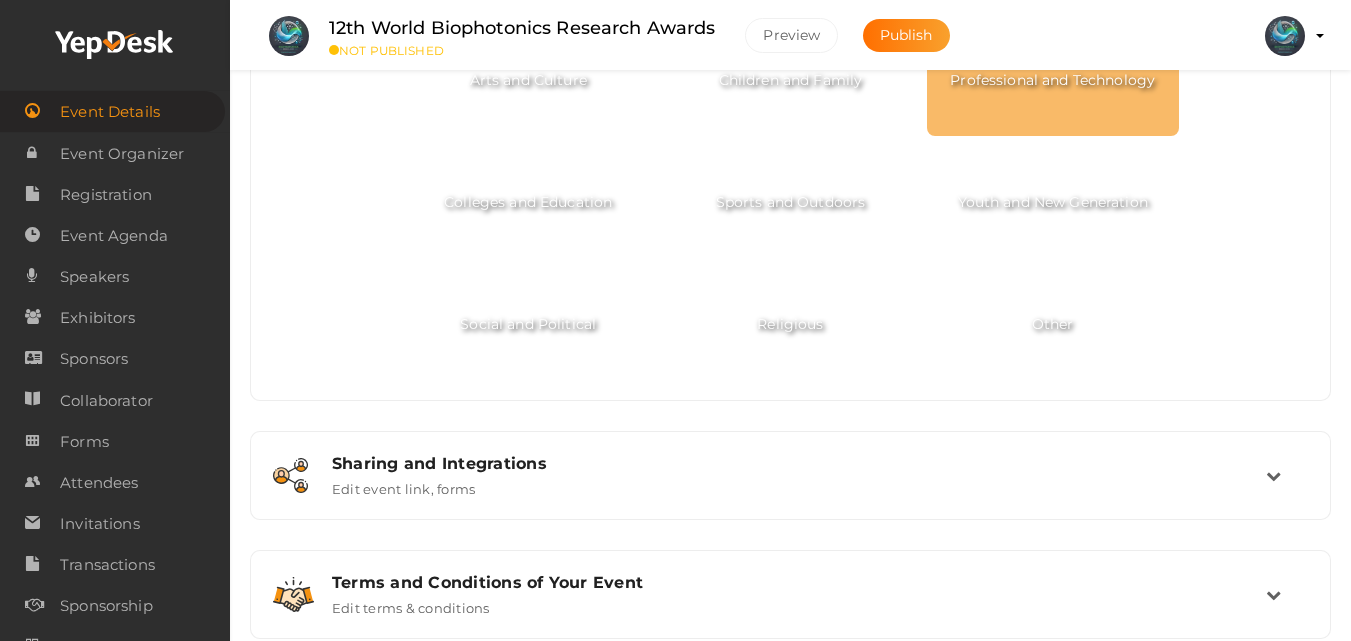 scroll, scrollTop: 905, scrollLeft: 0, axis: vertical 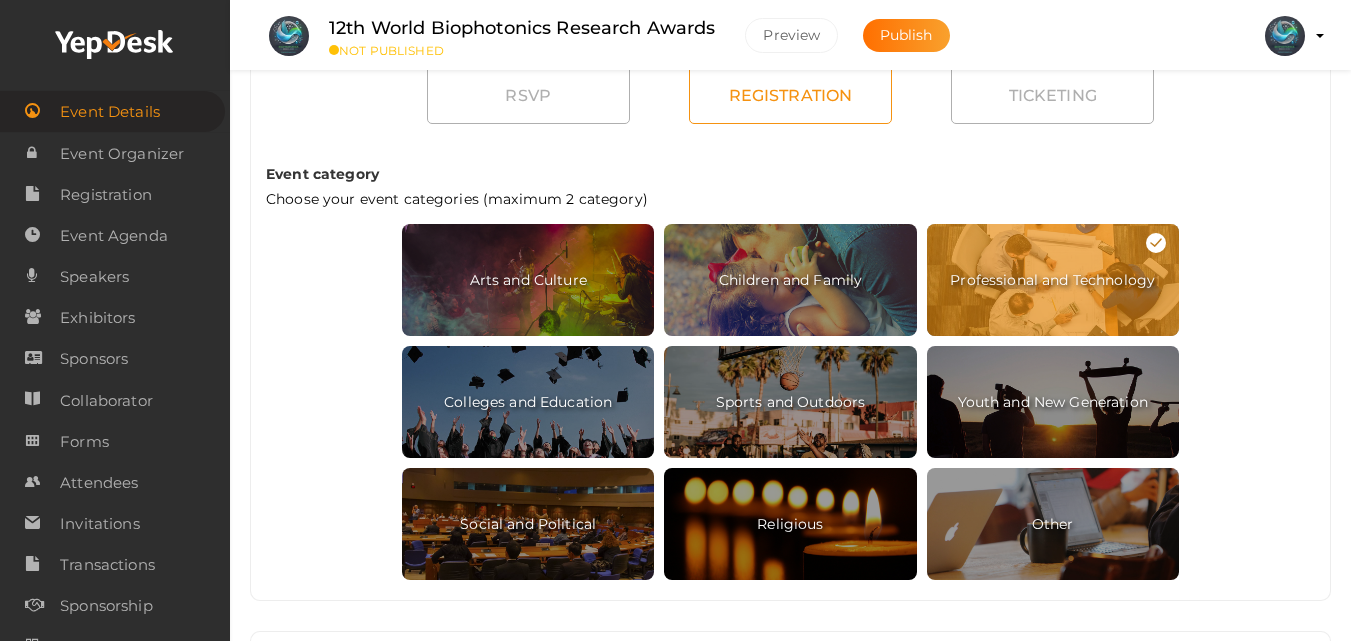 click on "Professional and Technology" at bounding box center (1053, 280) 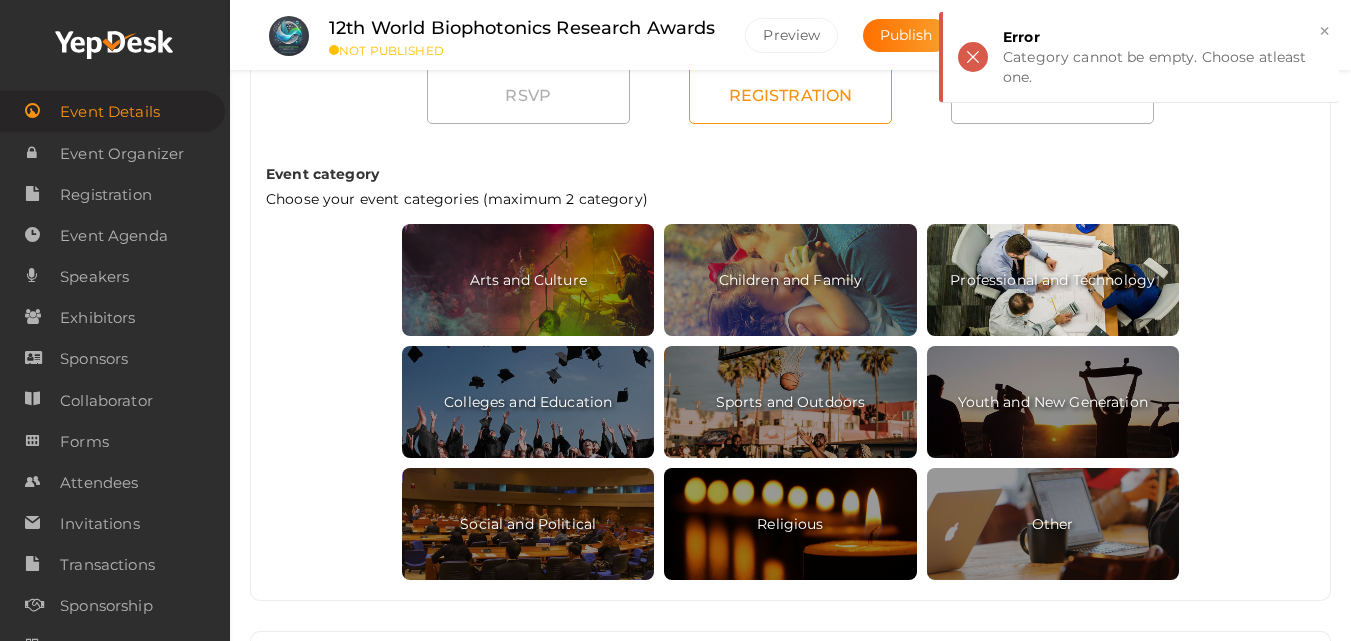 click on "Professional and Technology" at bounding box center (1053, 280) 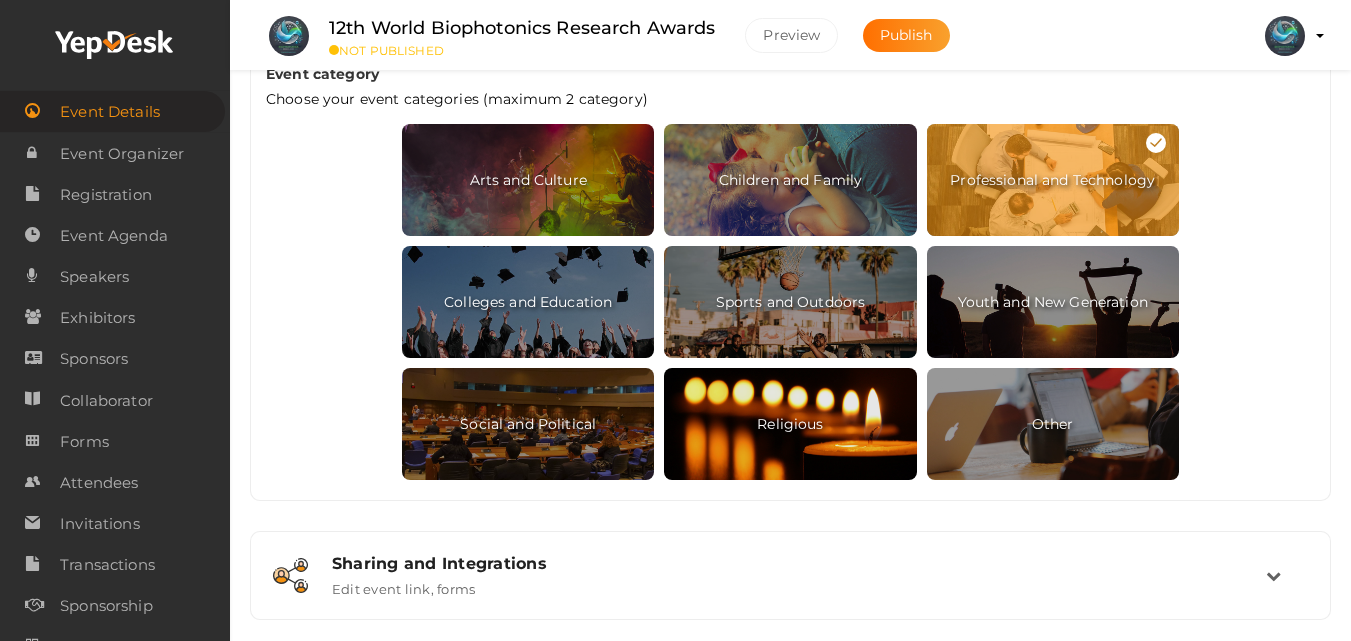 scroll, scrollTop: 1105, scrollLeft: 0, axis: vertical 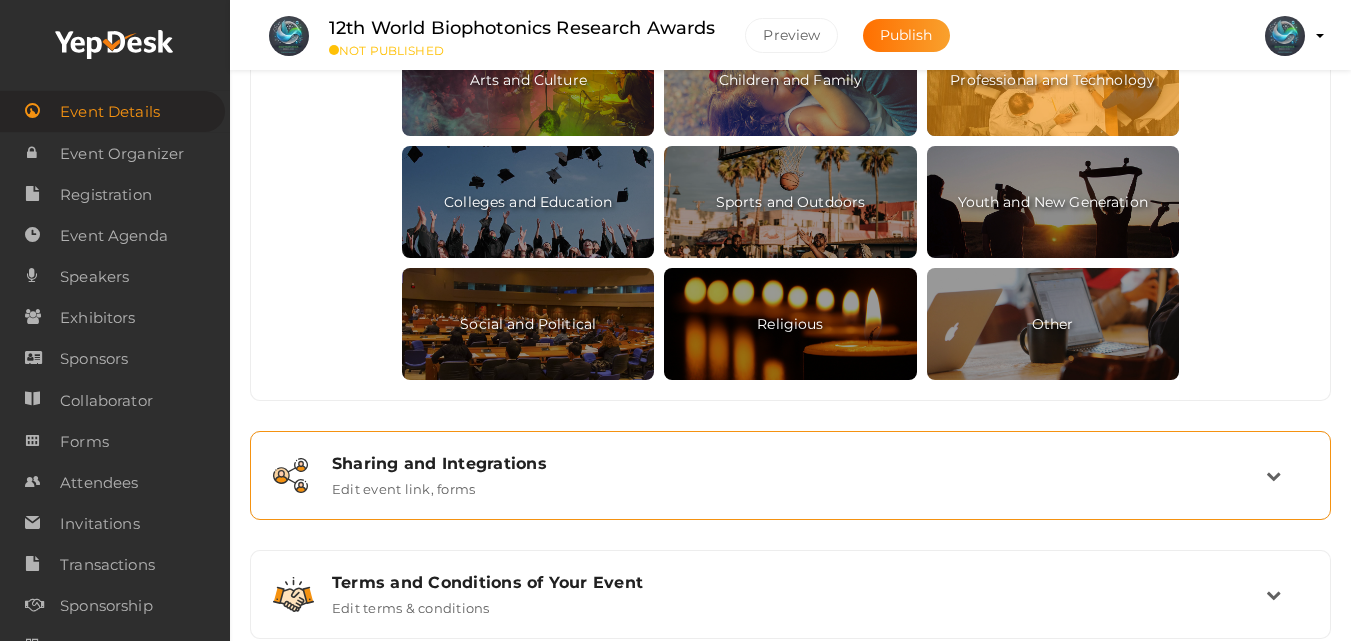 click on "Sharing and Integrations
Edit event link,
forms" at bounding box center [790, 475] 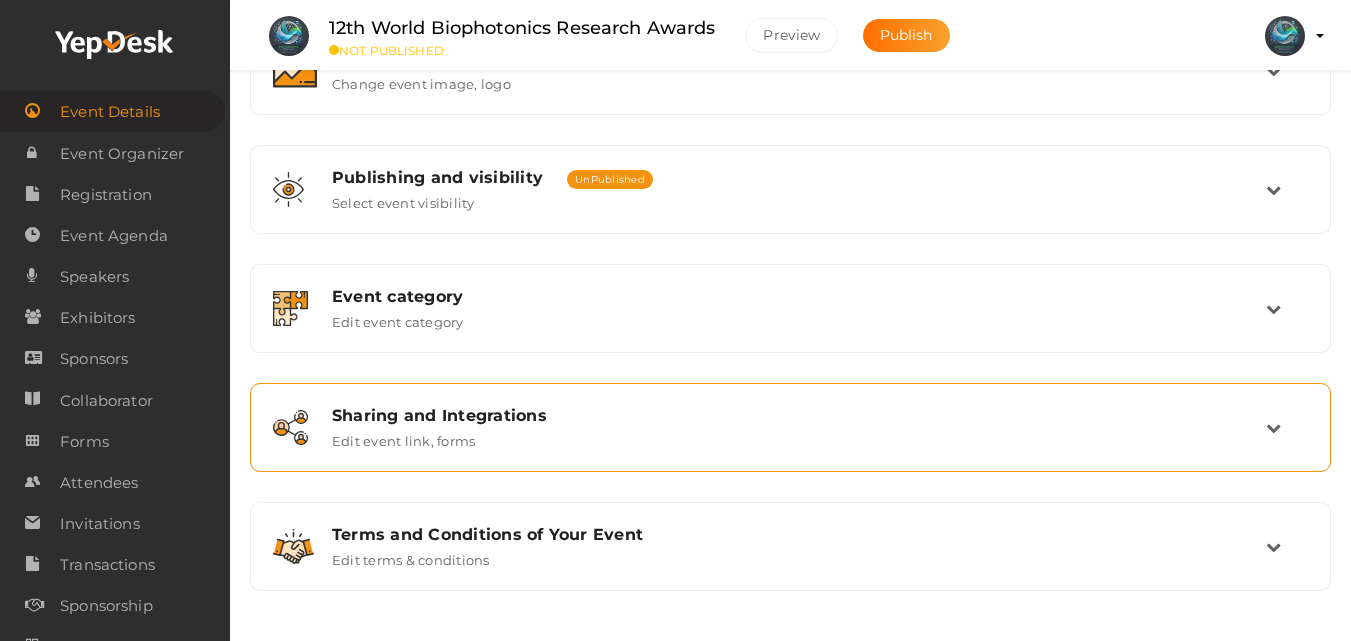 scroll, scrollTop: 428, scrollLeft: 0, axis: vertical 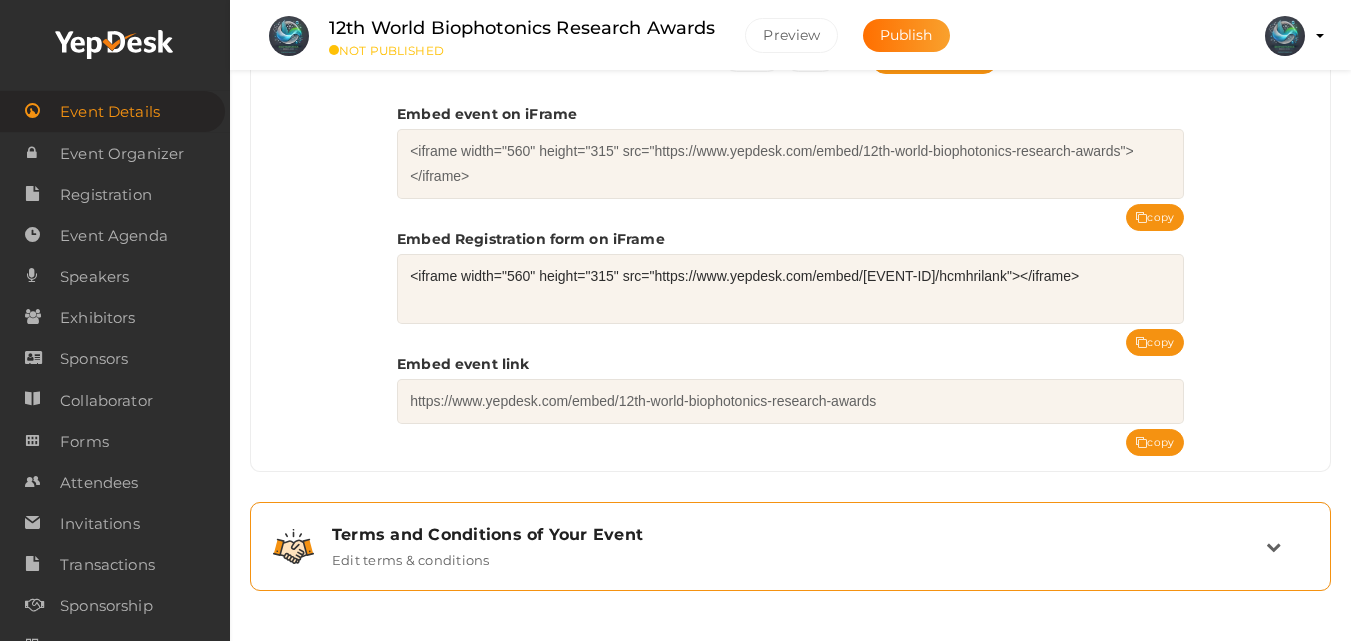 click on "Terms and Conditions of Your Event" at bounding box center [799, 534] 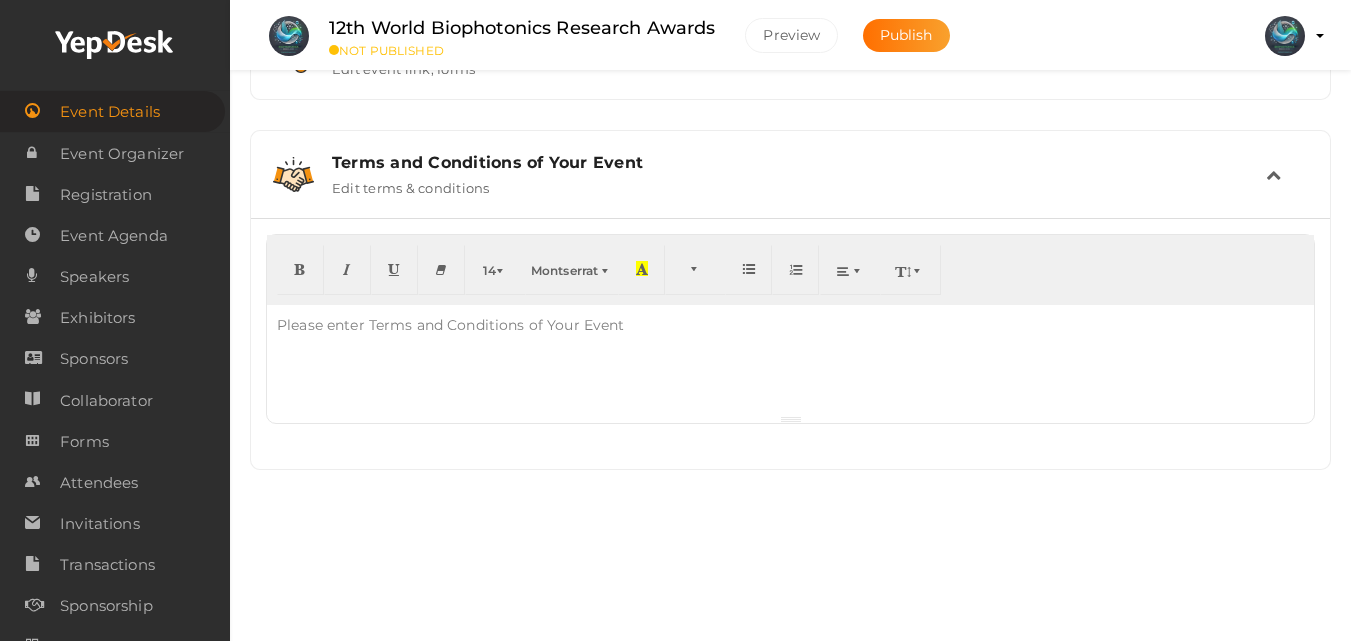 scroll, scrollTop: 679, scrollLeft: 0, axis: vertical 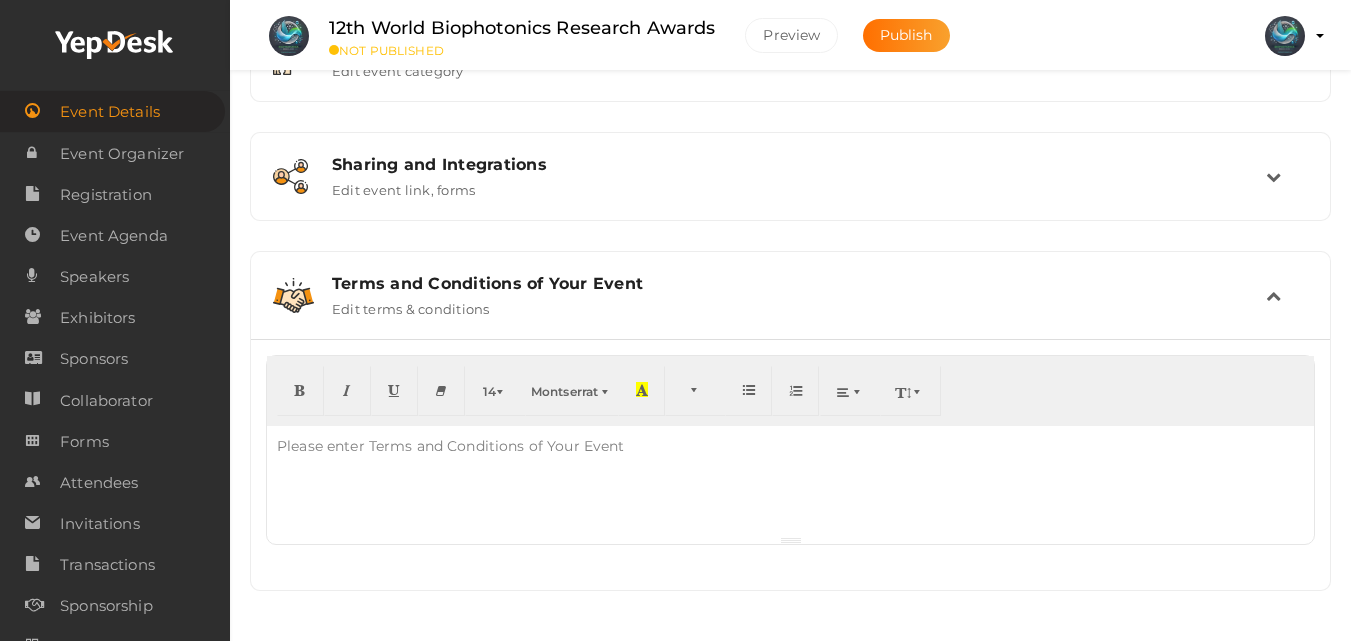 click at bounding box center [790, 481] 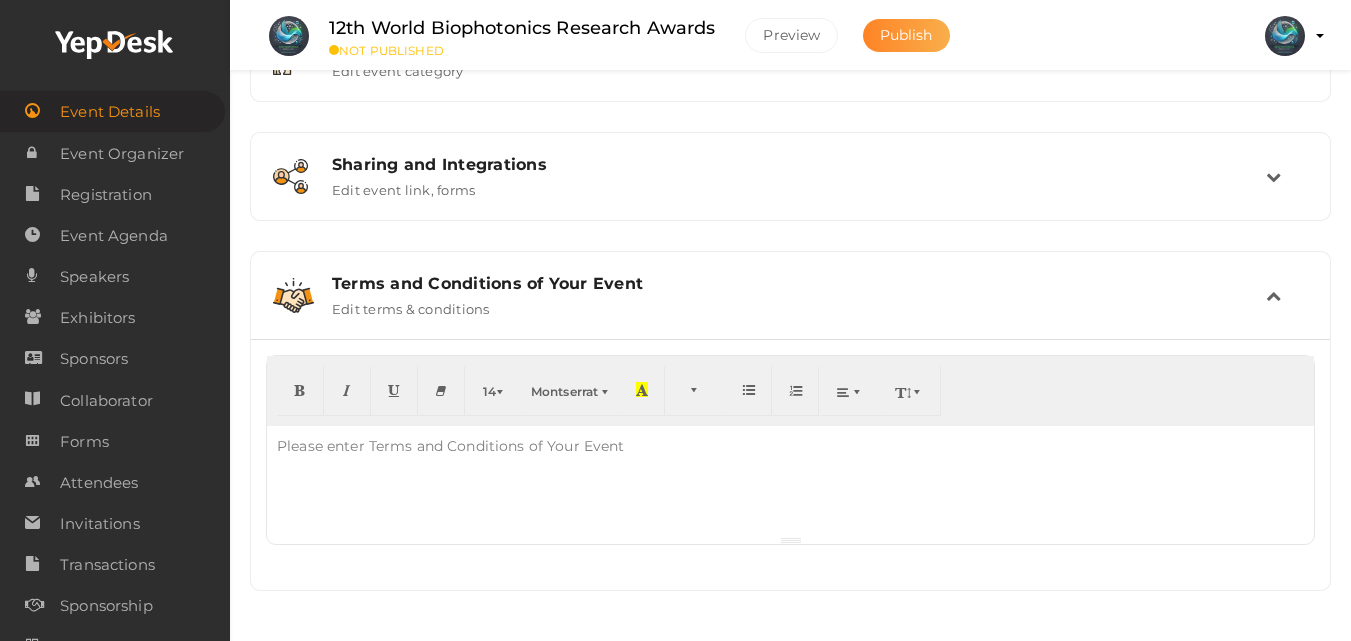 click on "Publish" at bounding box center [906, 35] 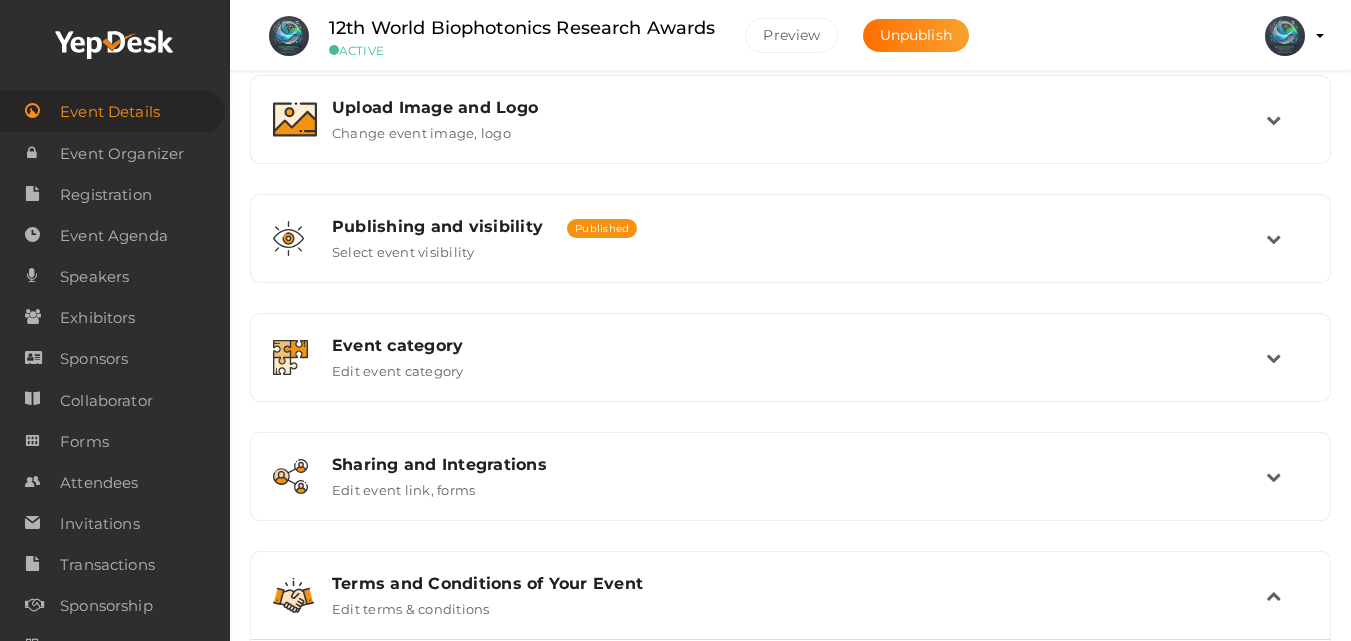 scroll, scrollTop: 0, scrollLeft: 0, axis: both 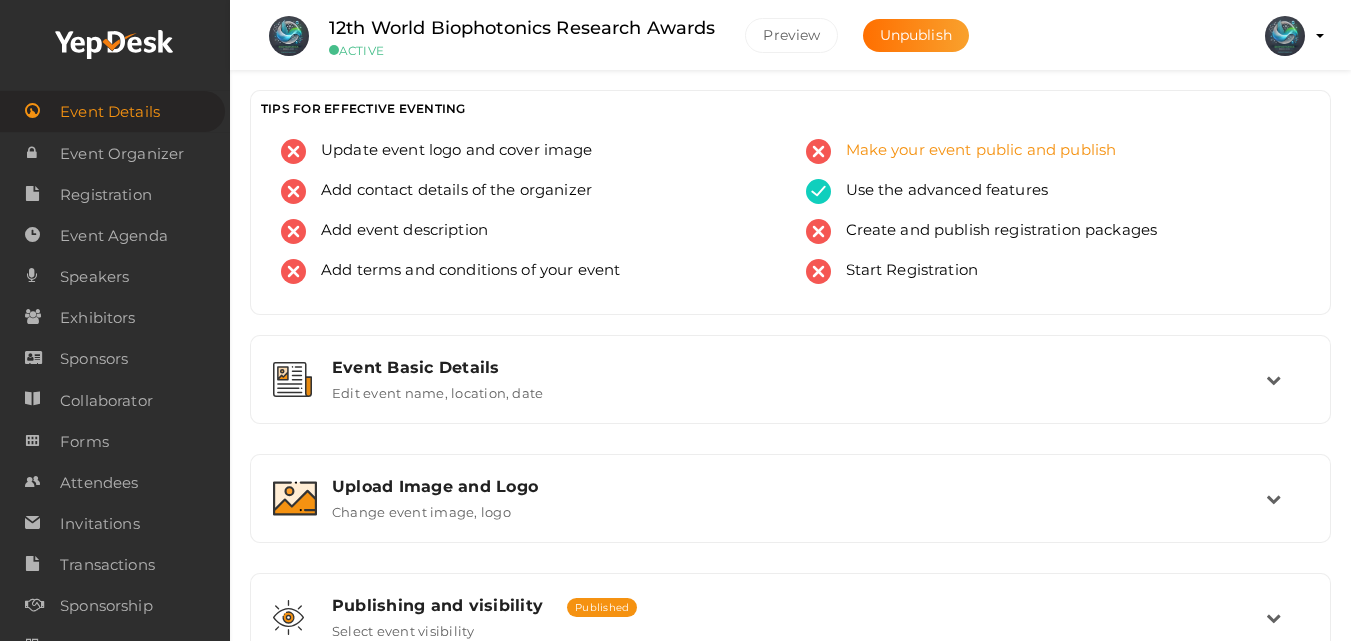 click at bounding box center [818, 151] 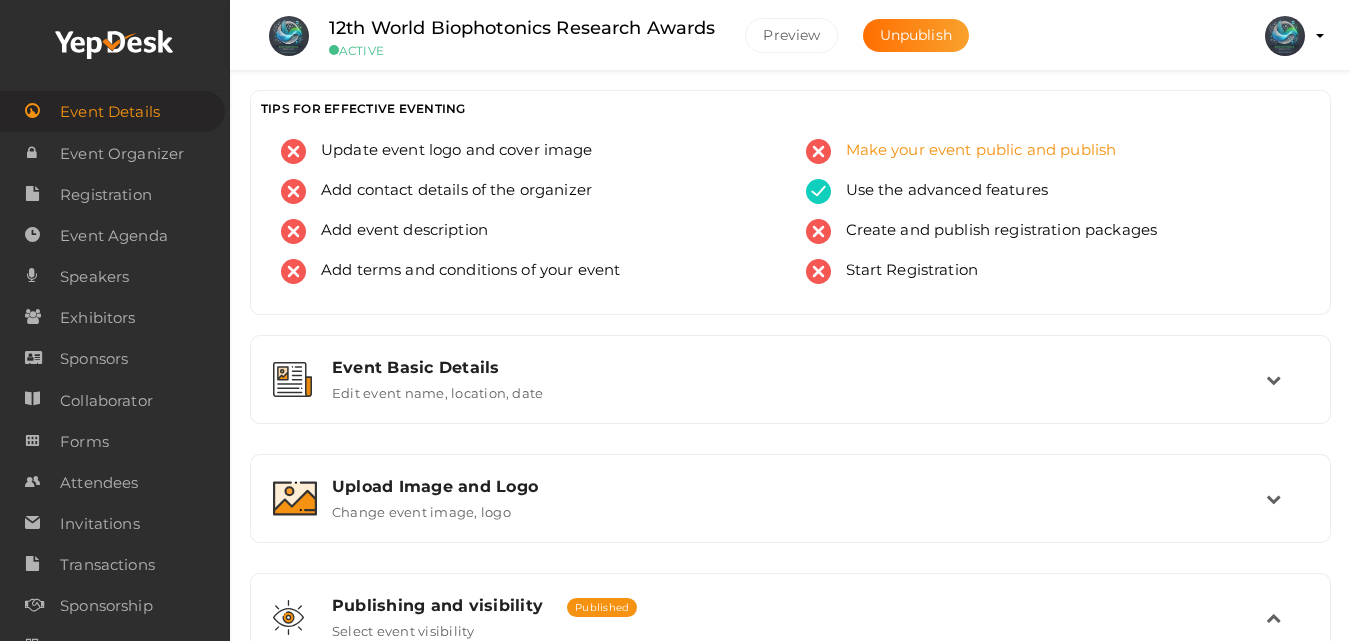 scroll, scrollTop: 573, scrollLeft: 0, axis: vertical 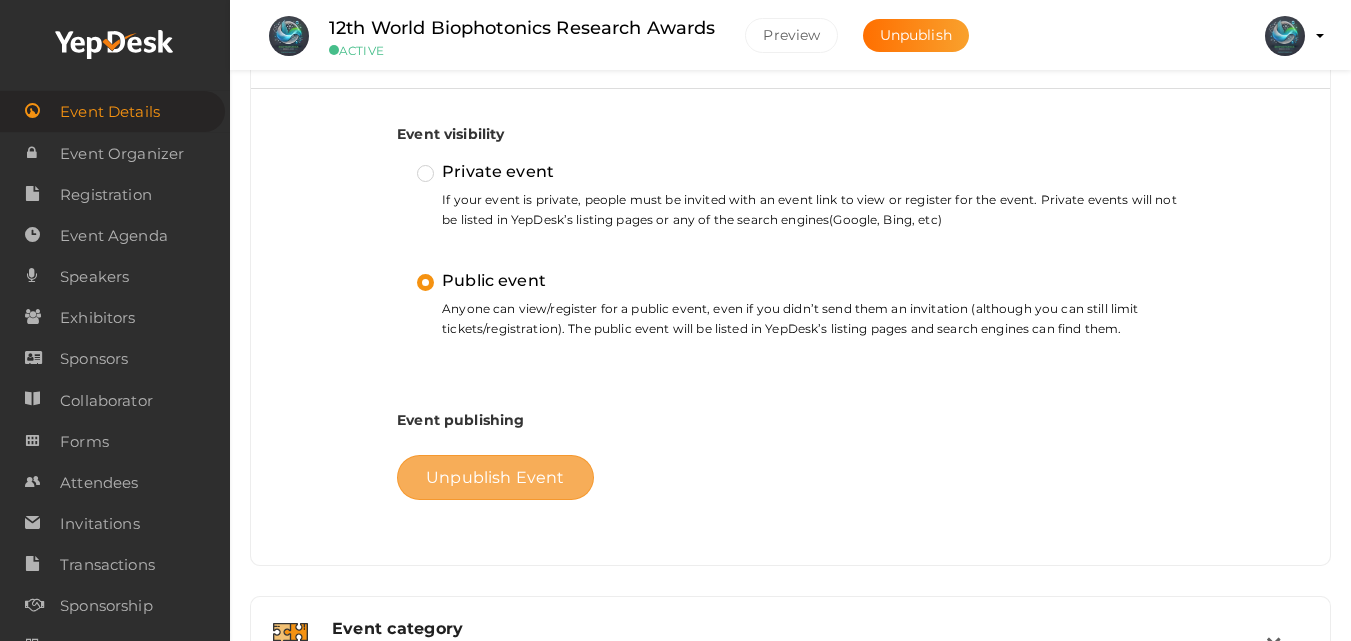 click on "Unpublish
Event" at bounding box center (495, 477) 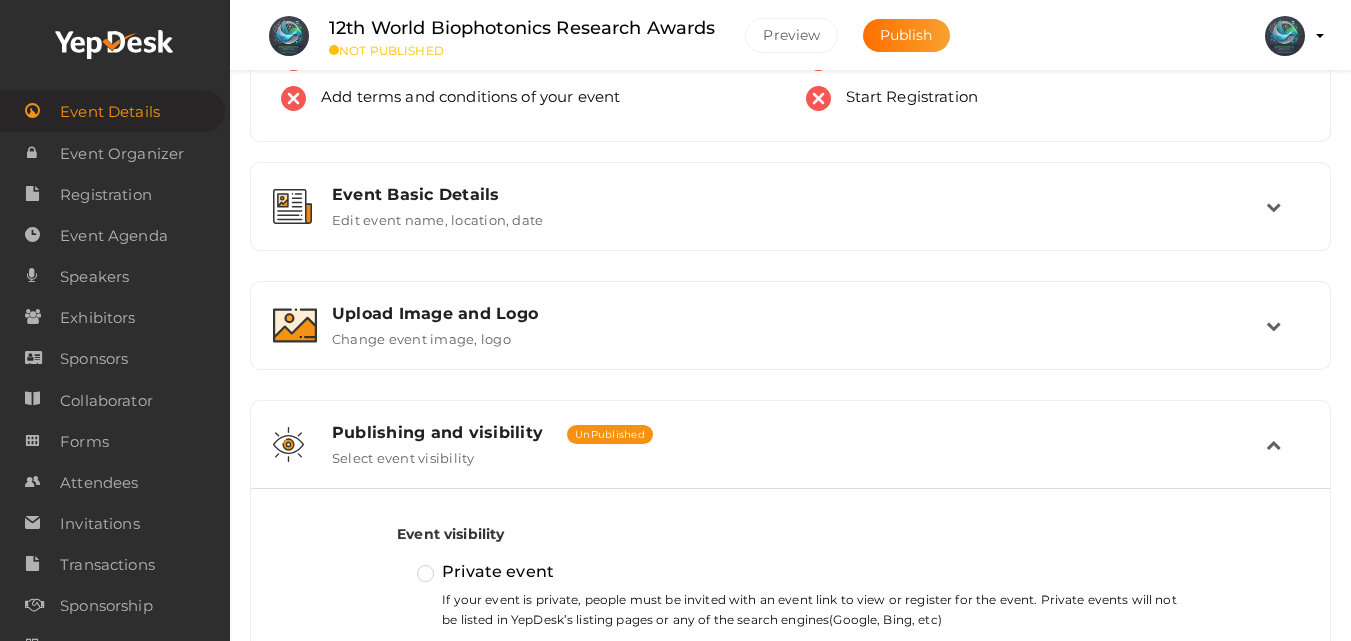 scroll, scrollTop: 0, scrollLeft: 0, axis: both 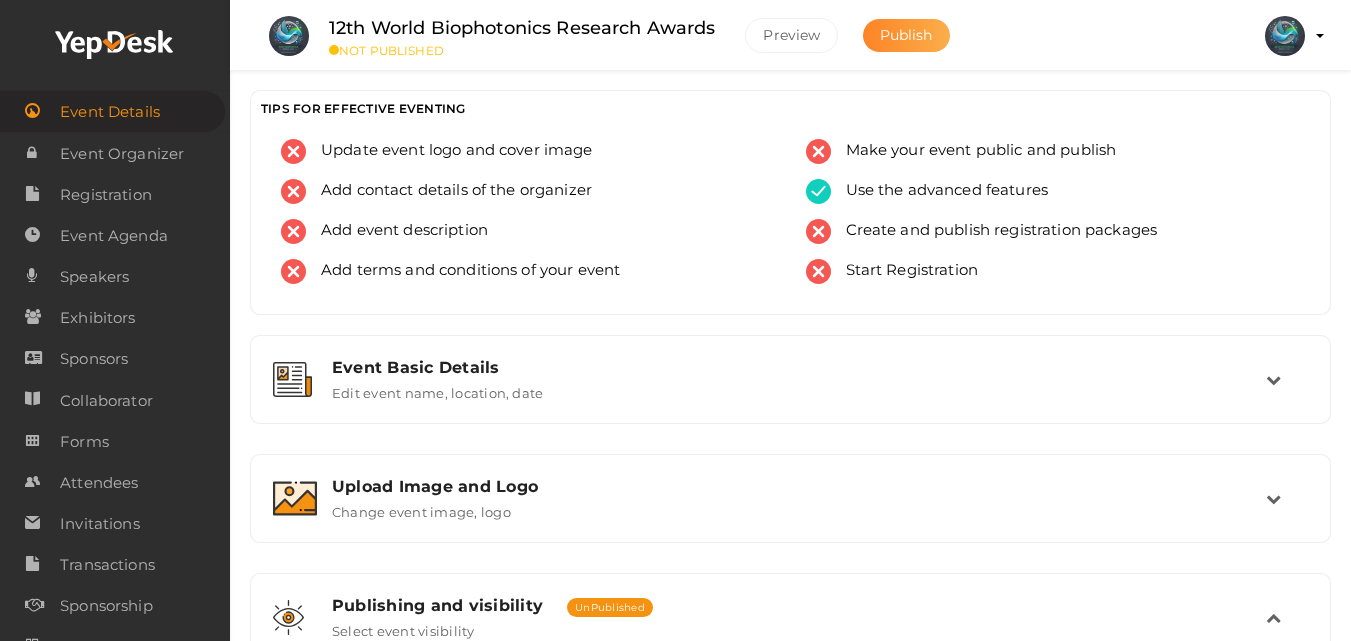 click on "Publish" at bounding box center [906, 35] 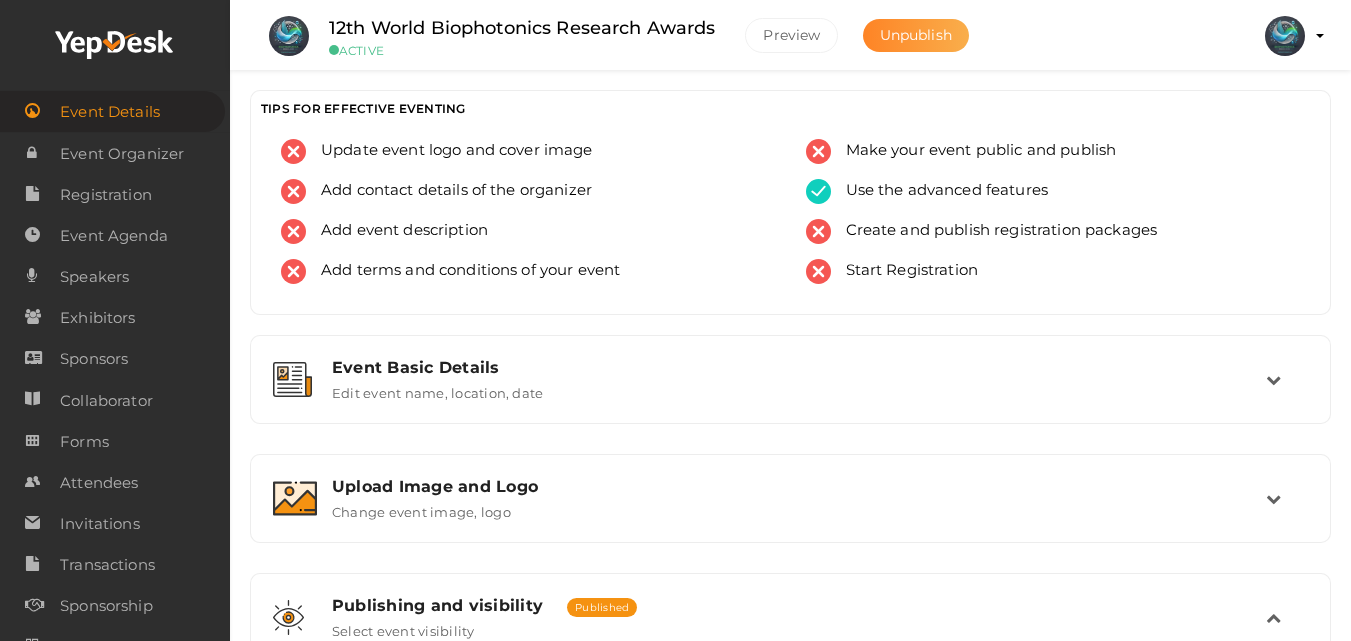 click on "Unpublish" at bounding box center [916, 35] 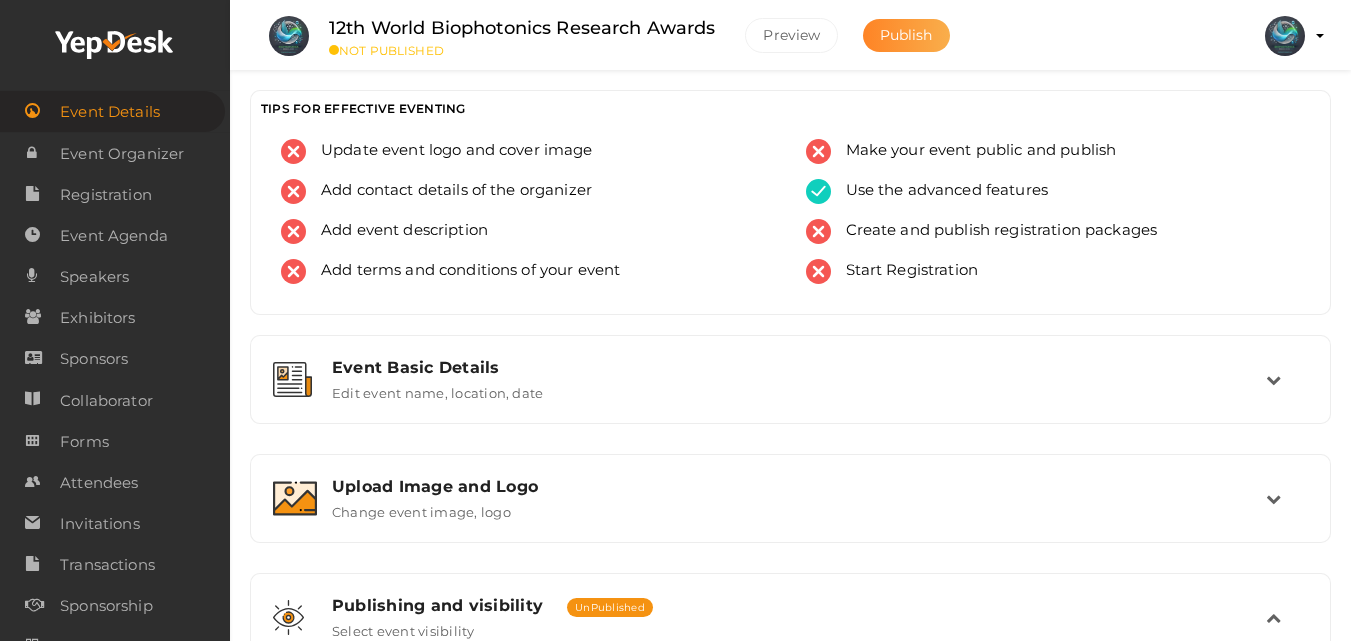 click on "Publish" at bounding box center [906, 35] 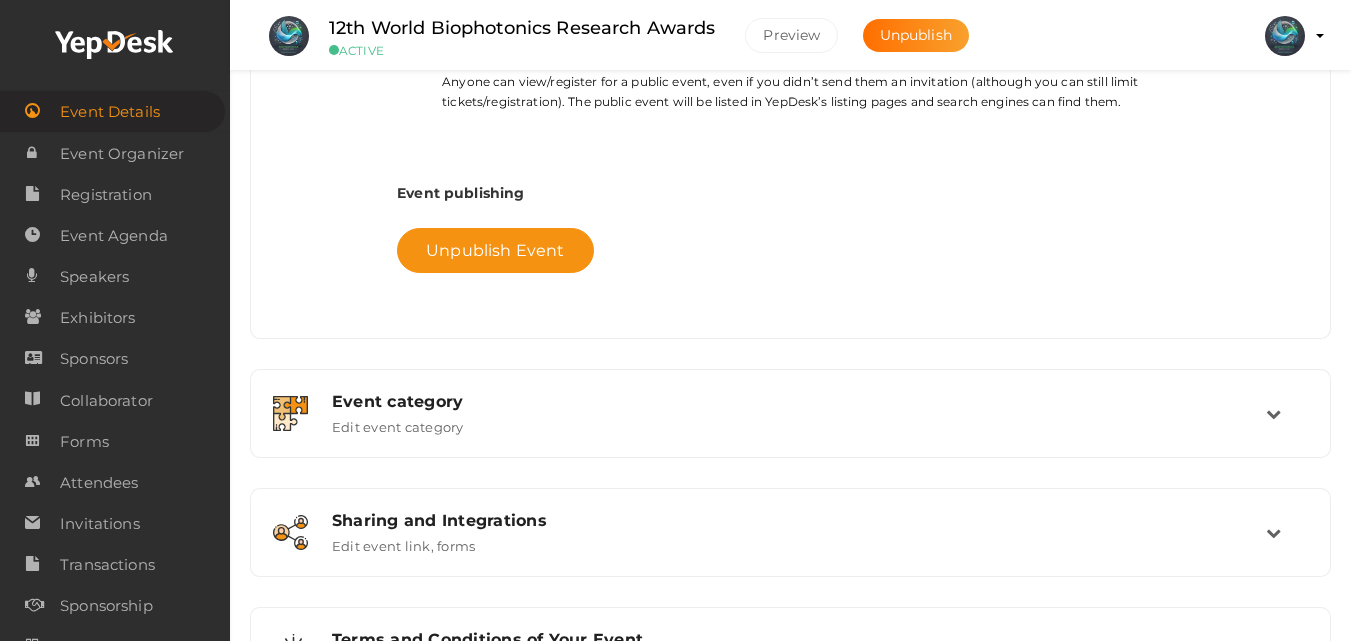 scroll, scrollTop: 905, scrollLeft: 0, axis: vertical 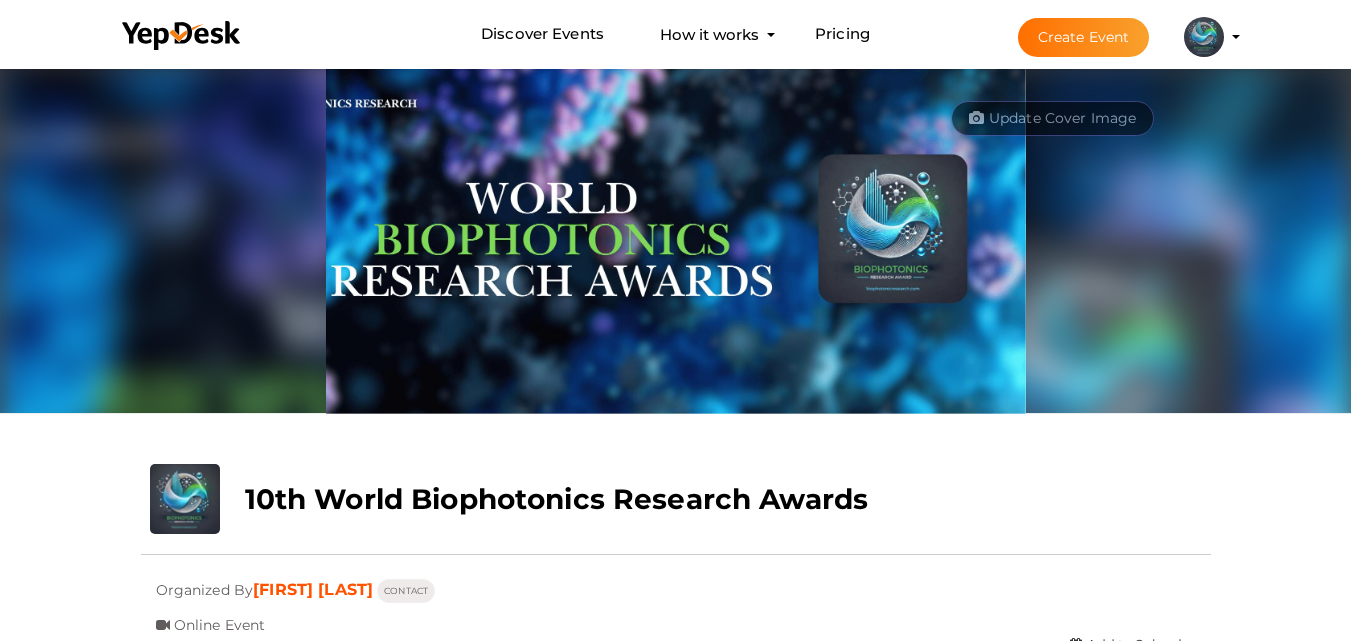 click at bounding box center (1204, 37) 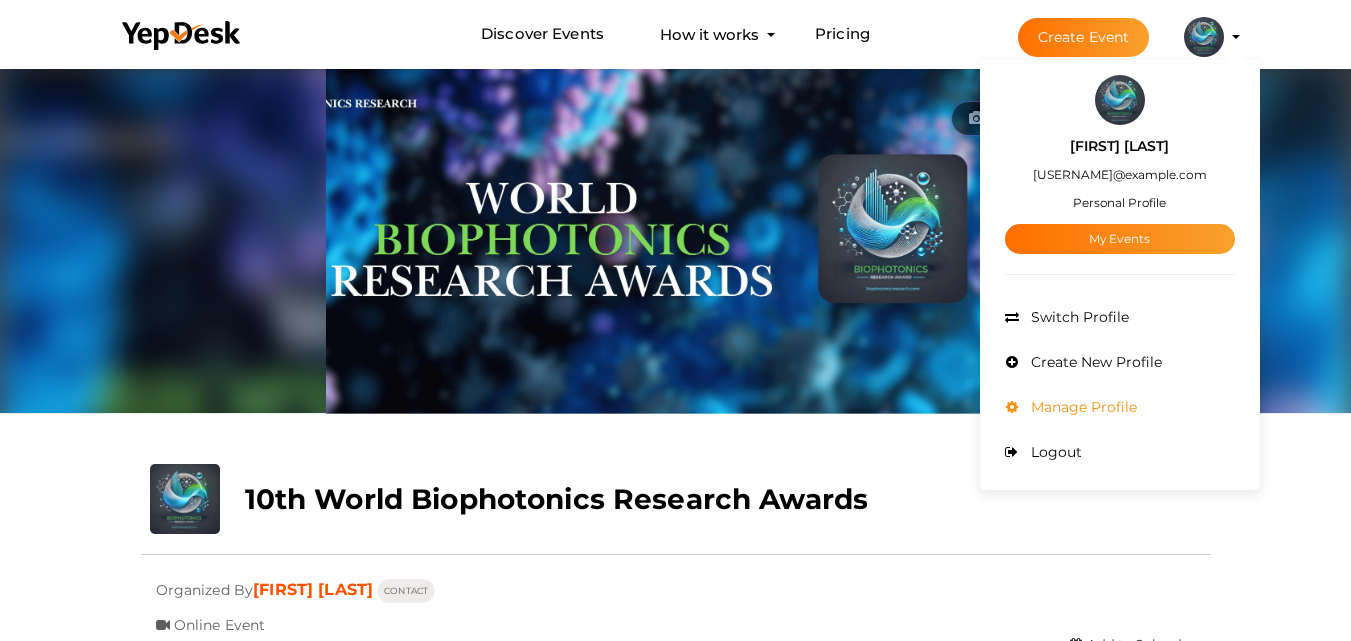 click on "Manage Profile" at bounding box center [1081, 407] 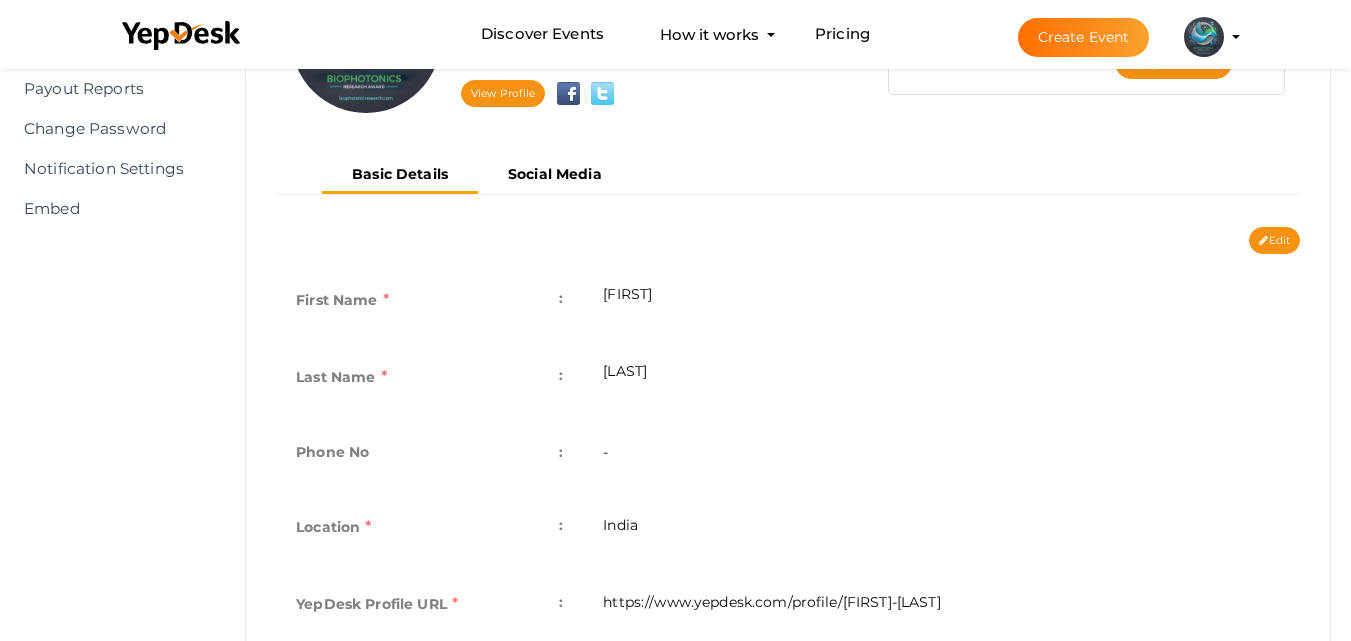 scroll, scrollTop: 0, scrollLeft: 0, axis: both 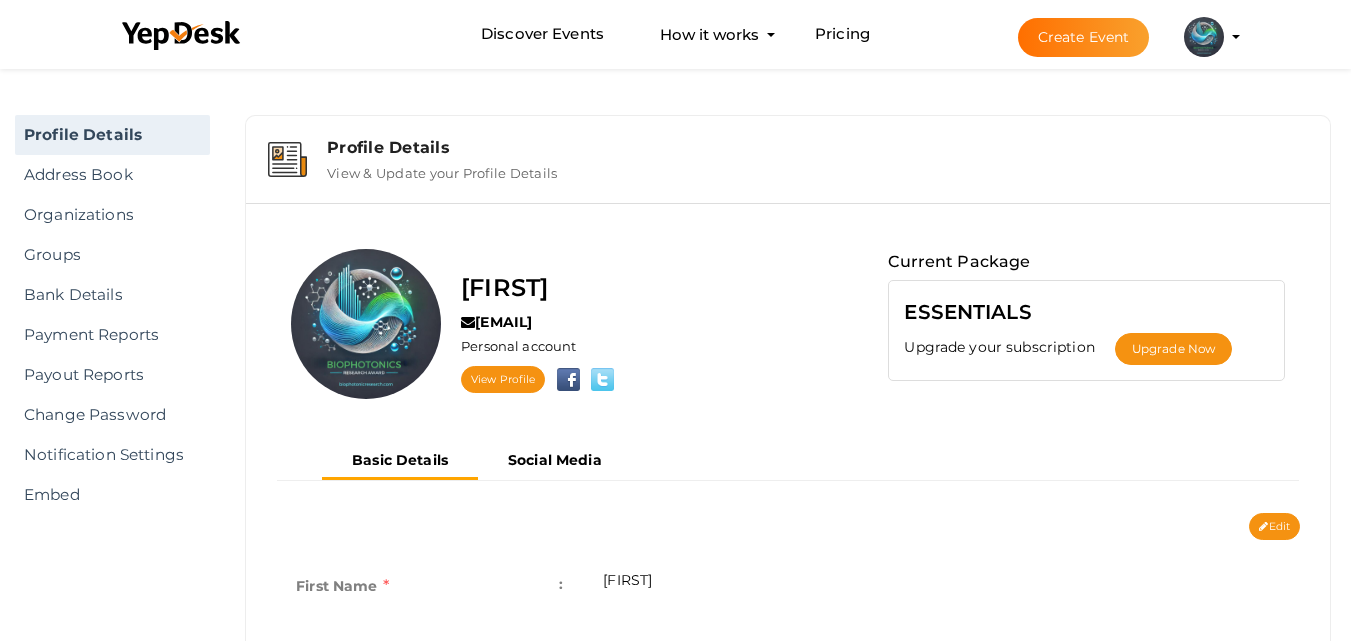 click at bounding box center [1204, 35] 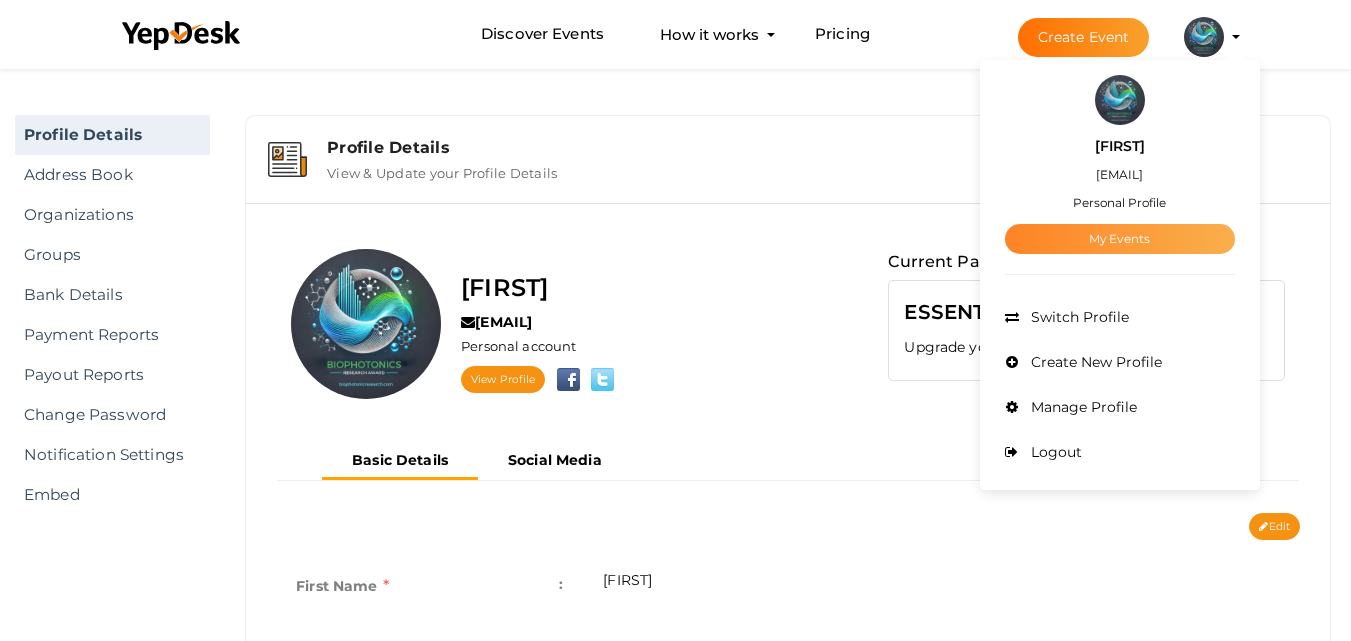 click on "My Events" at bounding box center [1120, 239] 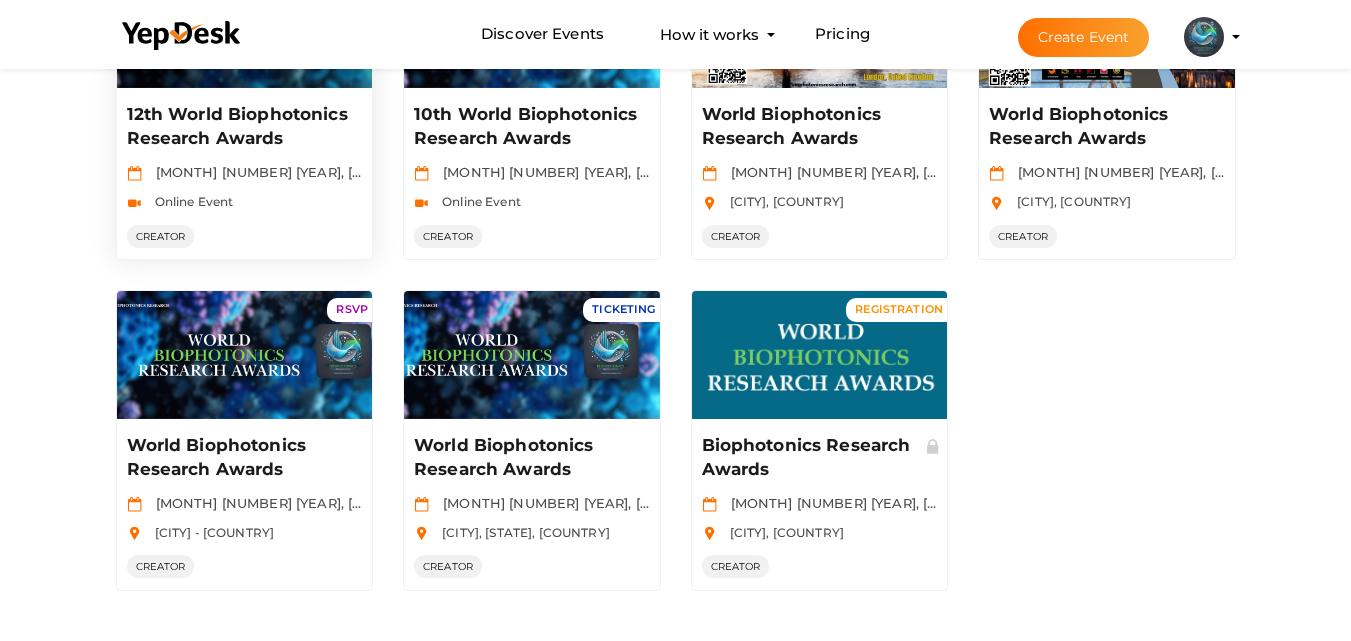 scroll, scrollTop: 0, scrollLeft: 0, axis: both 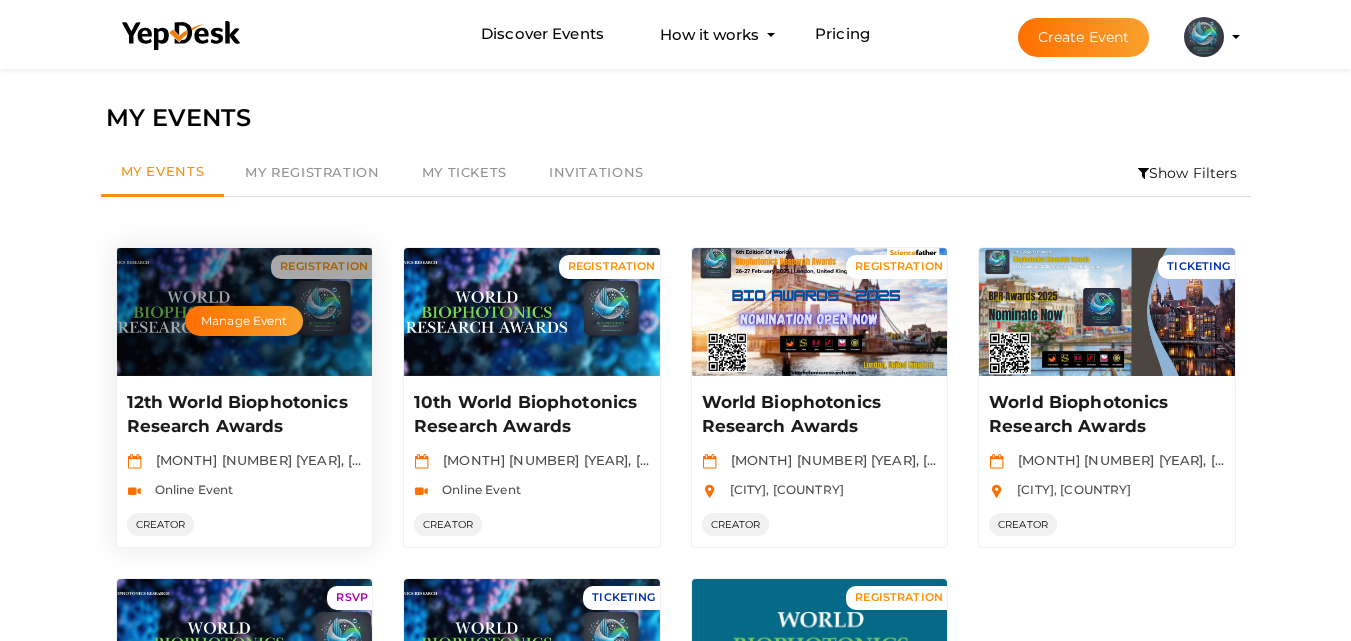 click on "12th World Biophotonics Research Awards" at bounding box center [242, 415] 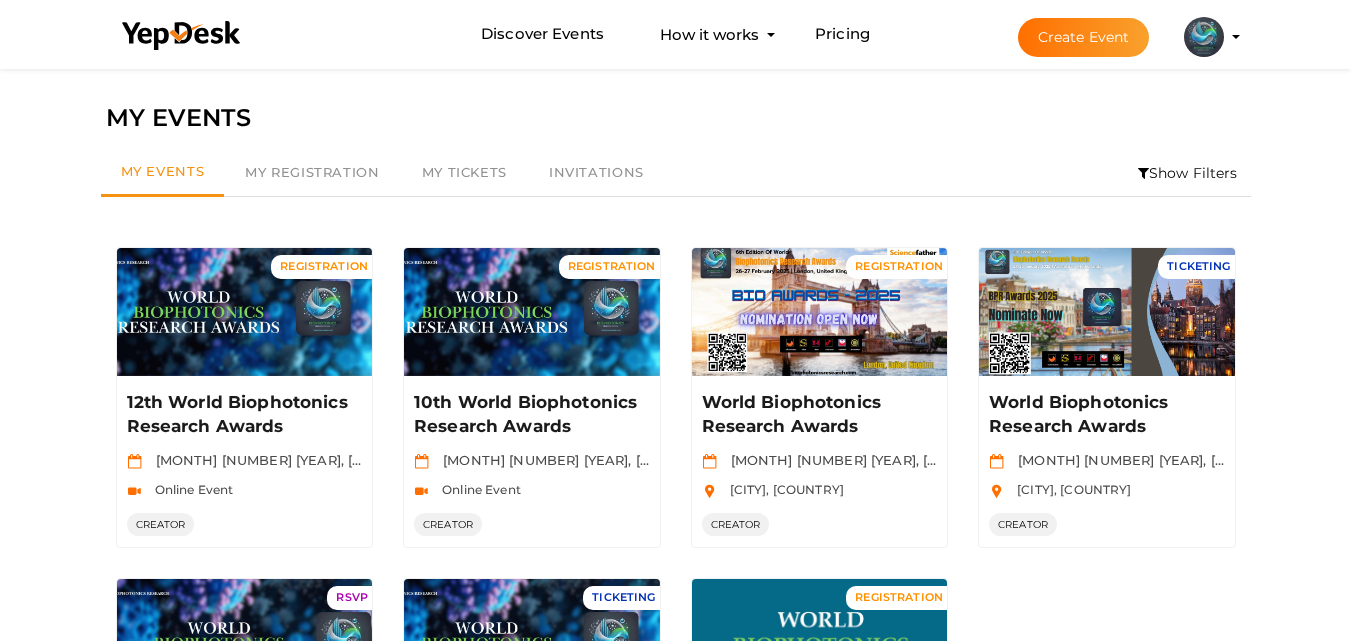 drag, startPoint x: 315, startPoint y: 384, endPoint x: 16, endPoint y: 438, distance: 303.83713 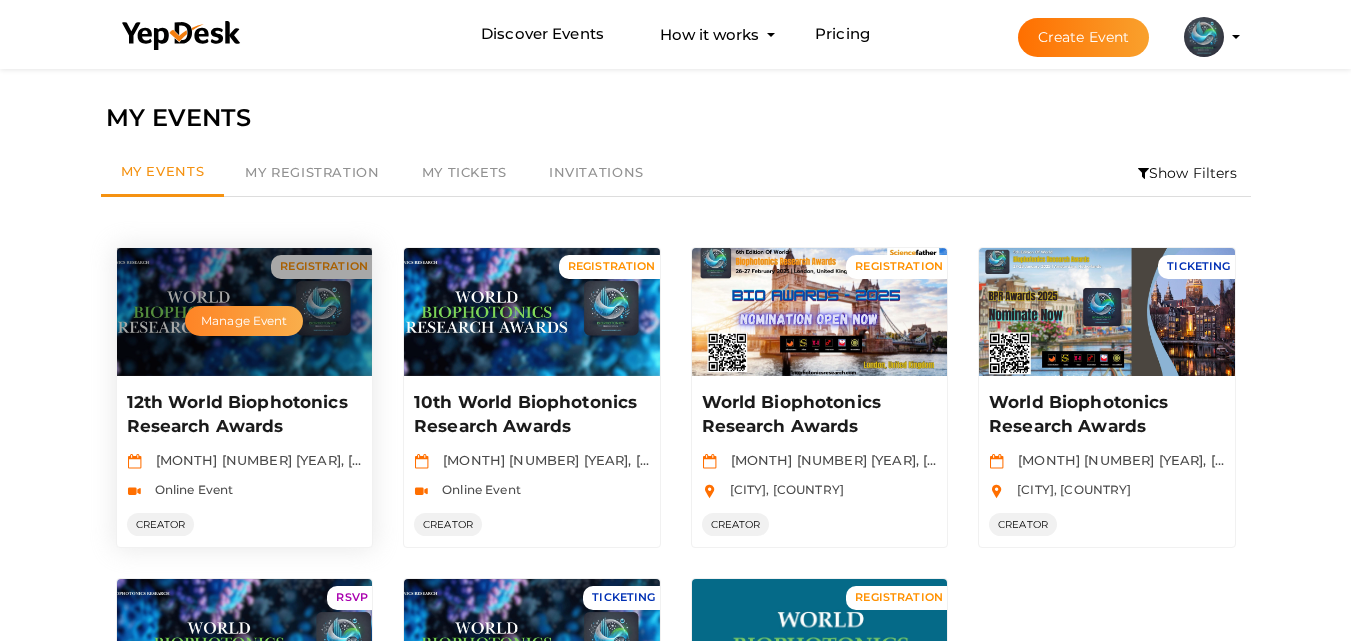 click on "Manage Event" at bounding box center (244, 321) 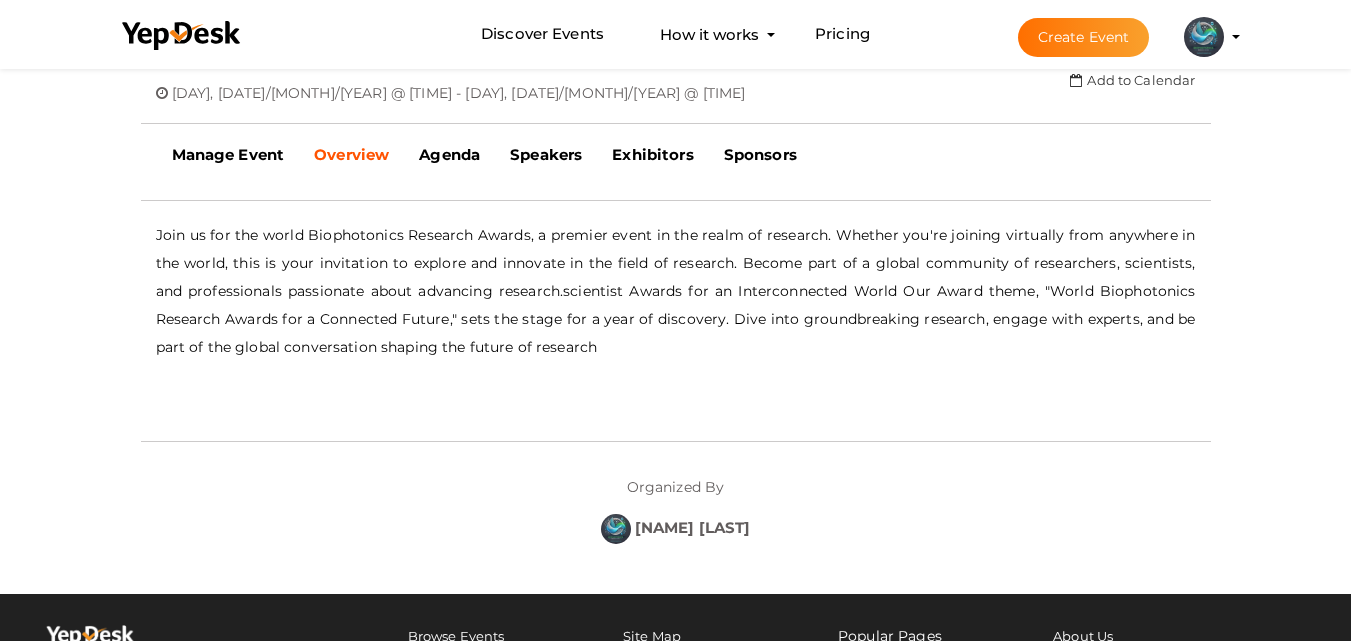 scroll, scrollTop: 464, scrollLeft: 0, axis: vertical 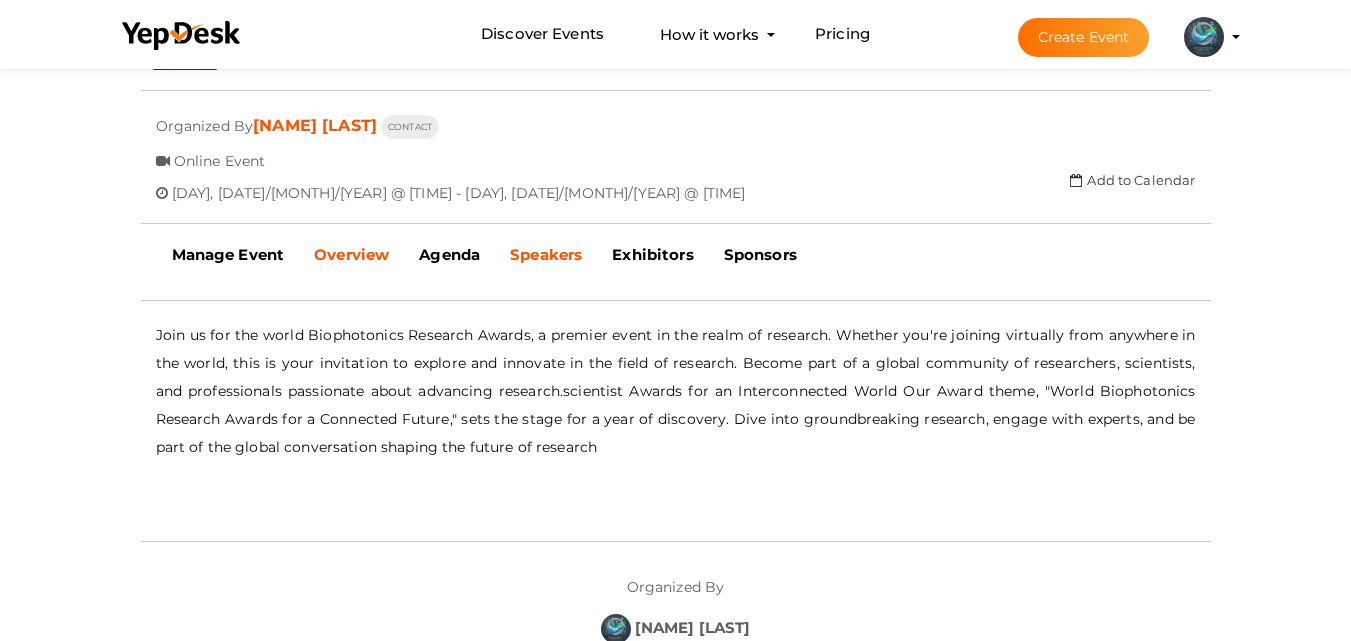 click on "Speakers" at bounding box center [546, 254] 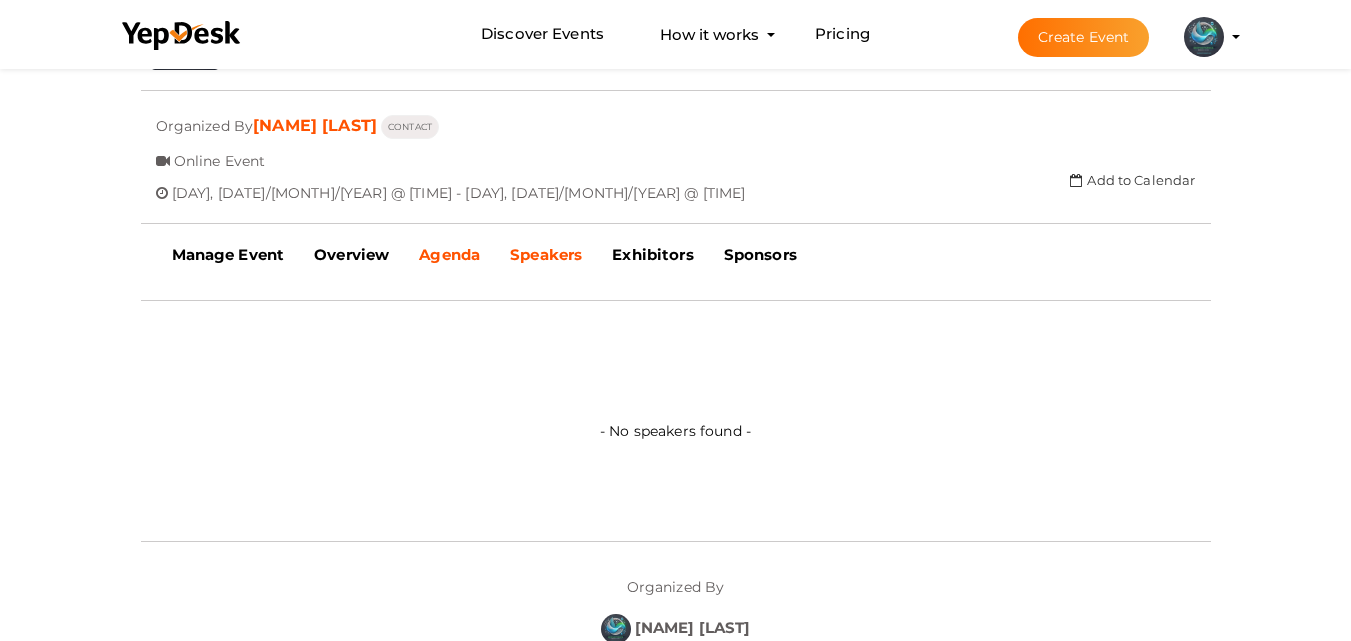 click on "Agenda" at bounding box center (449, 254) 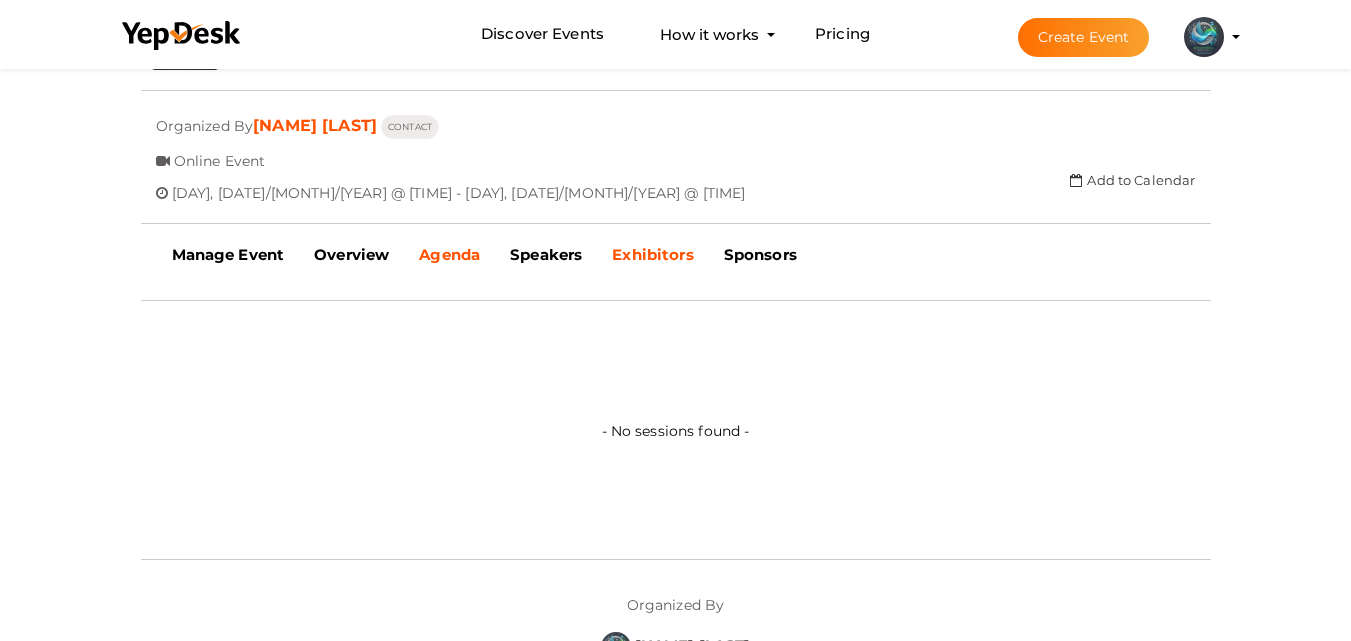 click on "Exhibitors" at bounding box center (652, 255) 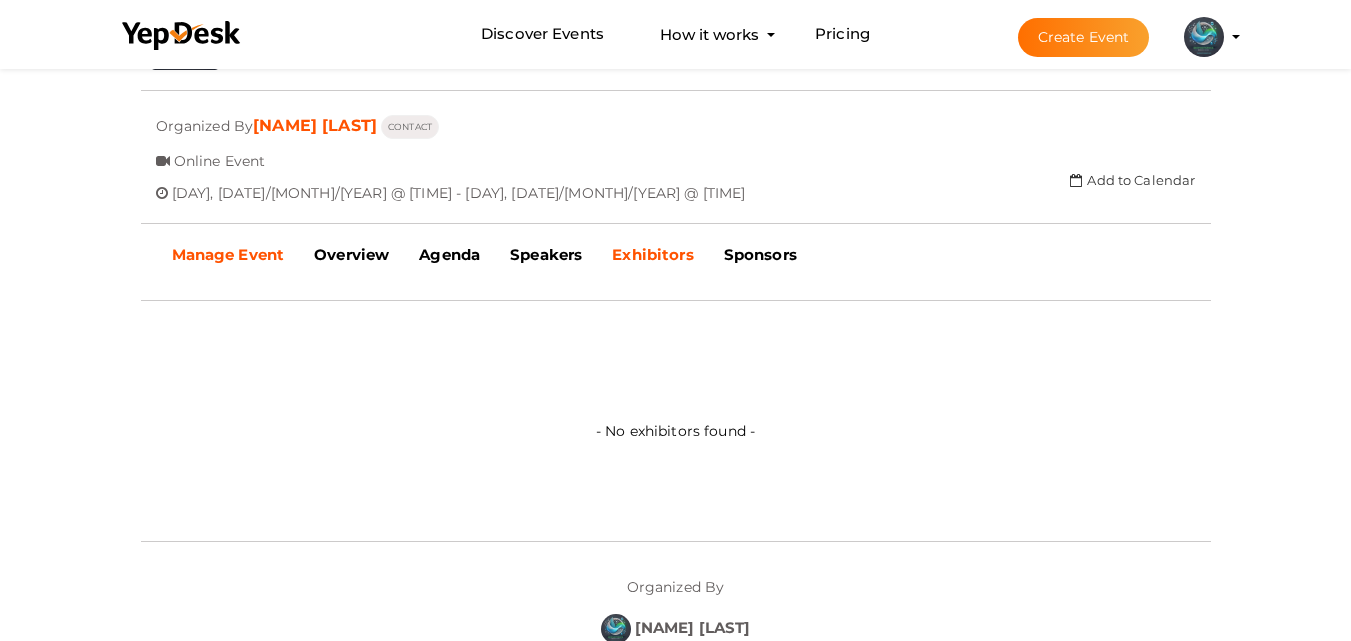 click on "Manage
Event" at bounding box center [228, 254] 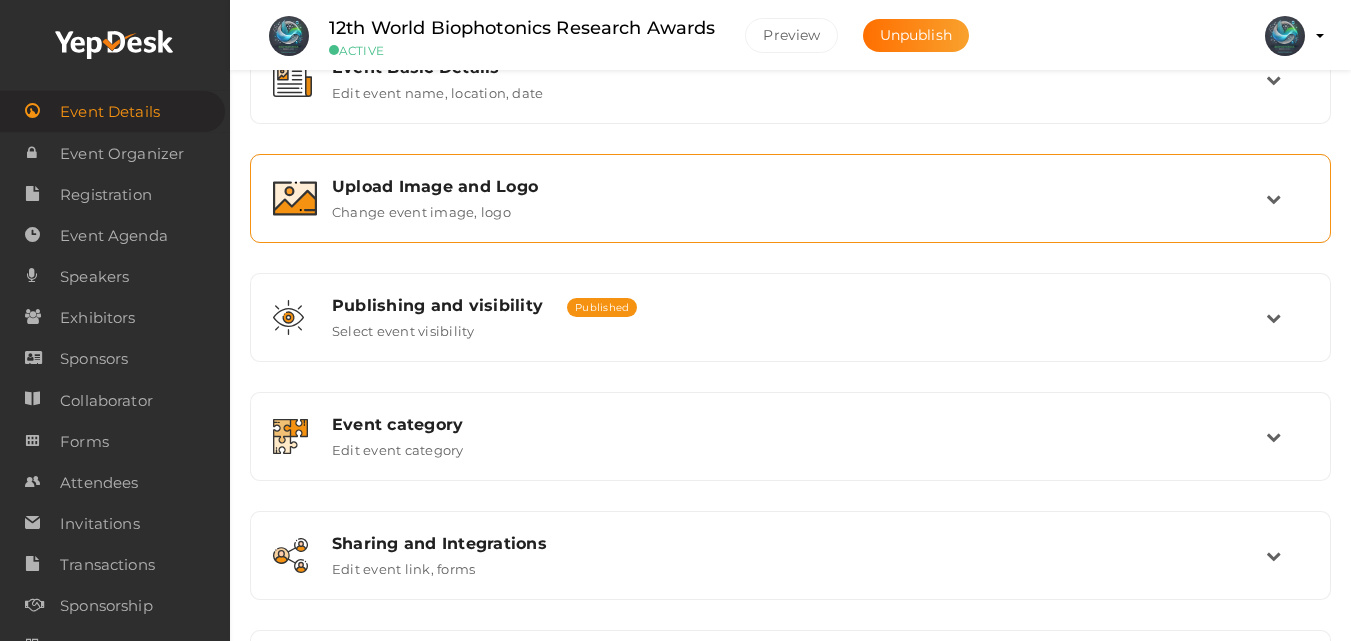 scroll, scrollTop: 428, scrollLeft: 0, axis: vertical 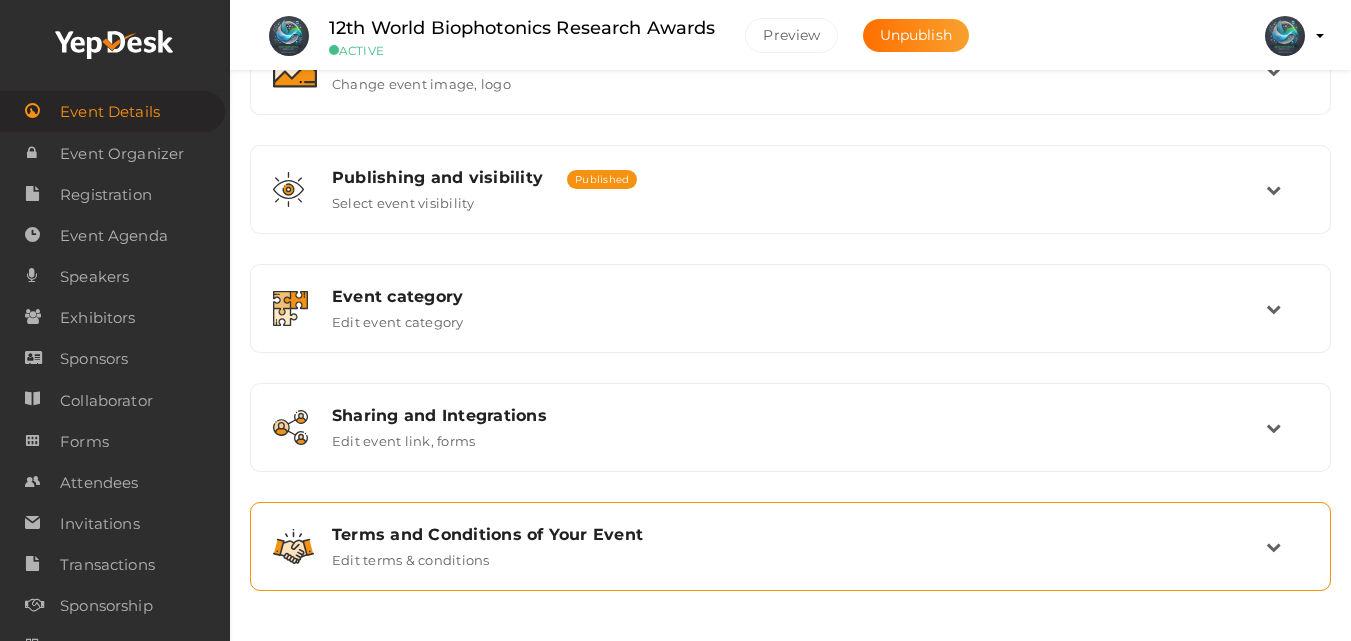 click on "Terms and Conditions of Your Event" at bounding box center (799, 534) 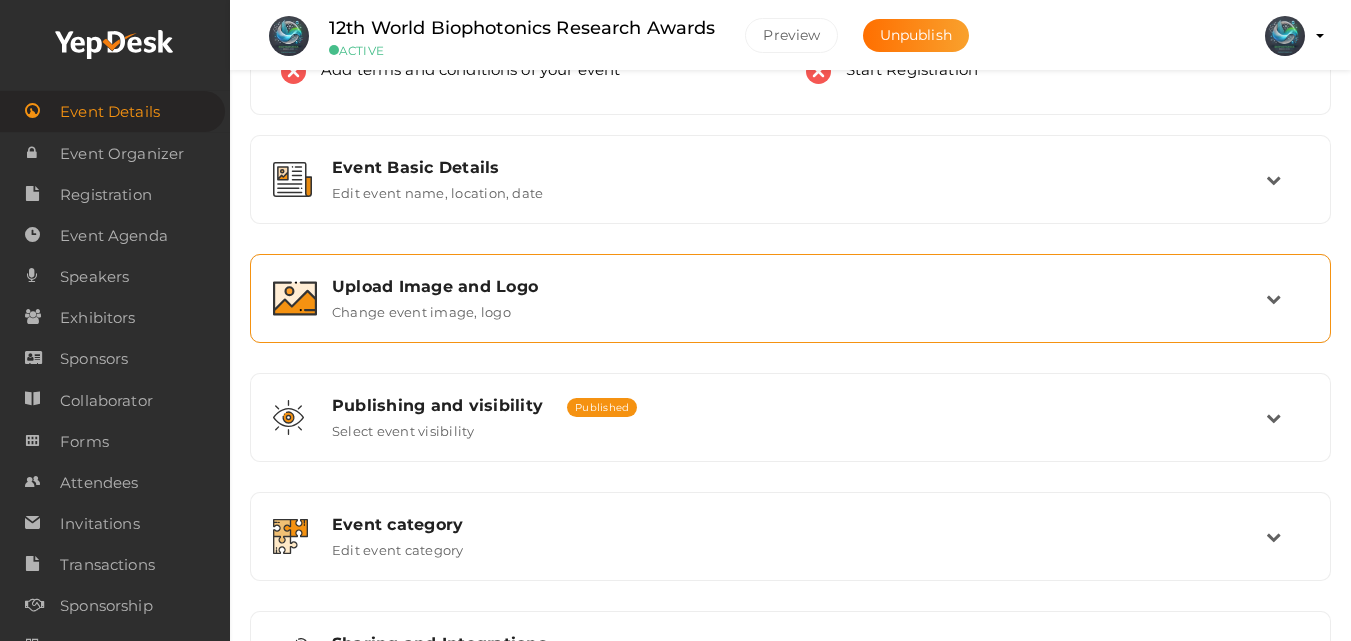 scroll, scrollTop: 300, scrollLeft: 0, axis: vertical 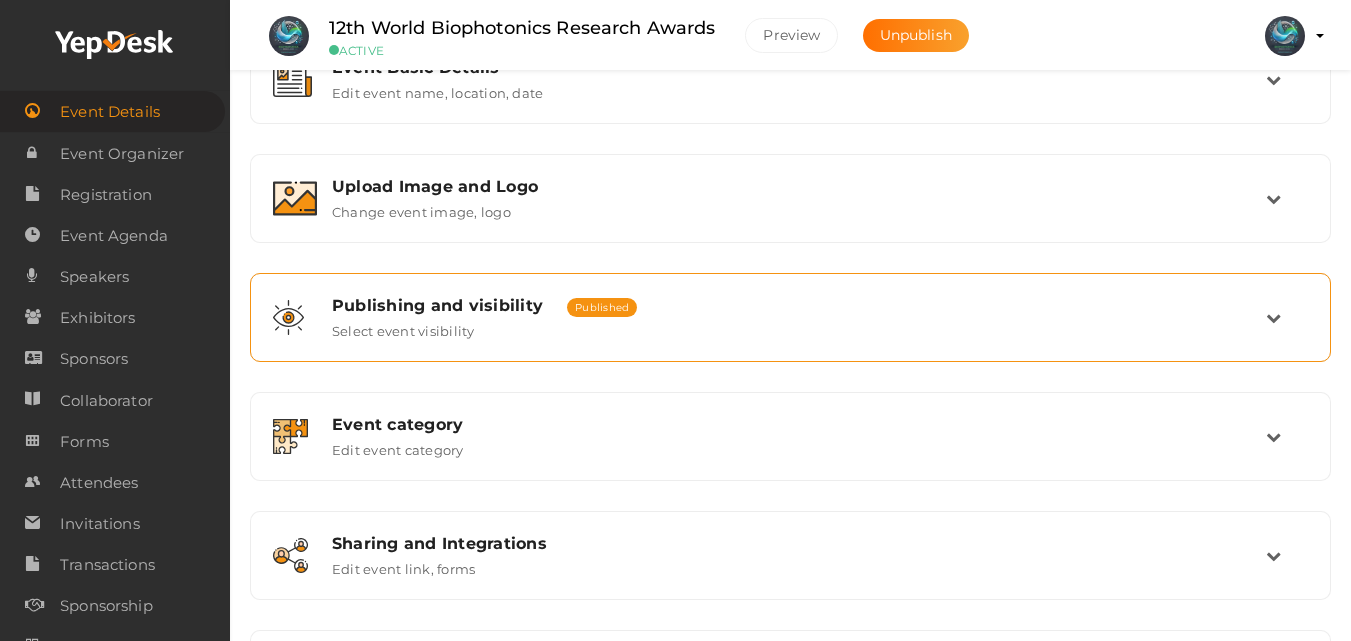 click on "Publishing and visibility
Published
UnPublished
Select event
visibility" at bounding box center (790, 317) 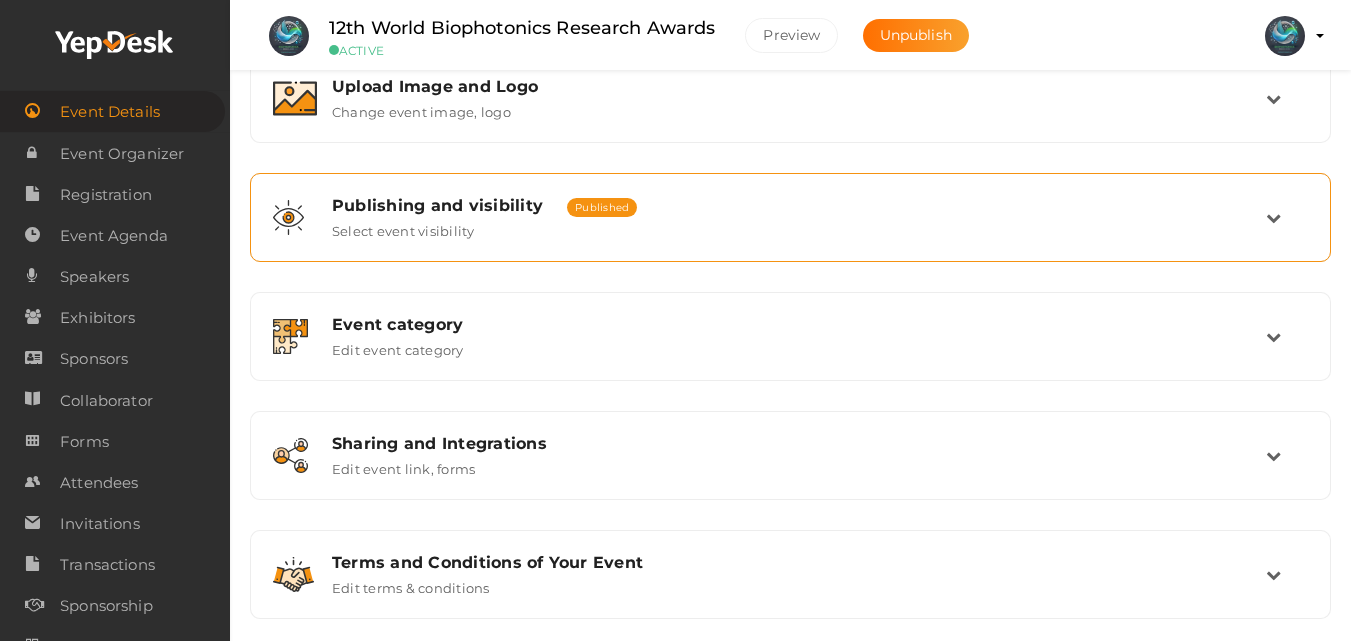 click on "Publishing and visibility
Published
UnPublished
Select event
visibility" at bounding box center [790, 217] 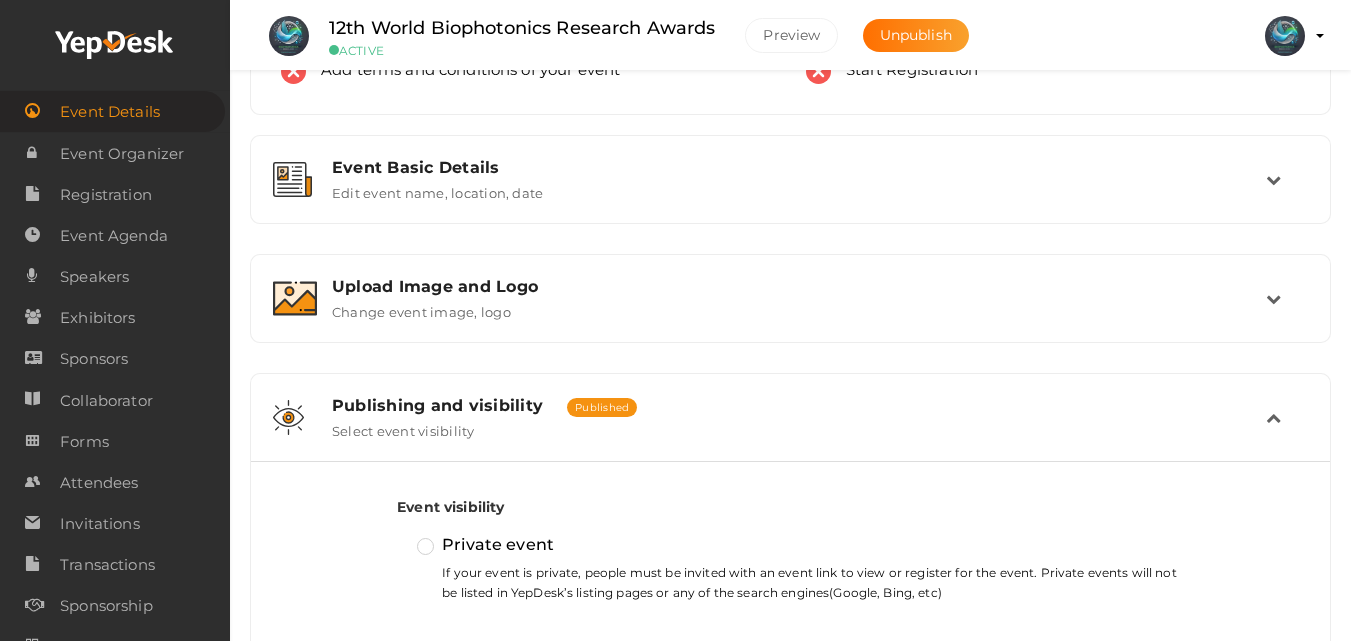 scroll, scrollTop: 100, scrollLeft: 0, axis: vertical 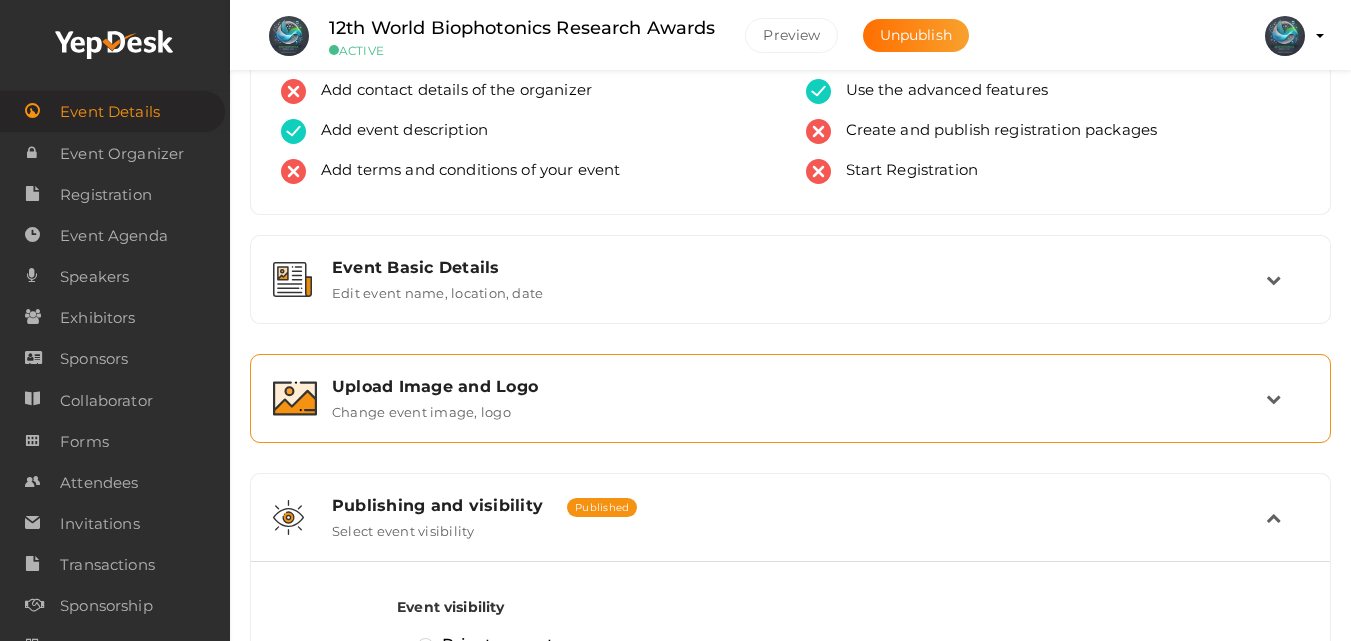 click on "Upload Image and Logo
Change event
image, logo" at bounding box center (790, 398) 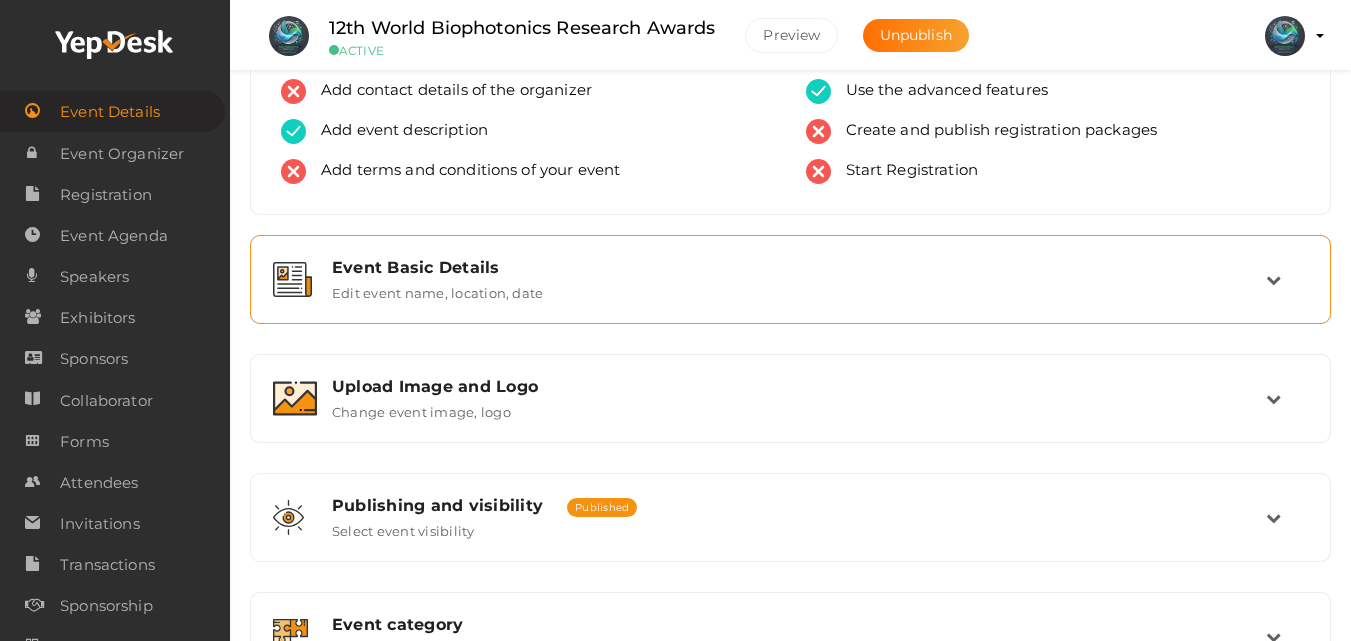 click on "Event Basic Details
Edit event name,
location, date" at bounding box center [790, 279] 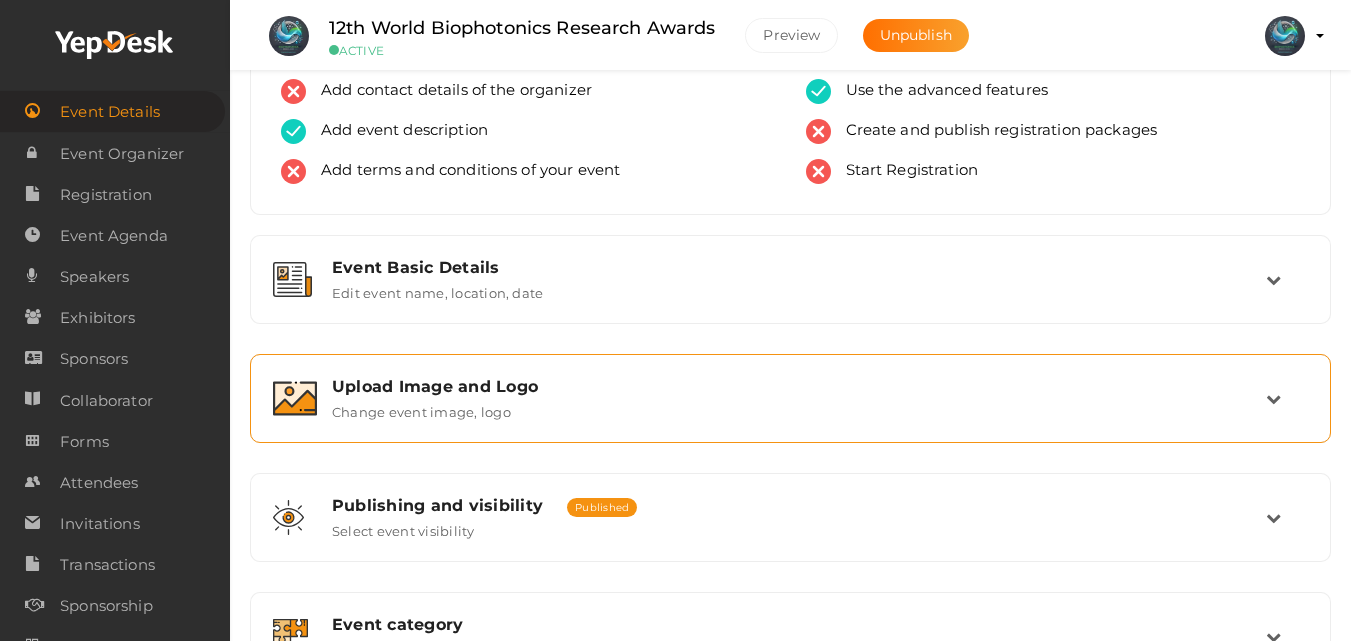 scroll, scrollTop: 0, scrollLeft: 0, axis: both 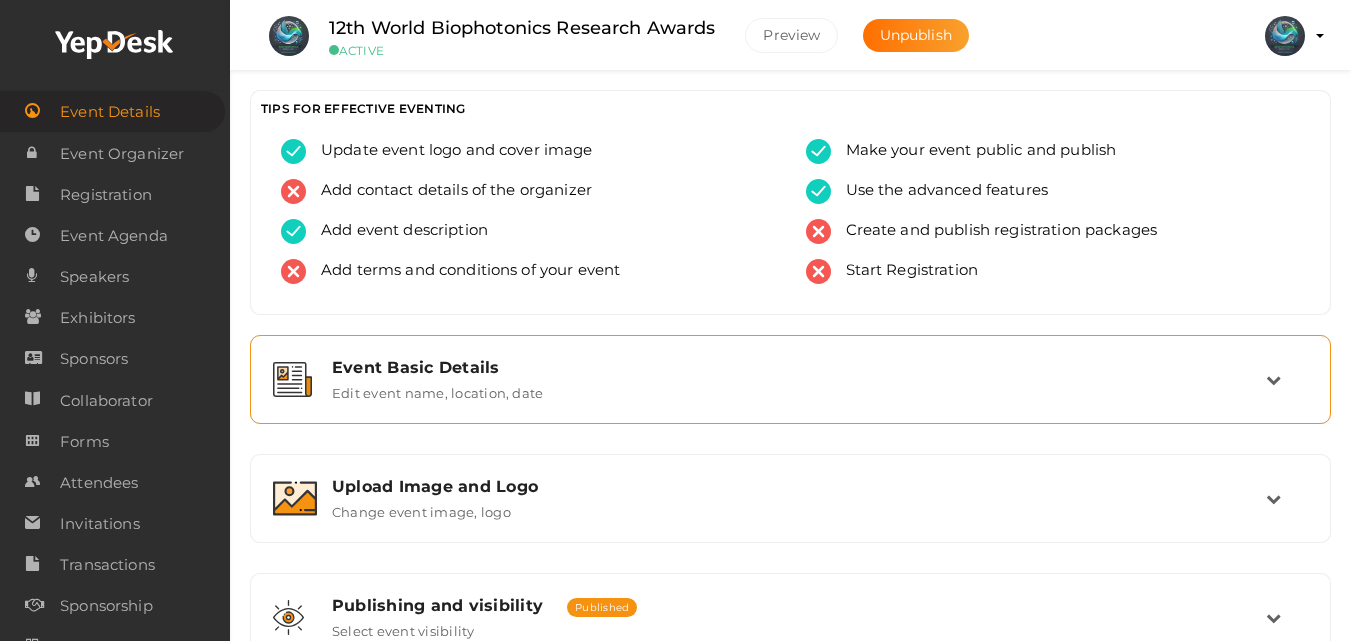 click on "Event Basic Details
Edit event name,
location, date" at bounding box center (791, 379) 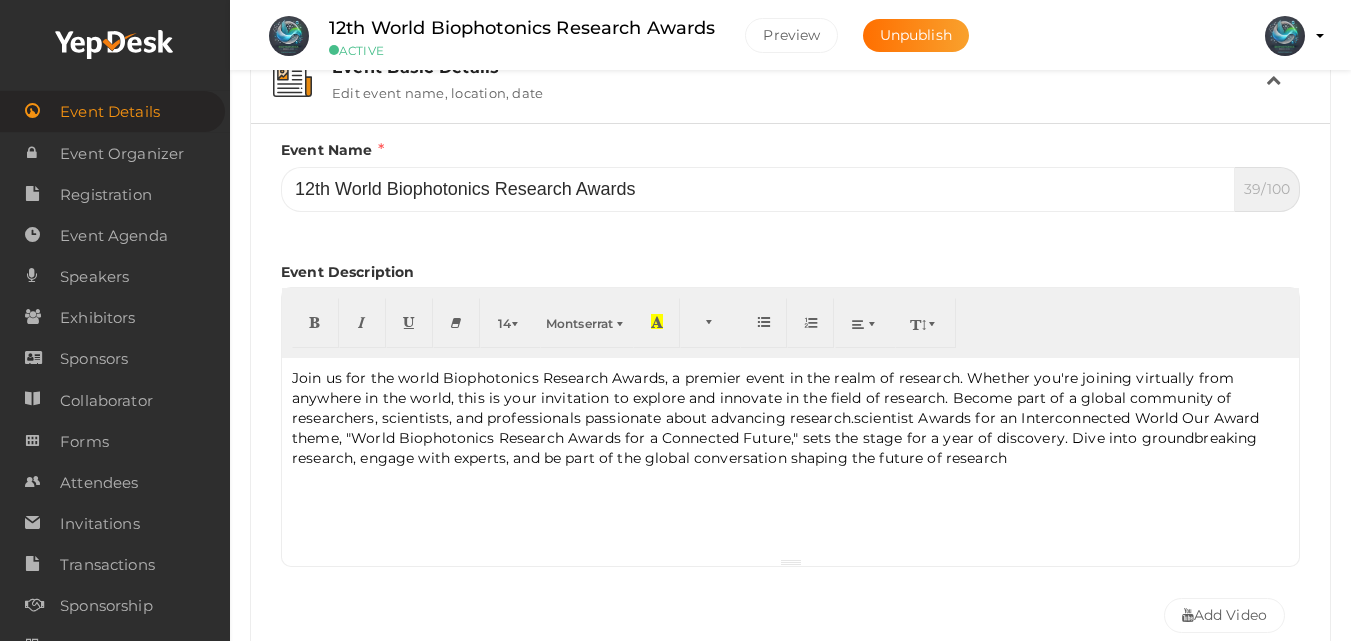 scroll, scrollTop: 0, scrollLeft: 0, axis: both 